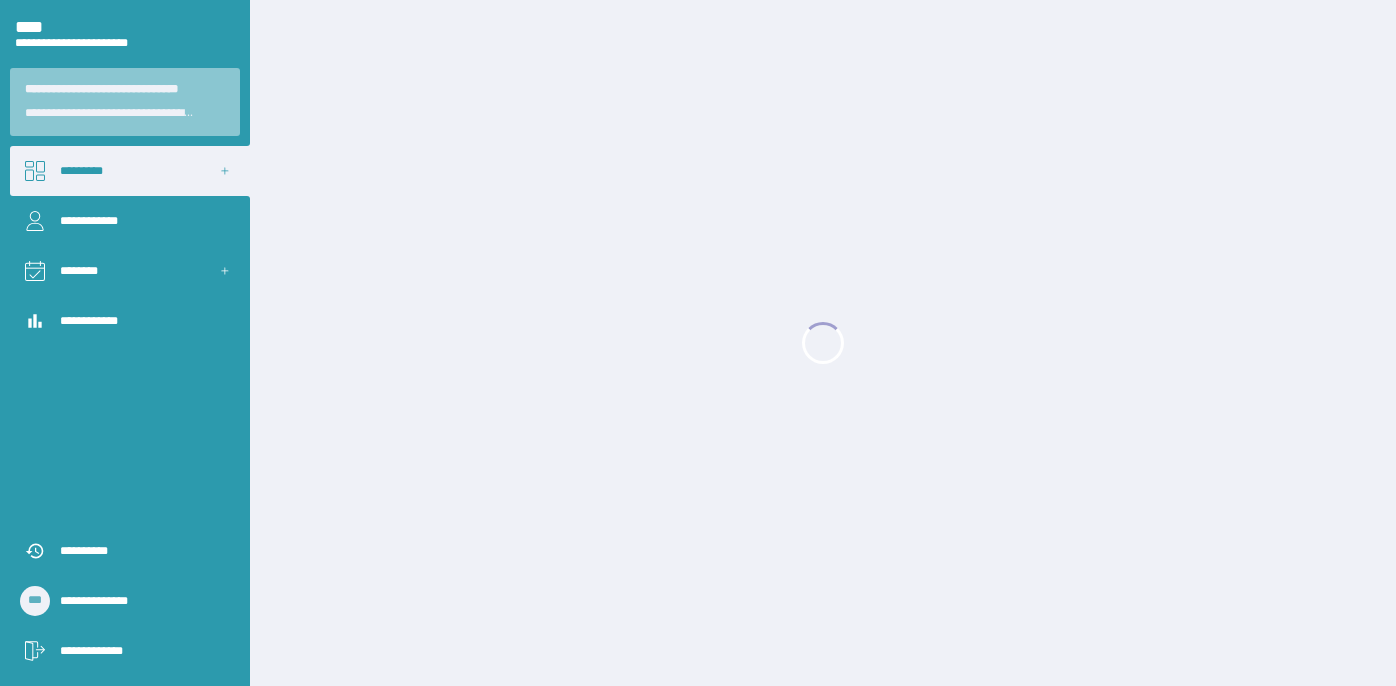 scroll, scrollTop: 0, scrollLeft: 0, axis: both 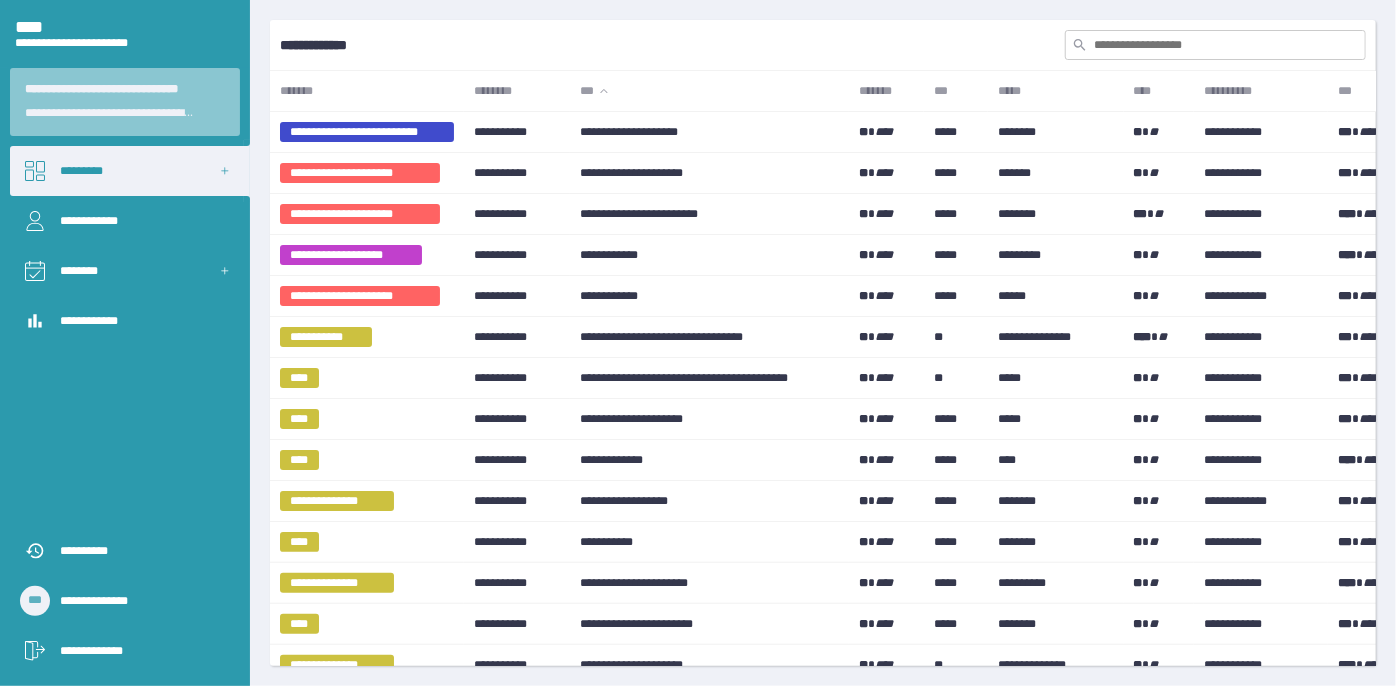 click at bounding box center [1215, 45] 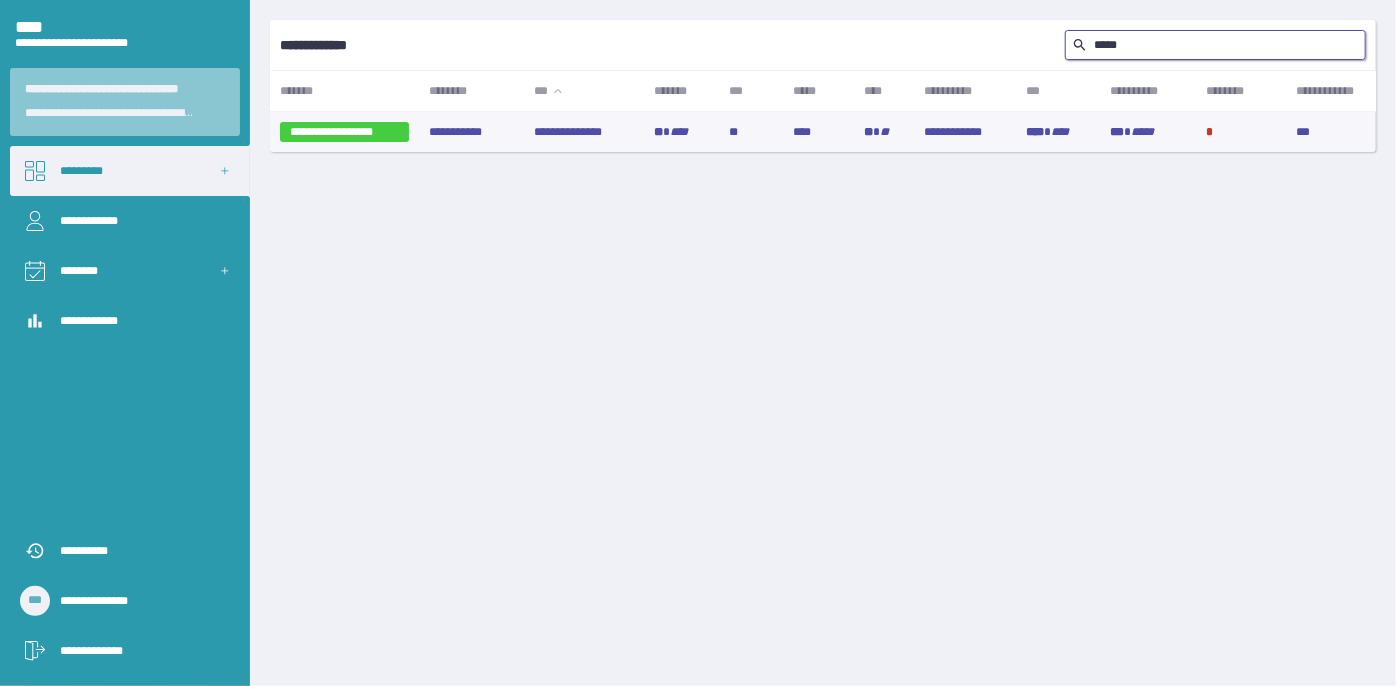 type on "*****" 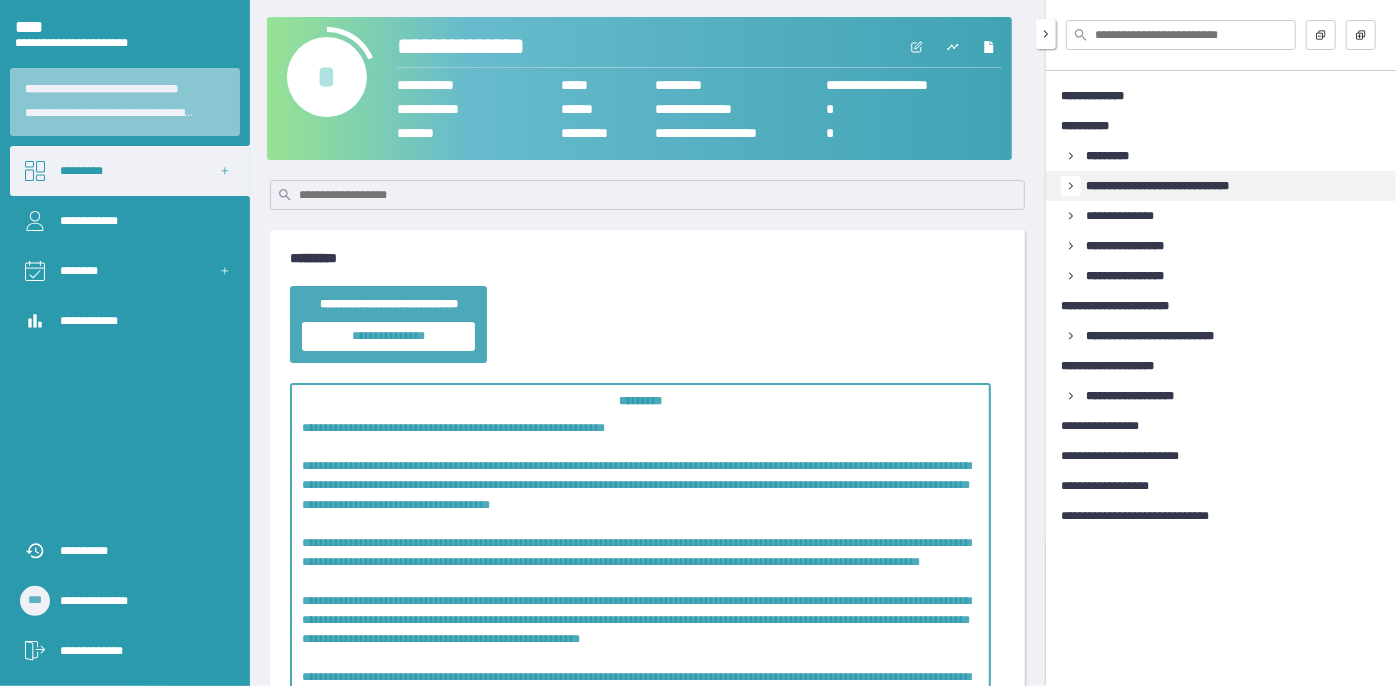 click 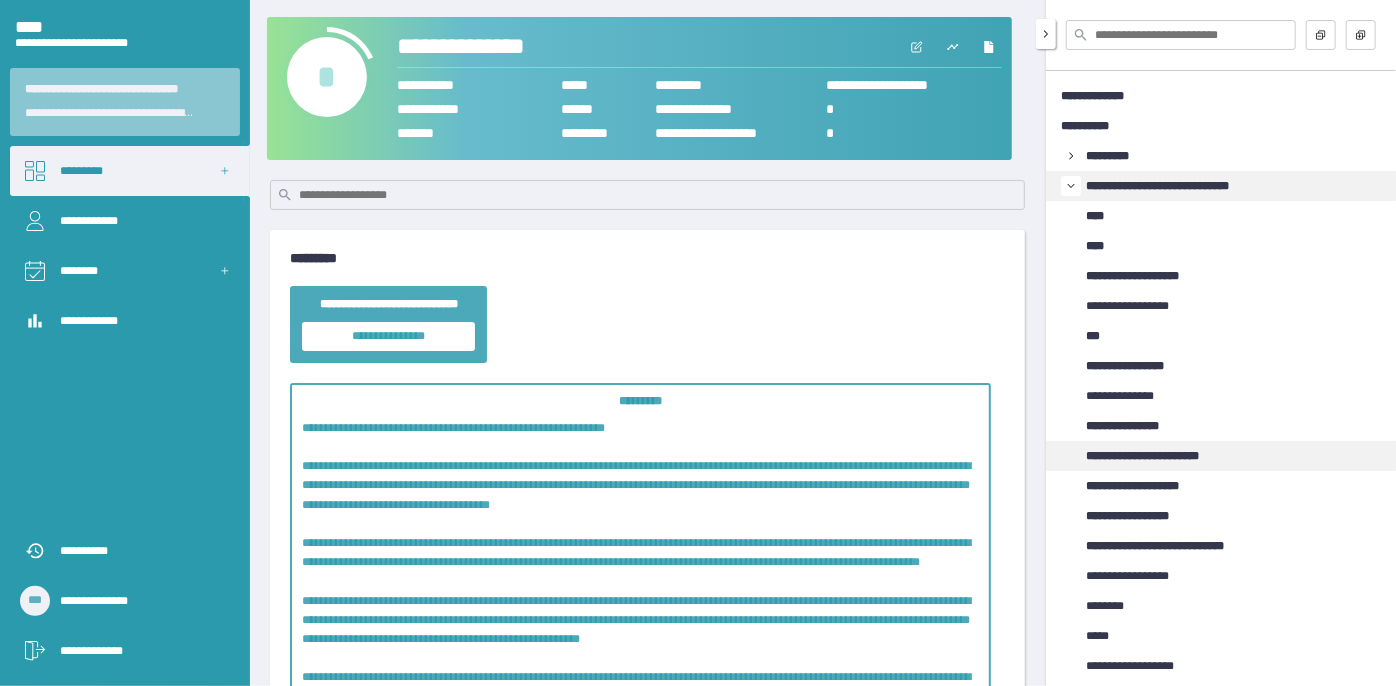 click on "**********" at bounding box center (1161, 456) 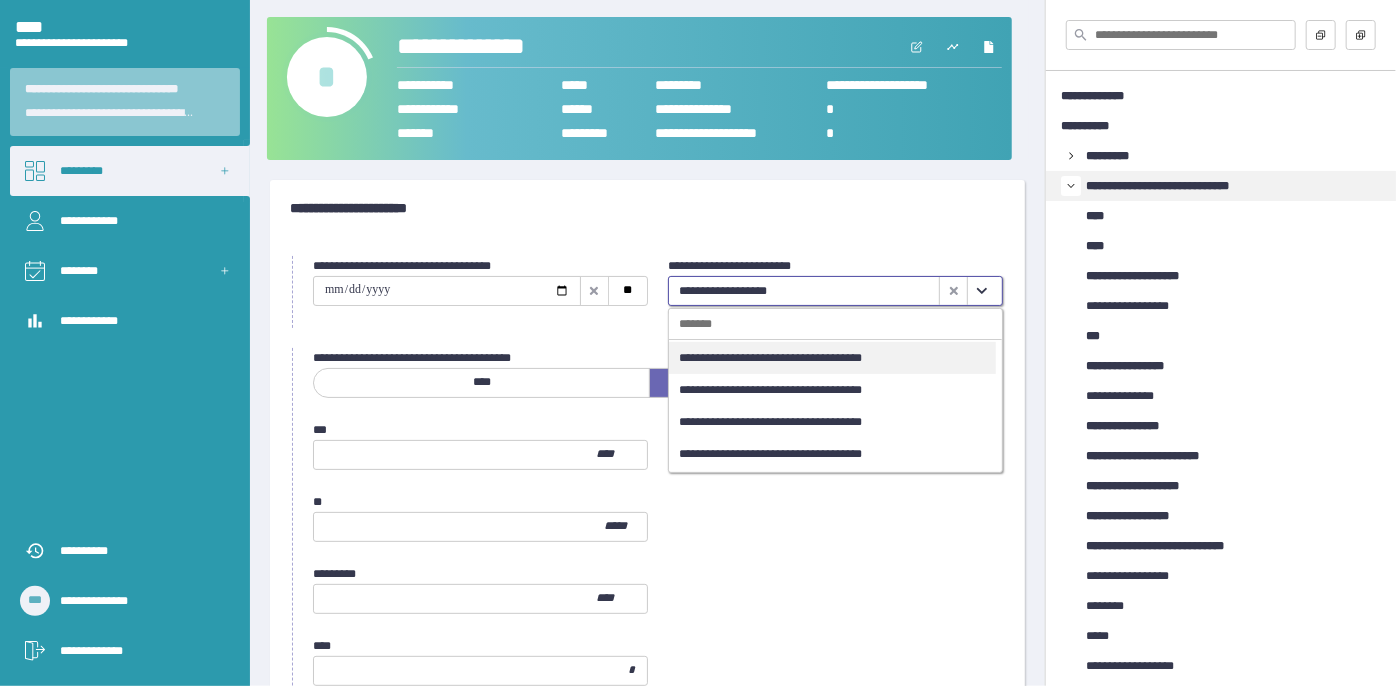 click at bounding box center [981, 291] 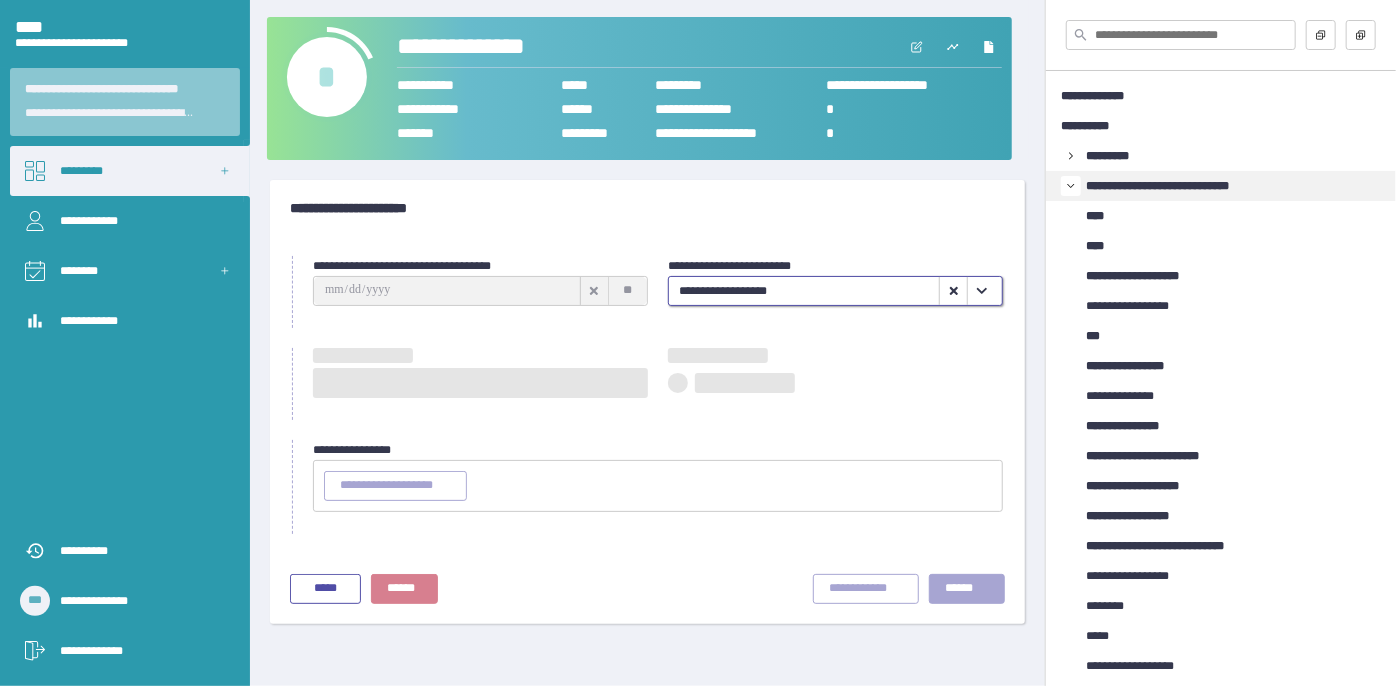 type on "**********" 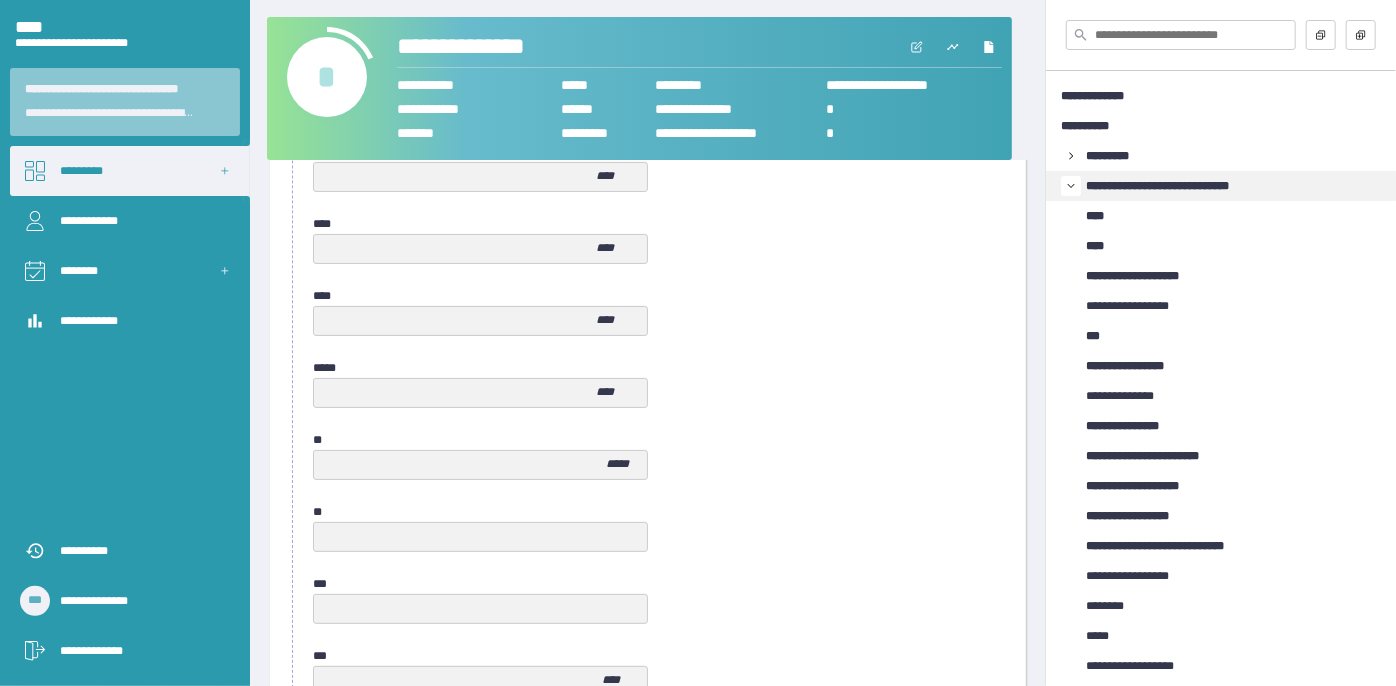 scroll, scrollTop: 1058, scrollLeft: 0, axis: vertical 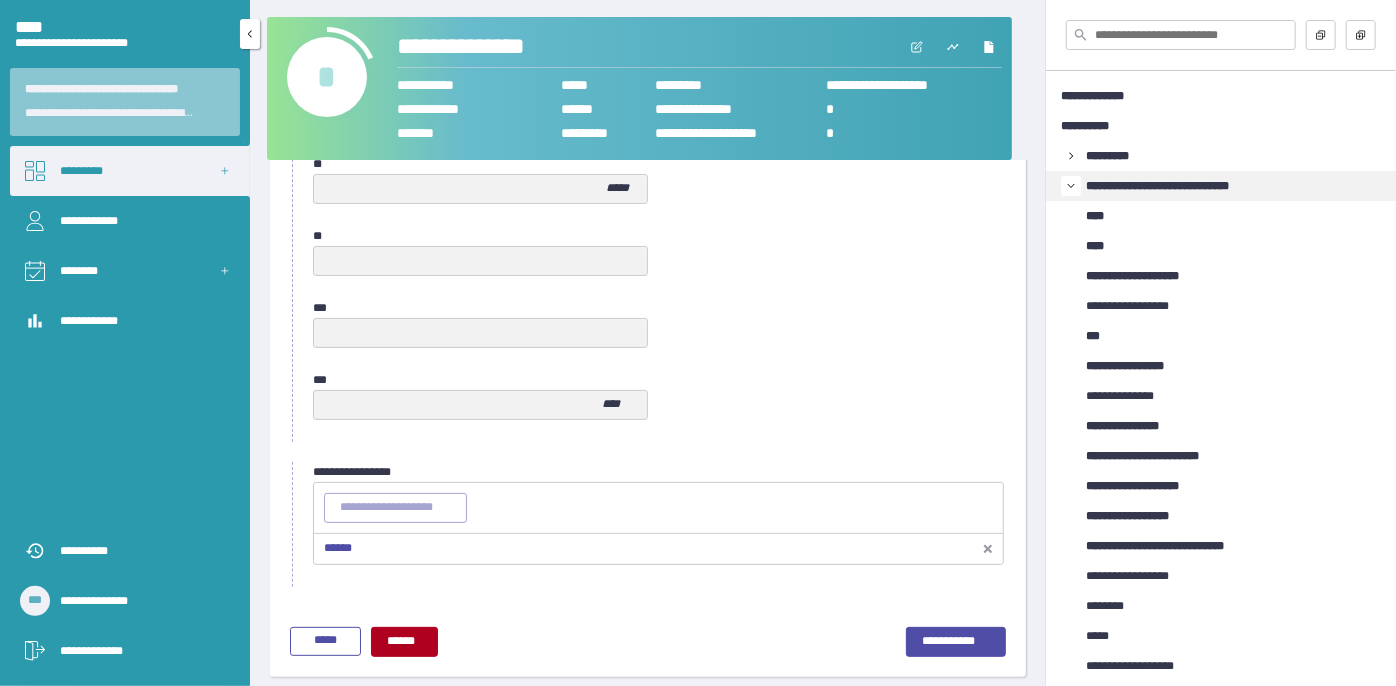 click on "*********" at bounding box center [130, 171] 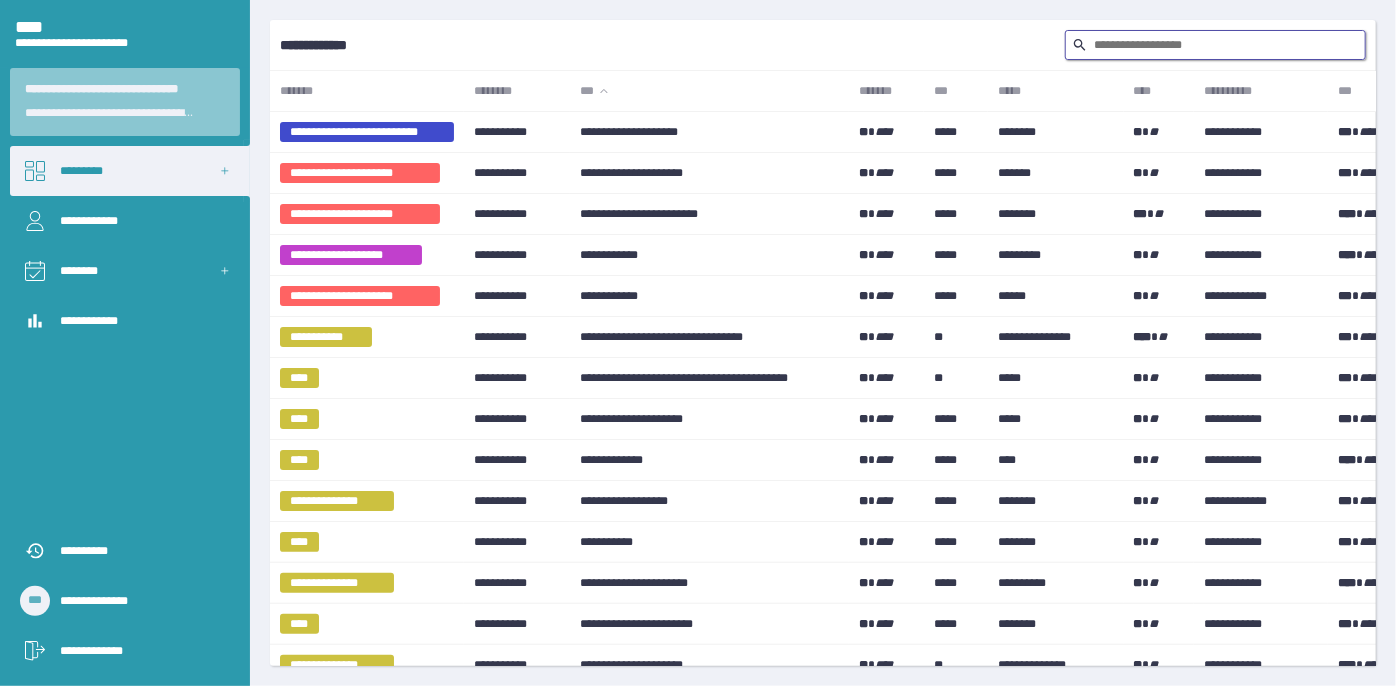 click at bounding box center (1215, 45) 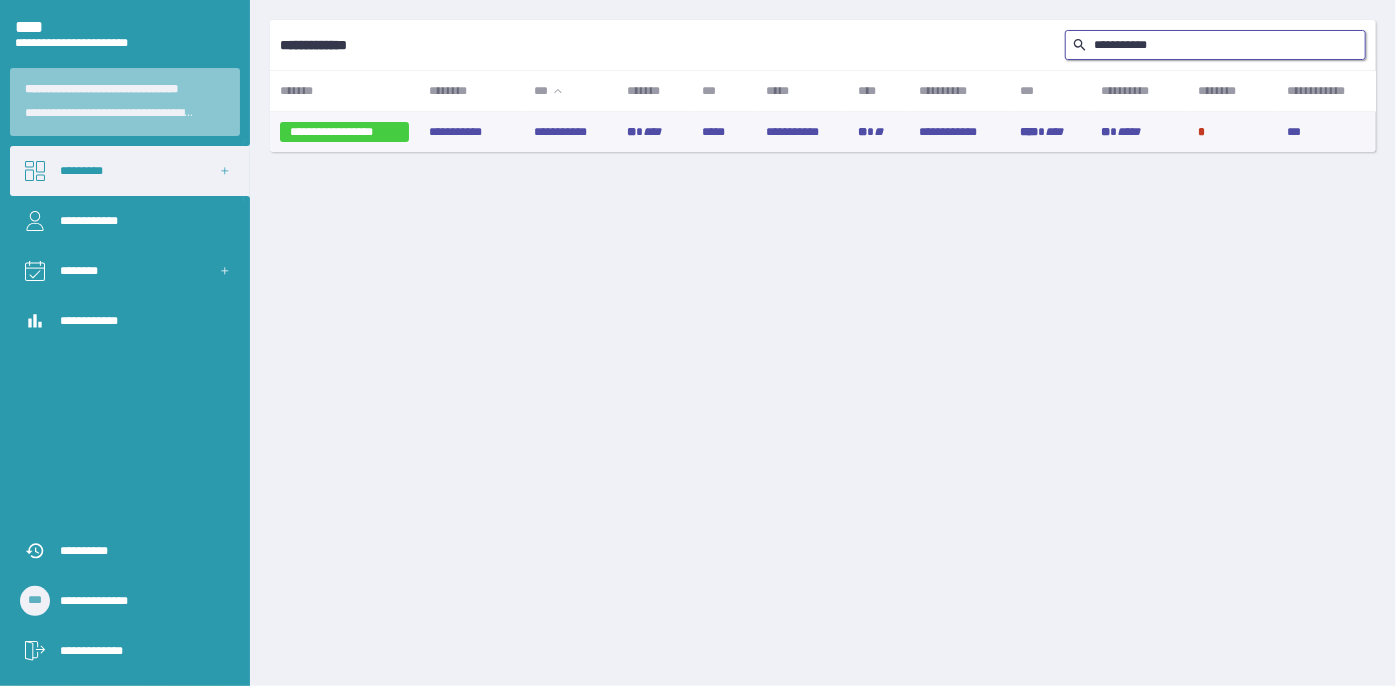 type on "**********" 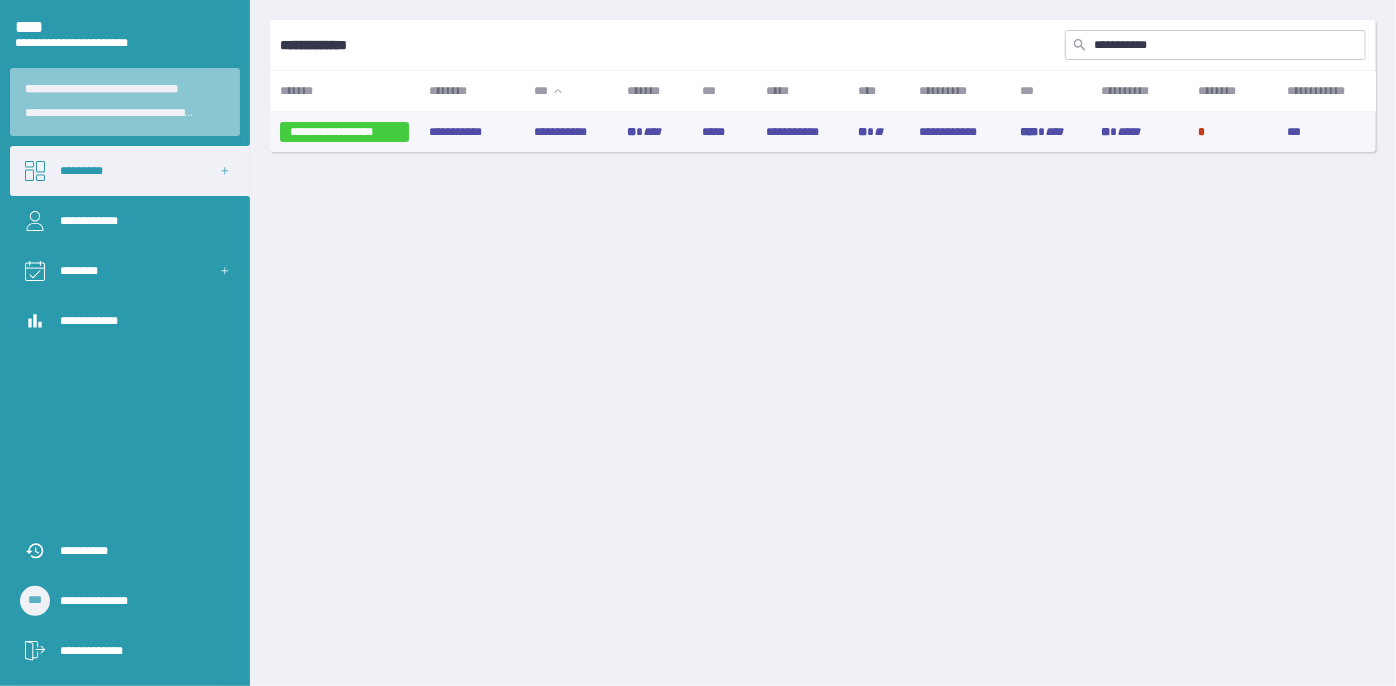 click on "**********" at bounding box center [570, 132] 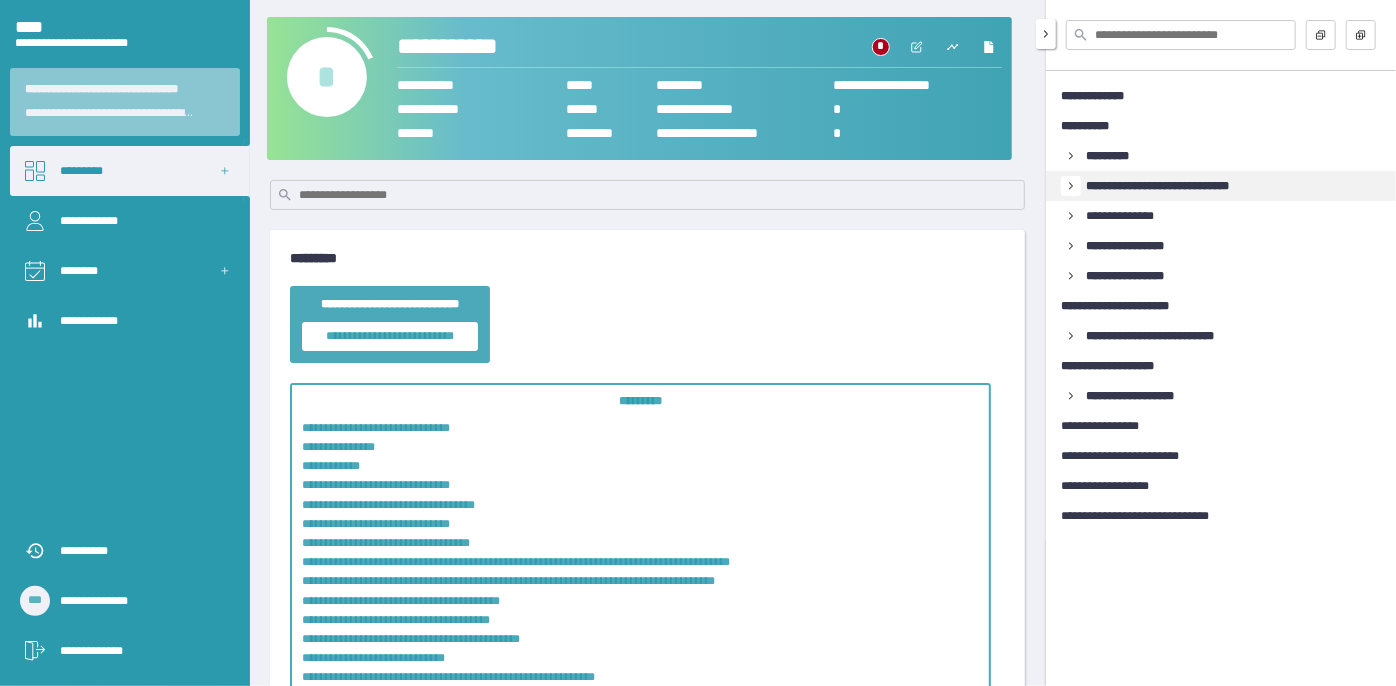 click 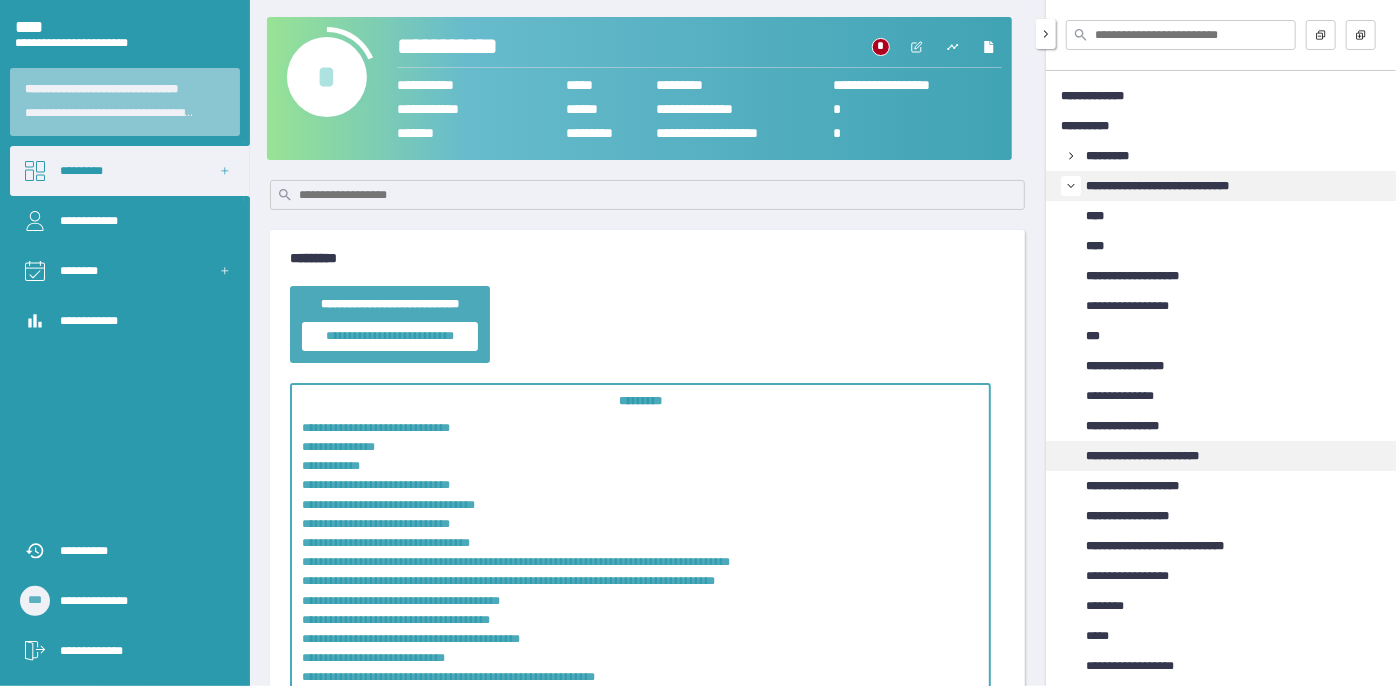 click on "**********" at bounding box center (1161, 456) 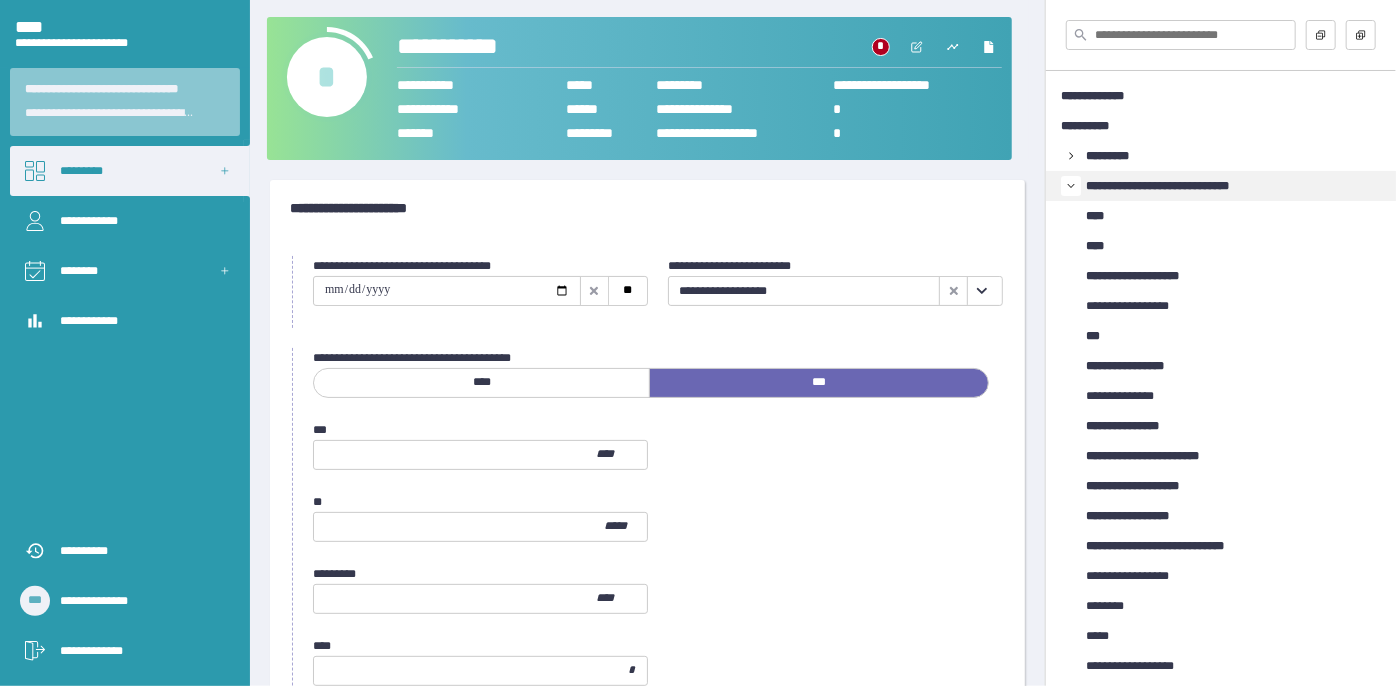 click at bounding box center (981, 291) 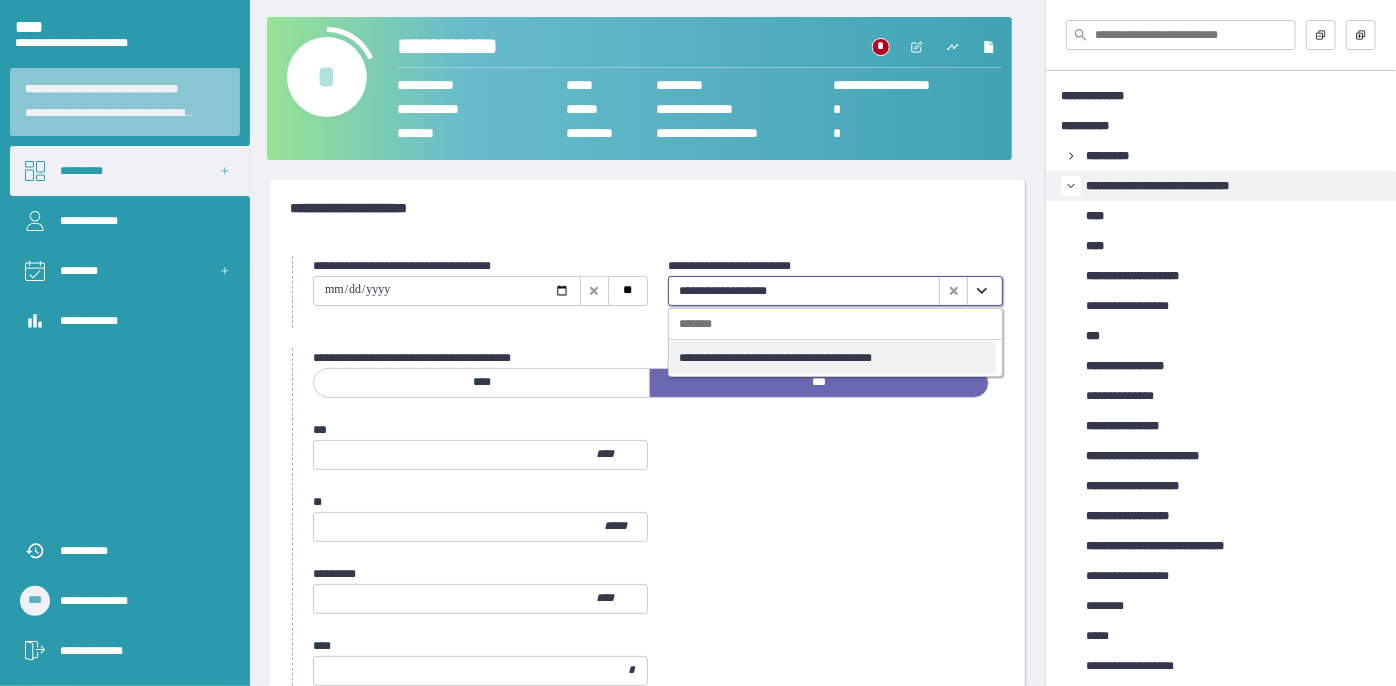 click on "**********" at bounding box center (832, 358) 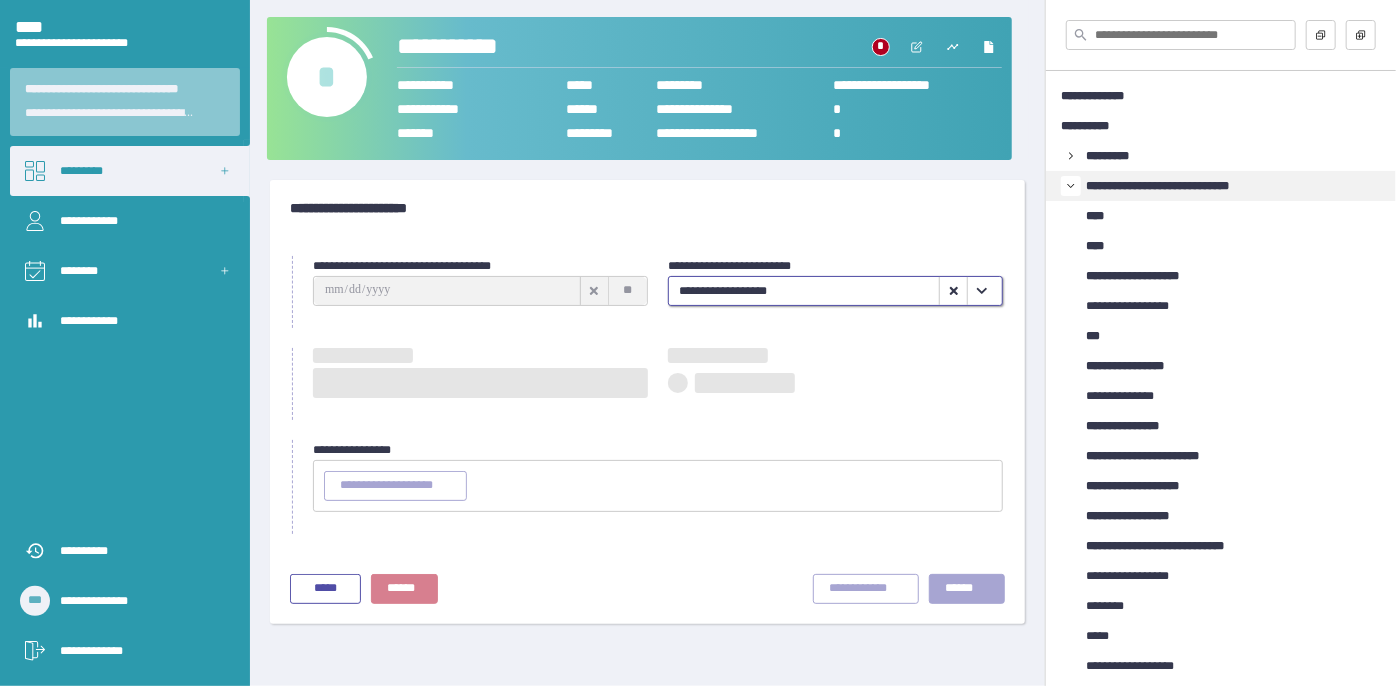 type on "**********" 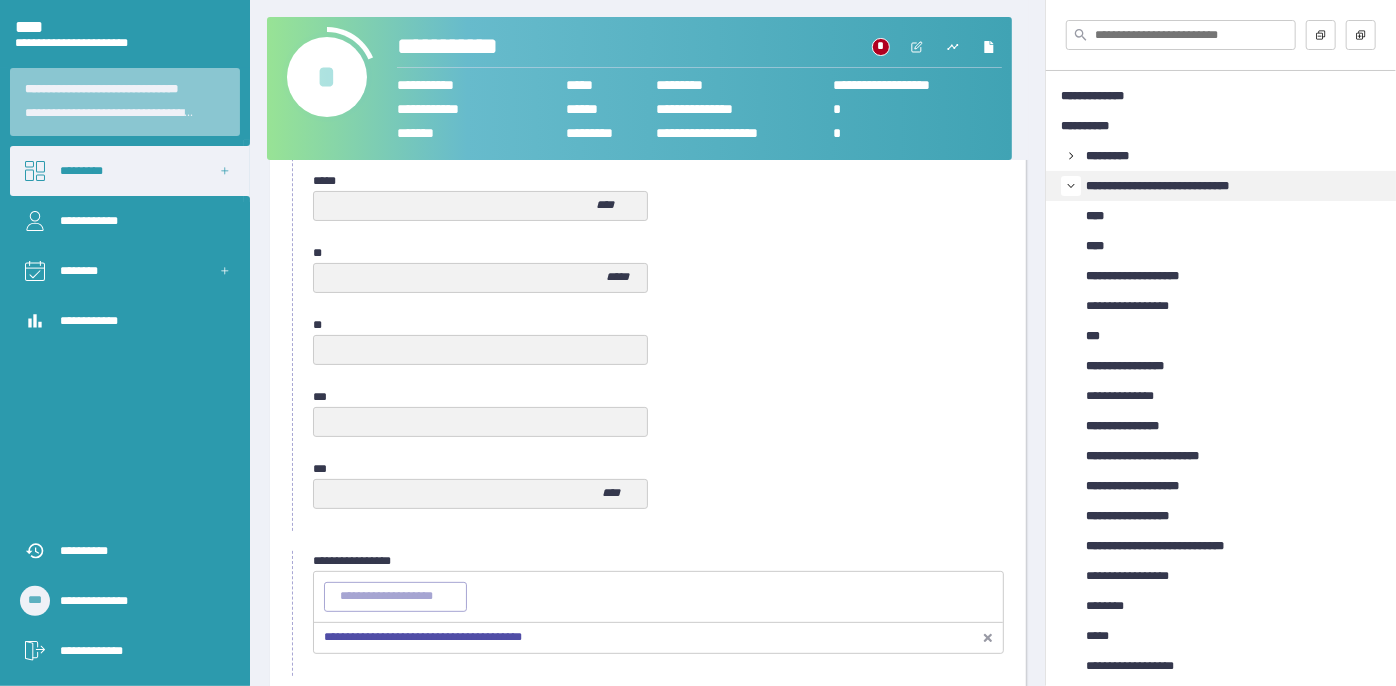 scroll, scrollTop: 1058, scrollLeft: 0, axis: vertical 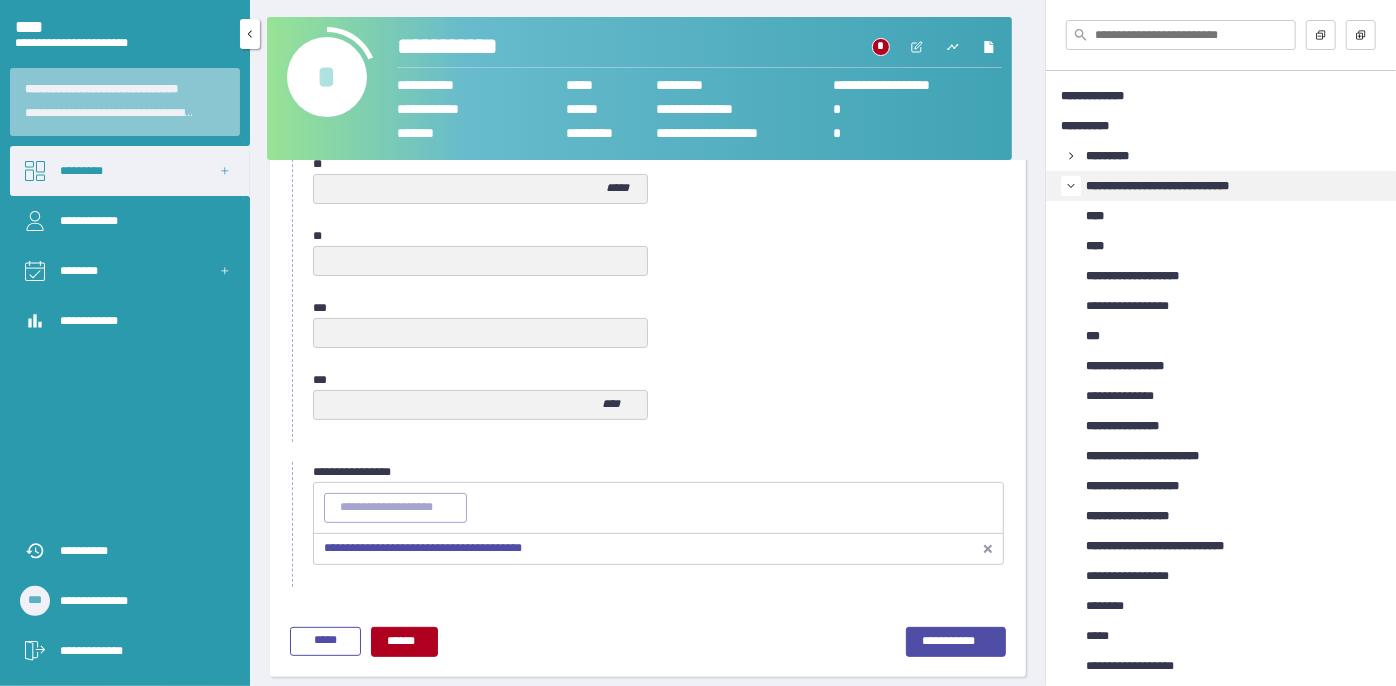 click on "*********" at bounding box center [130, 171] 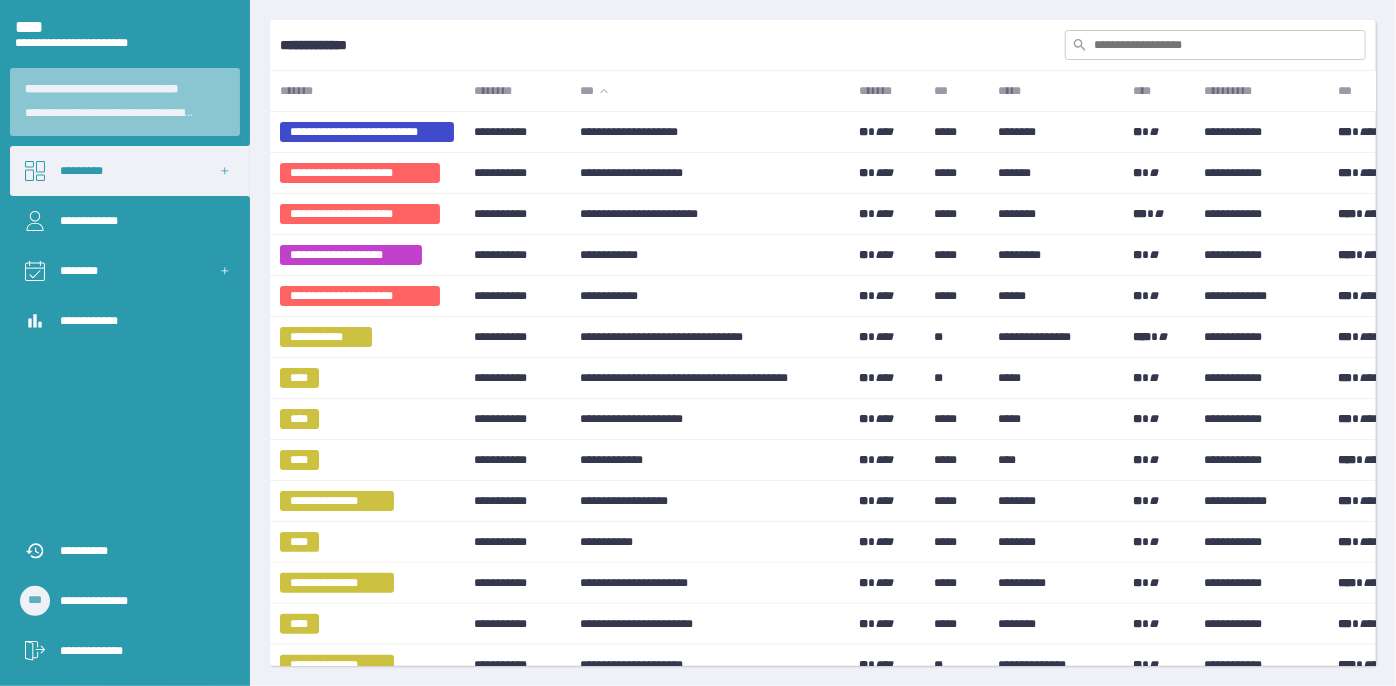 click at bounding box center (1215, 45) 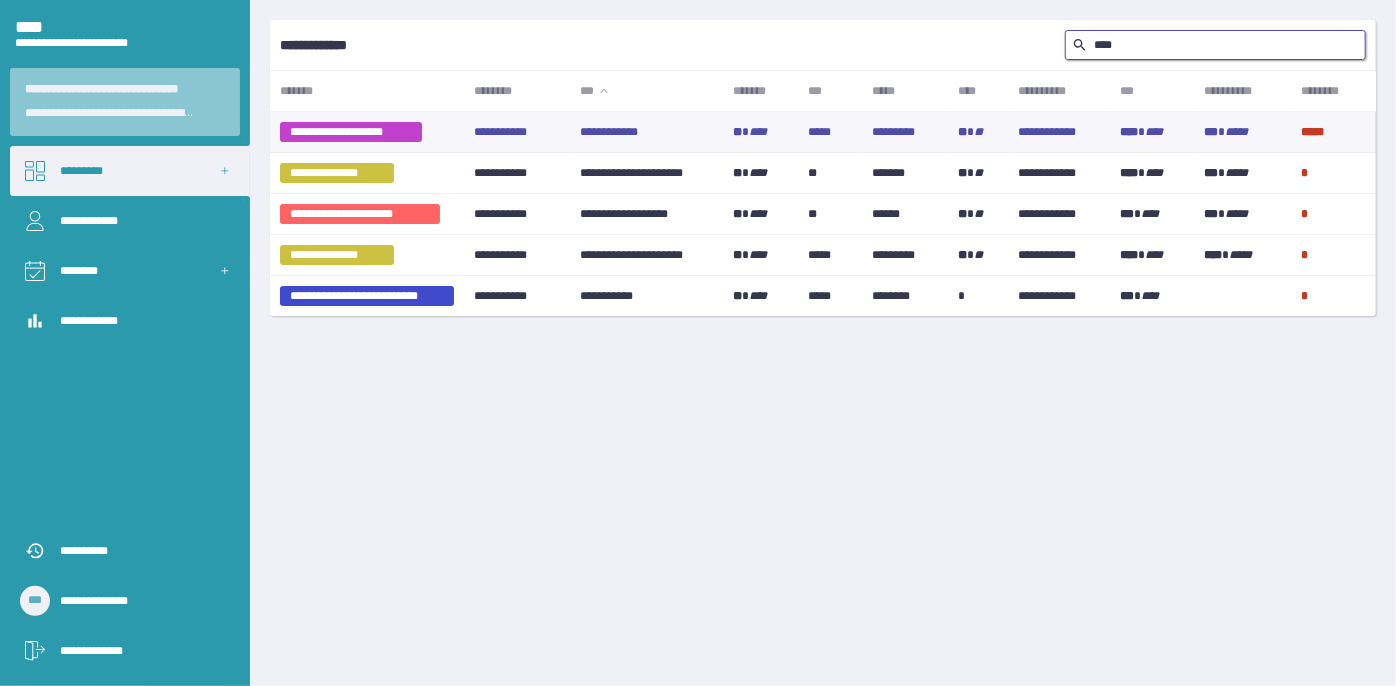 type on "****" 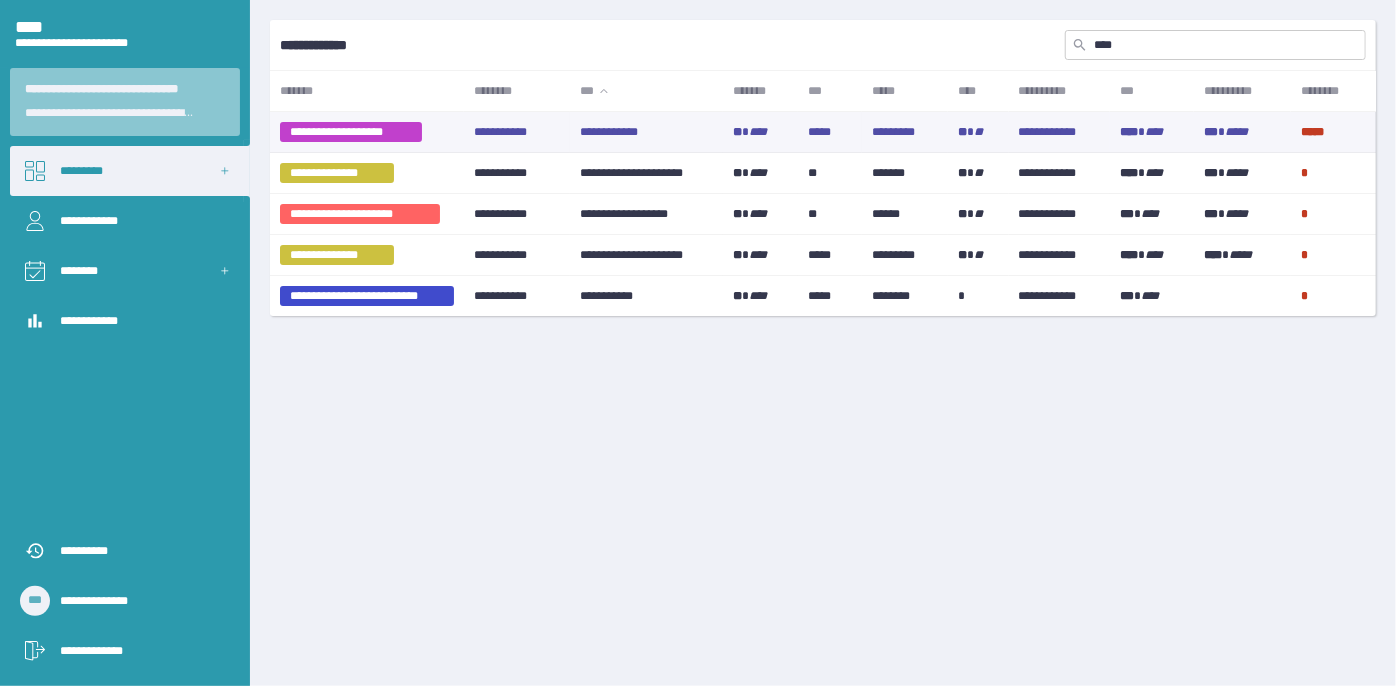 click on "**********" at bounding box center [646, 132] 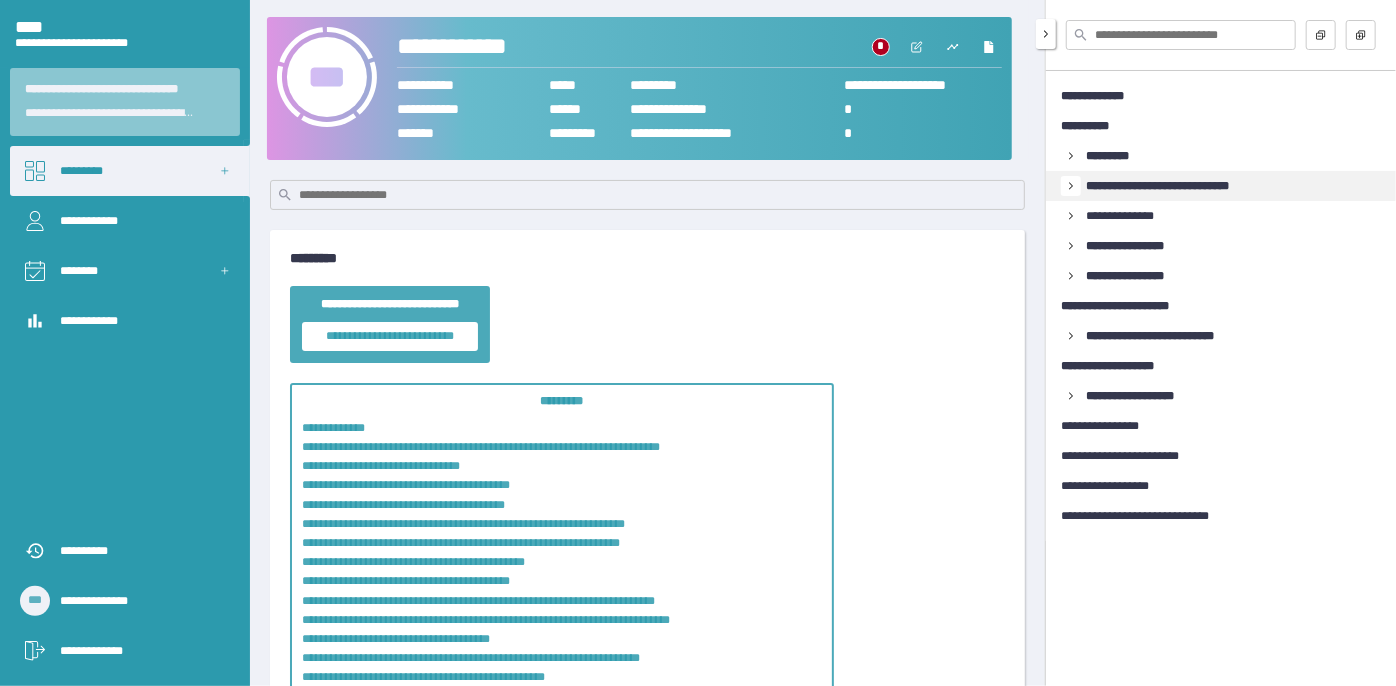 click at bounding box center (1071, 186) 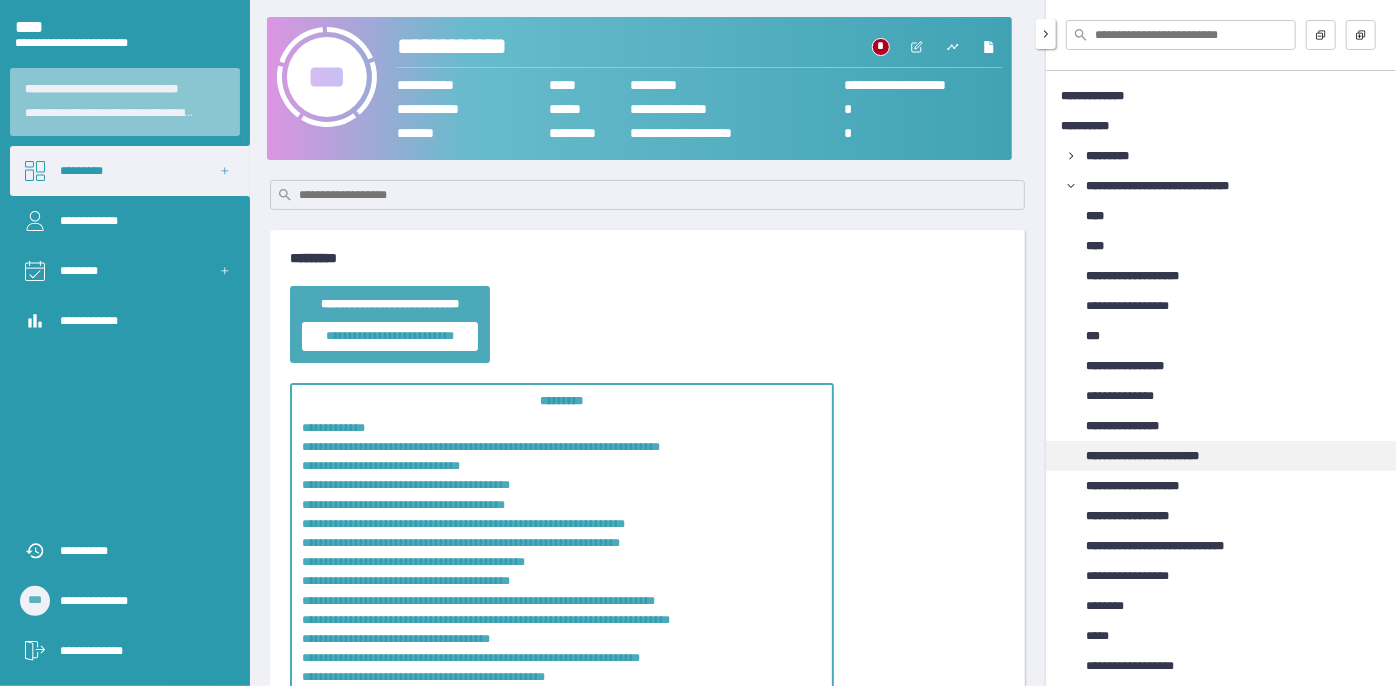click on "**********" at bounding box center (1161, 456) 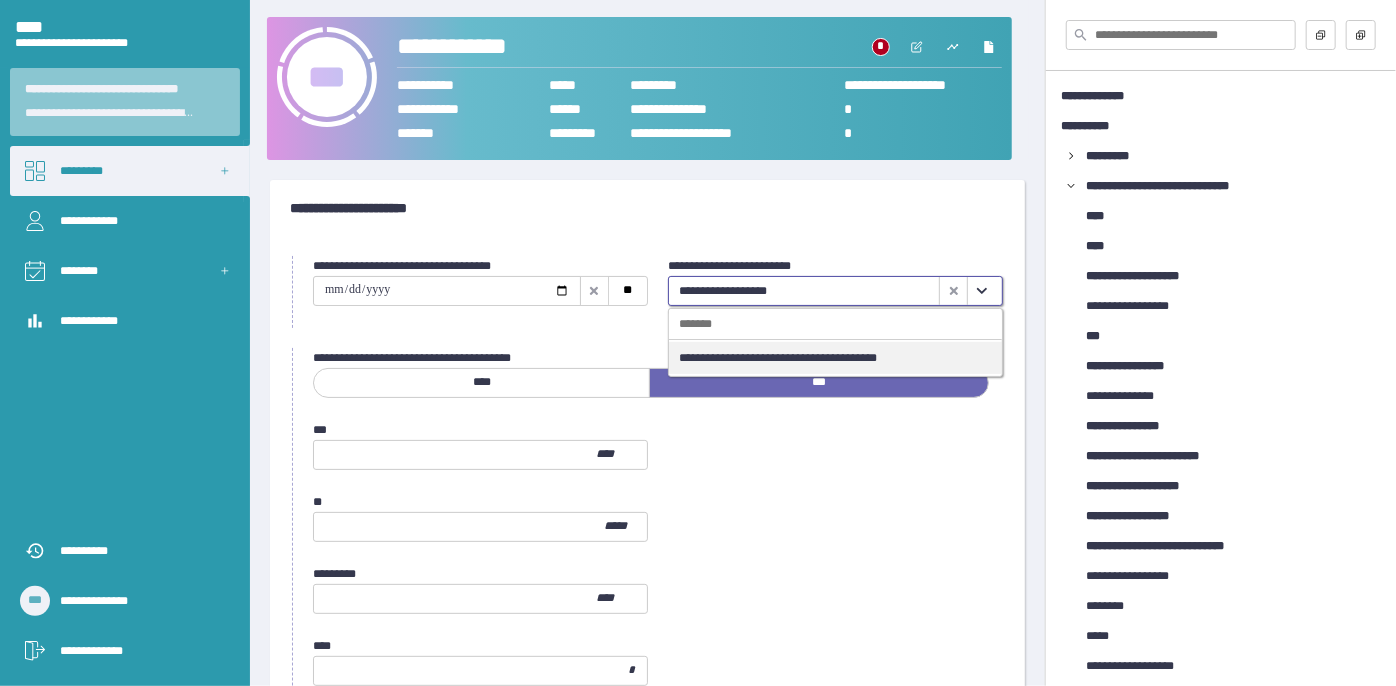 click 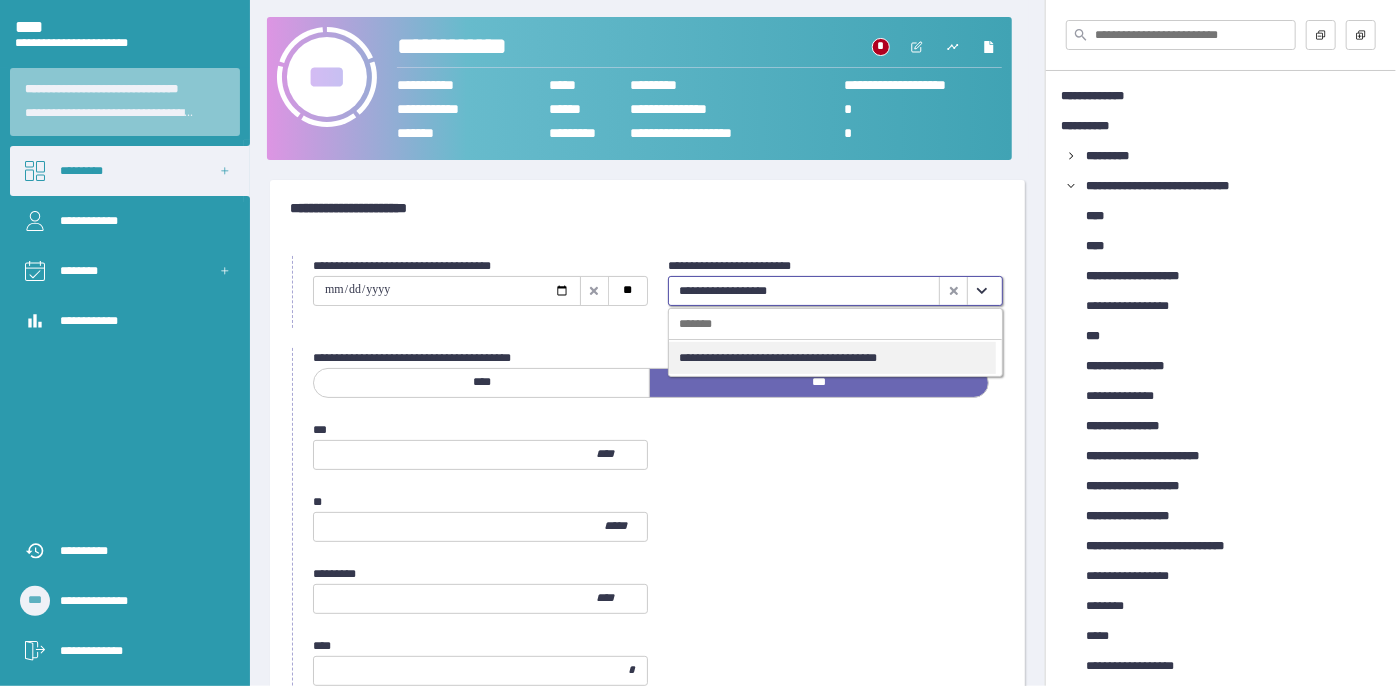 click on "**********" at bounding box center (832, 358) 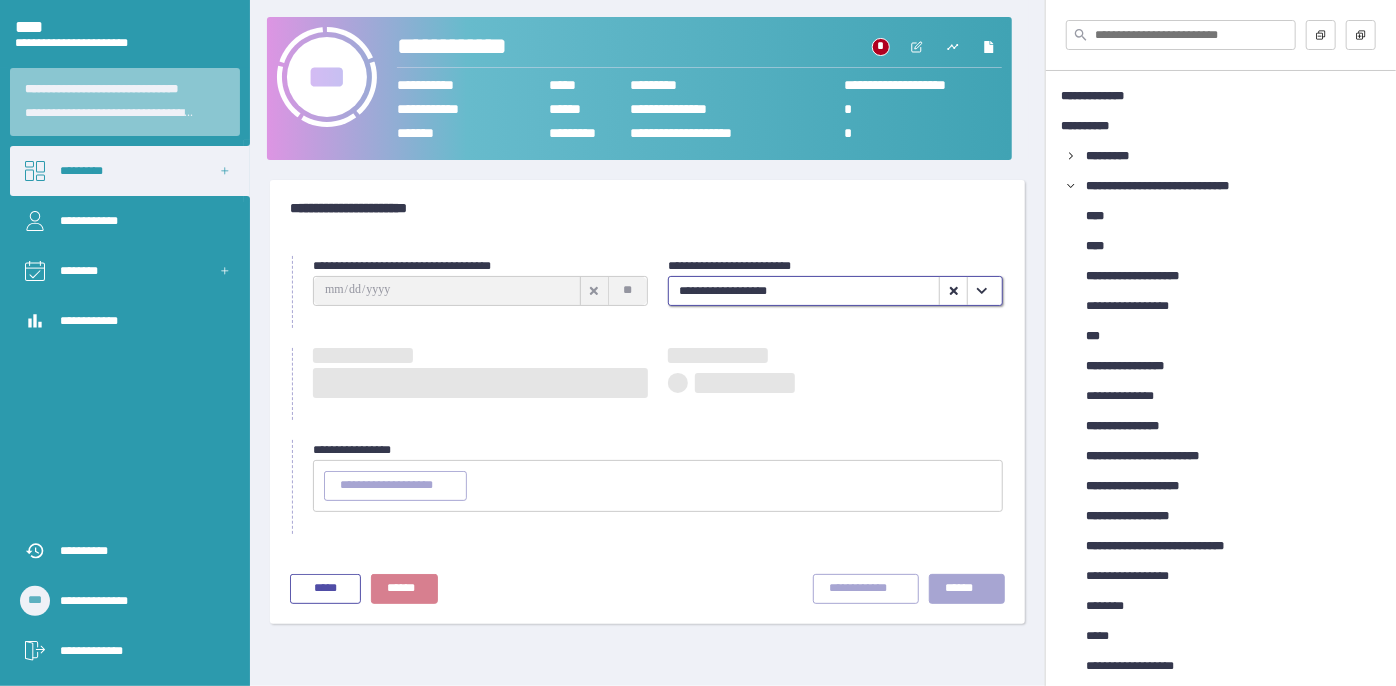 type on "**********" 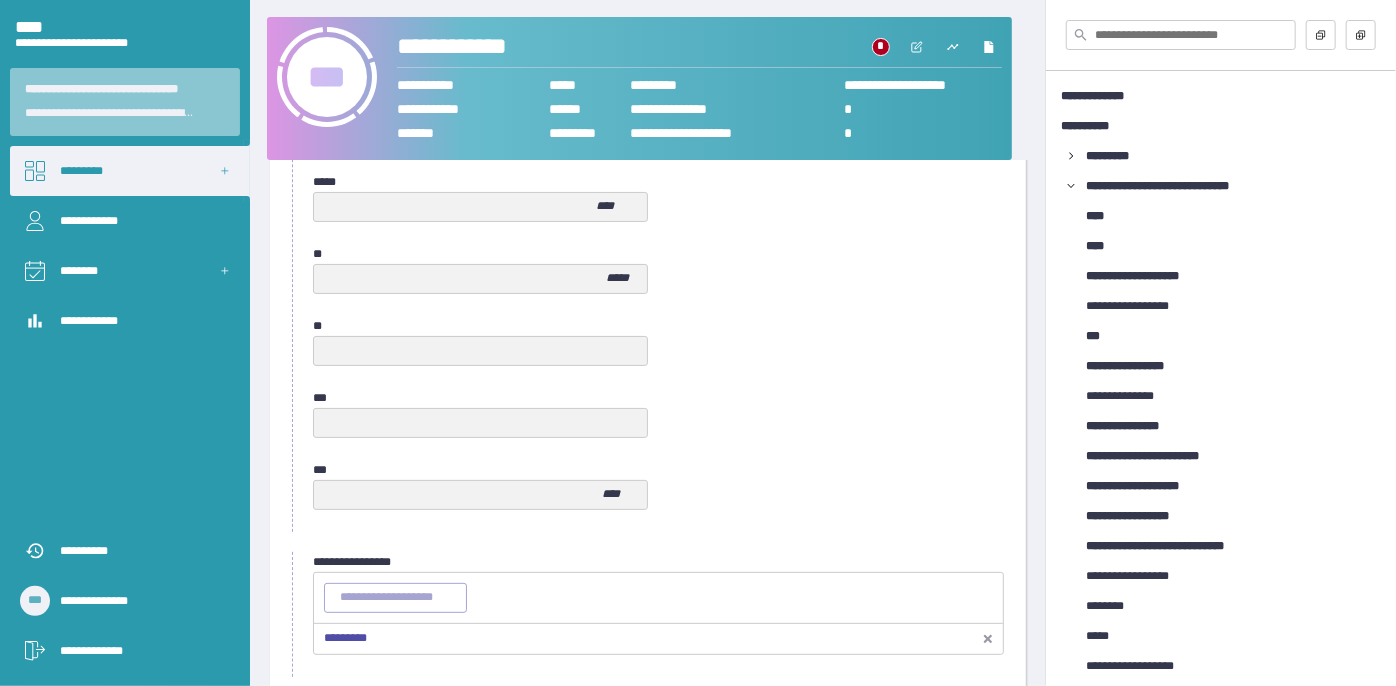 scroll, scrollTop: 1000, scrollLeft: 0, axis: vertical 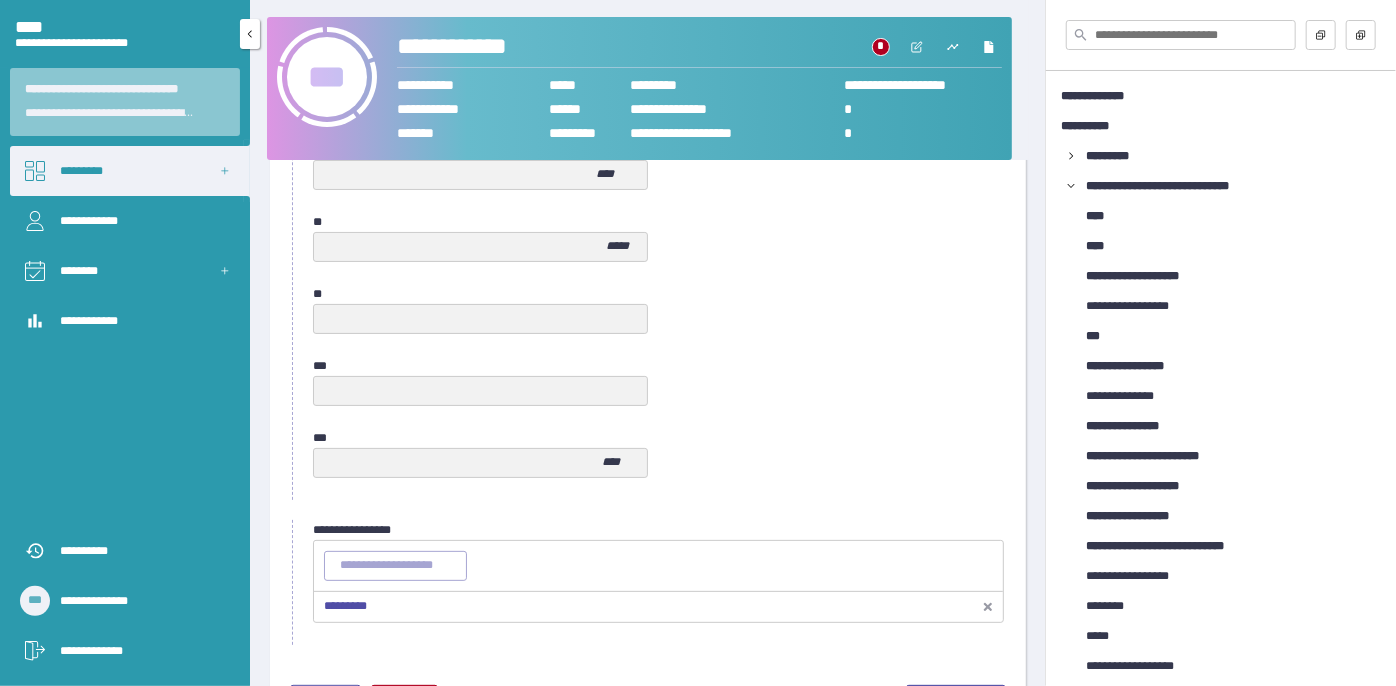 click on "*********" at bounding box center [130, 171] 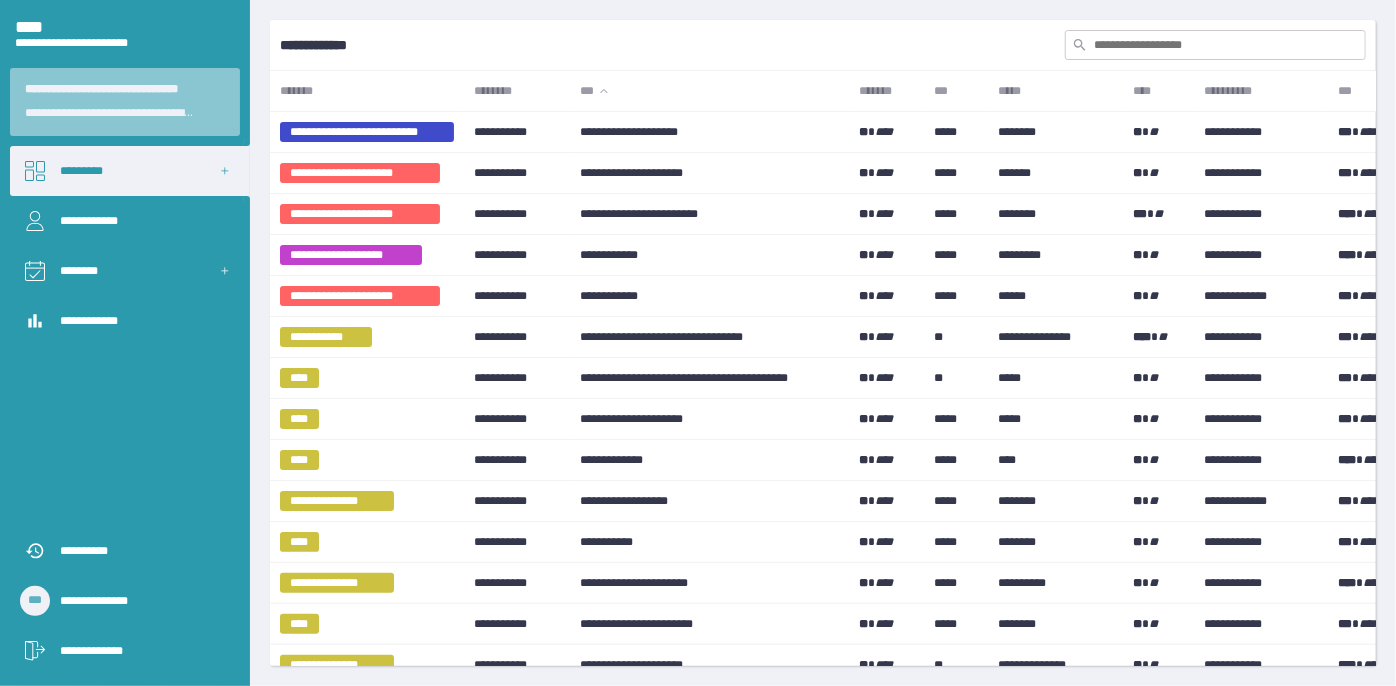 click at bounding box center (1215, 45) 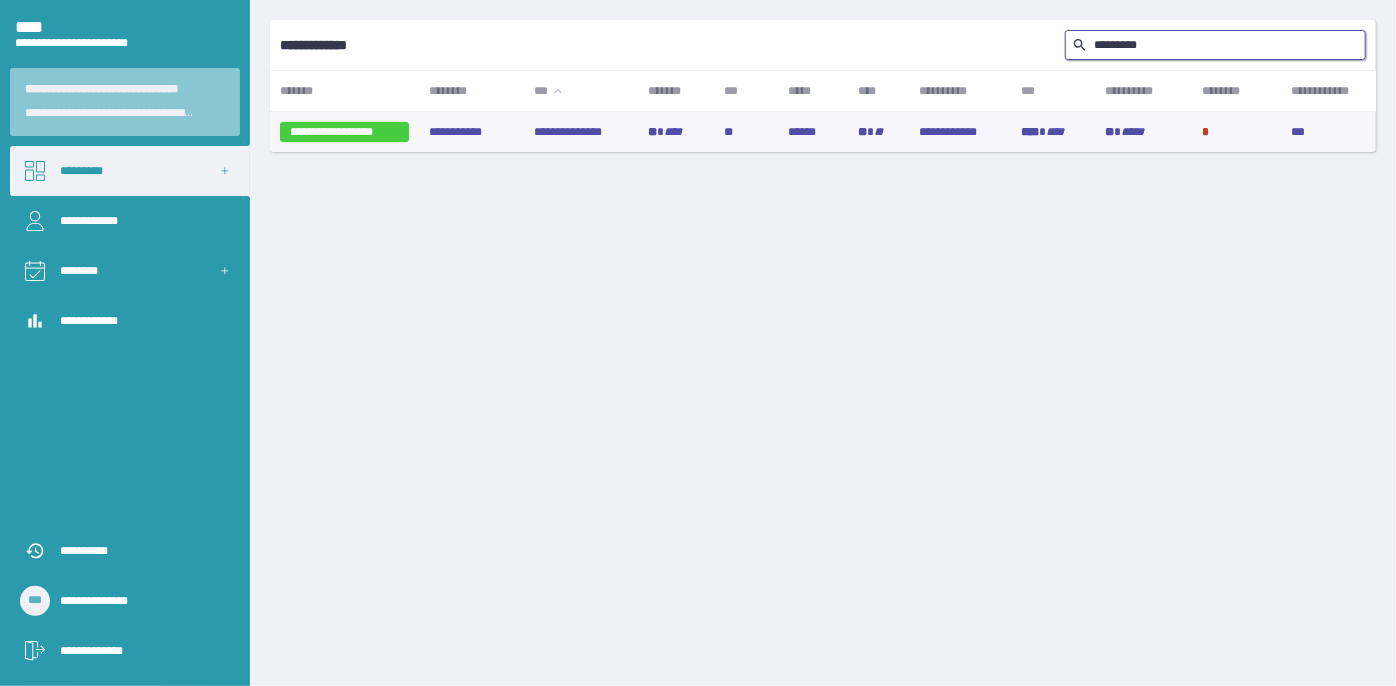 type on "*********" 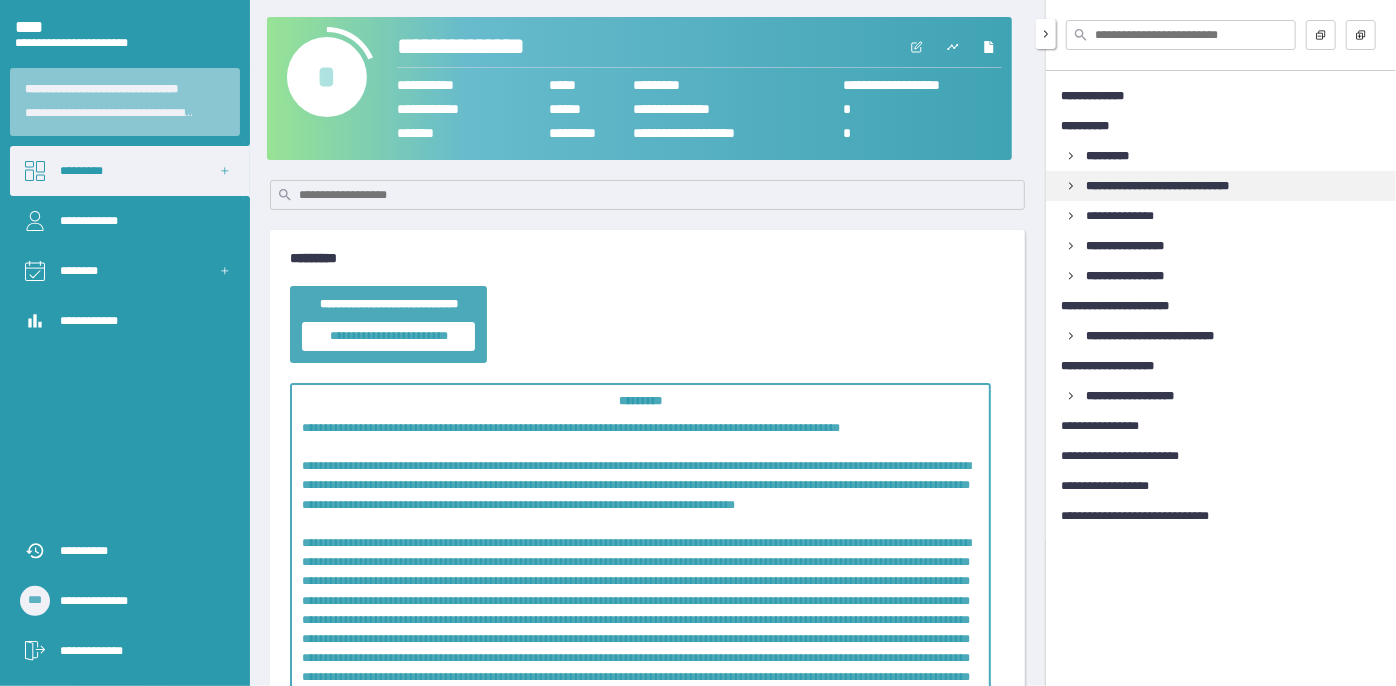 click on "**********" at bounding box center (1221, 186) 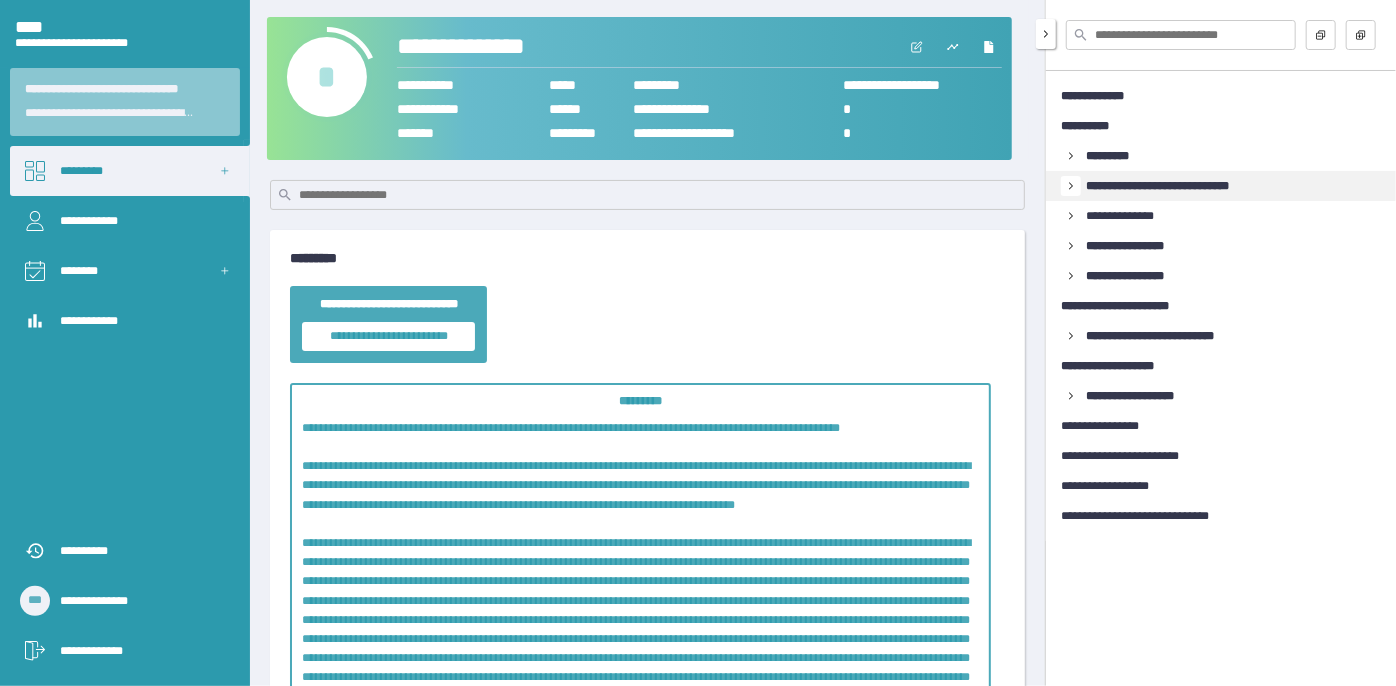 click 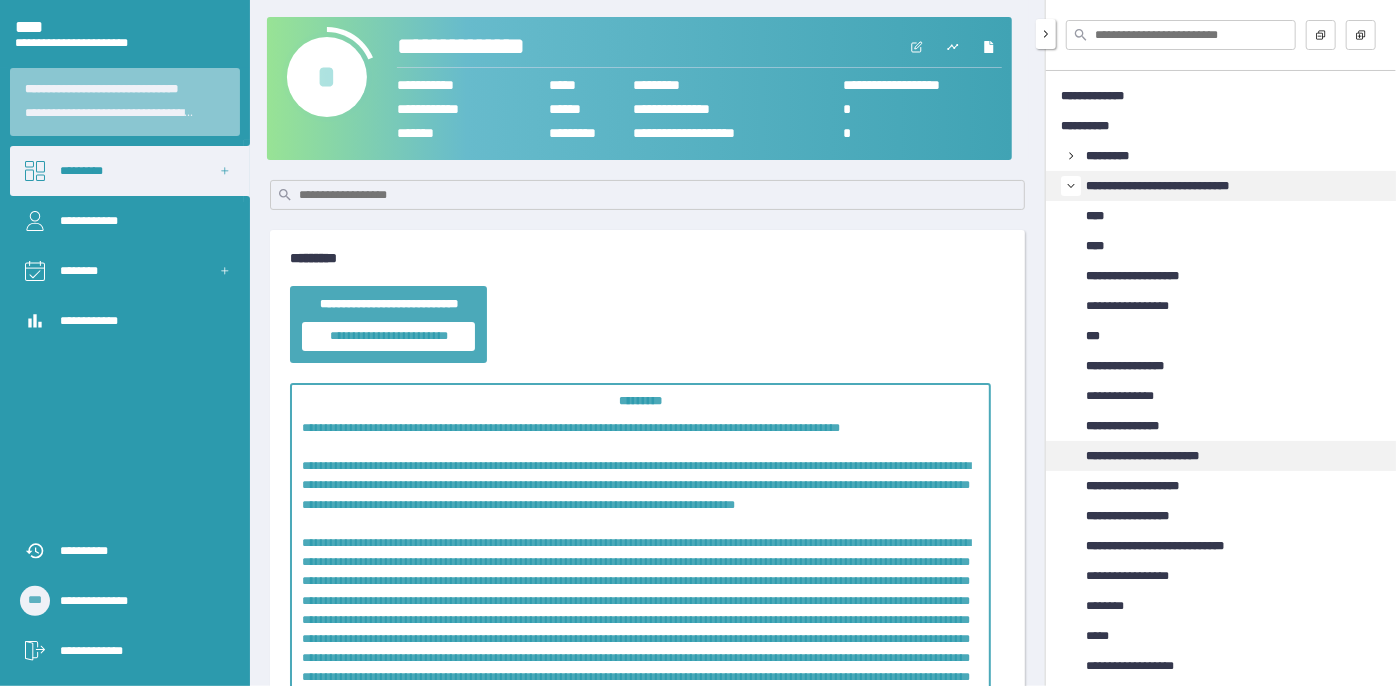 click on "**********" at bounding box center [1161, 456] 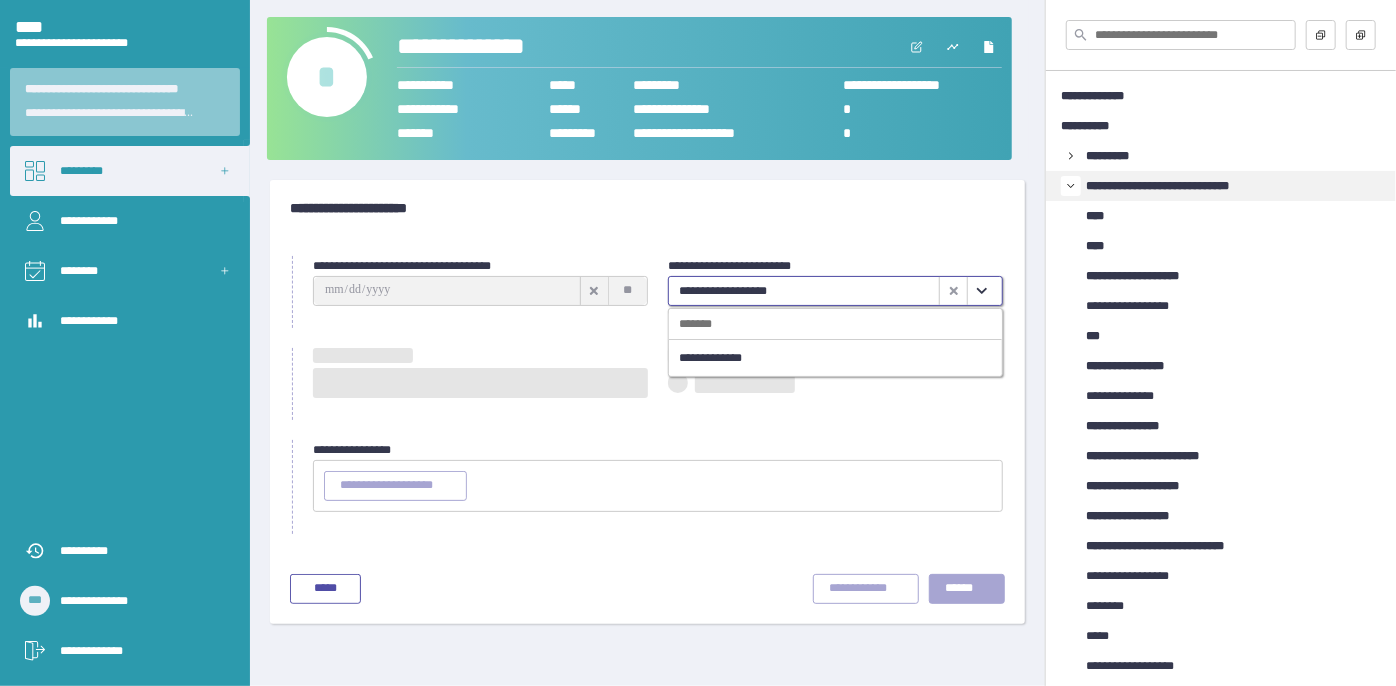 click at bounding box center [981, 291] 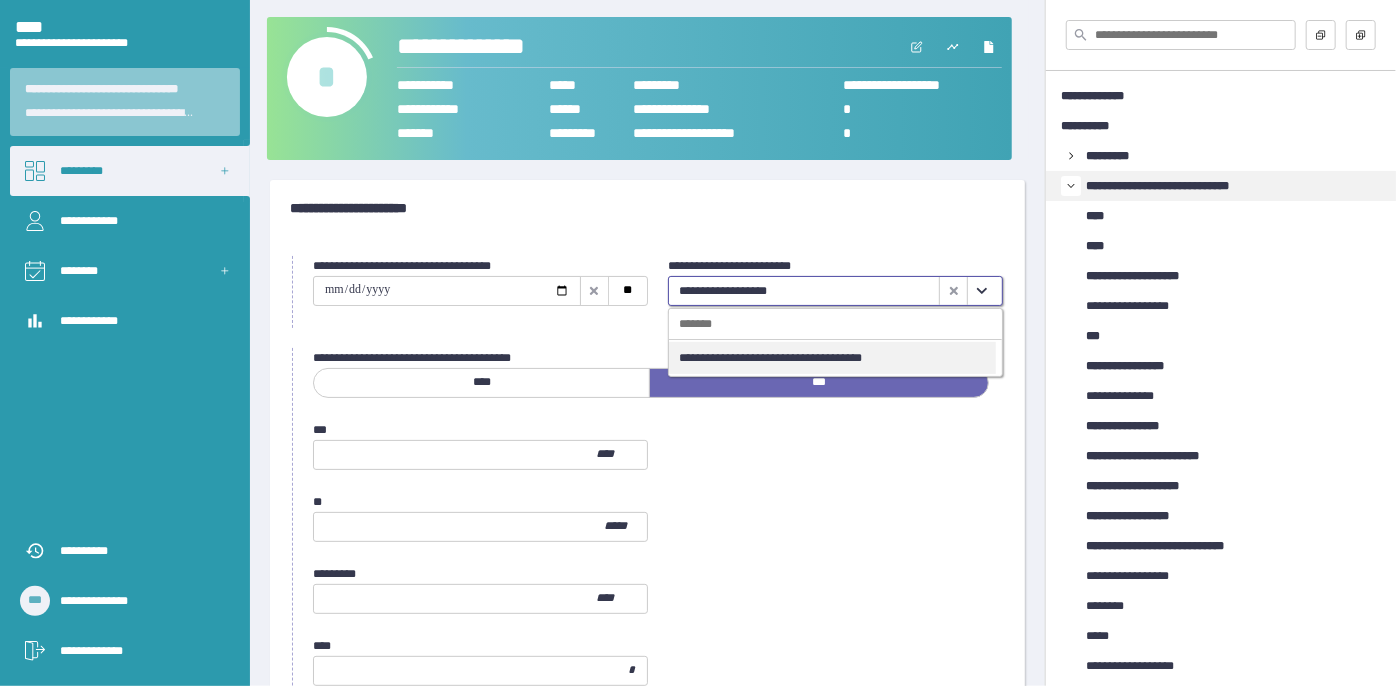 click on "**********" at bounding box center (832, 358) 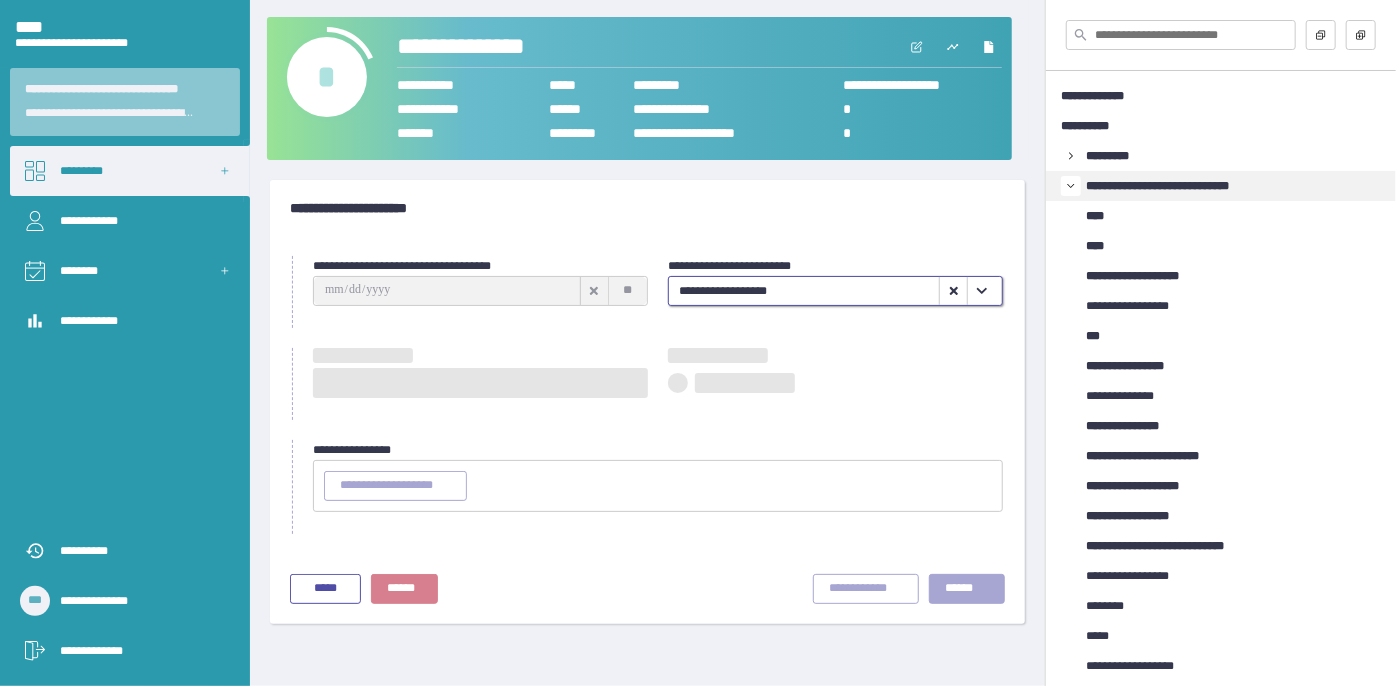 type on "**********" 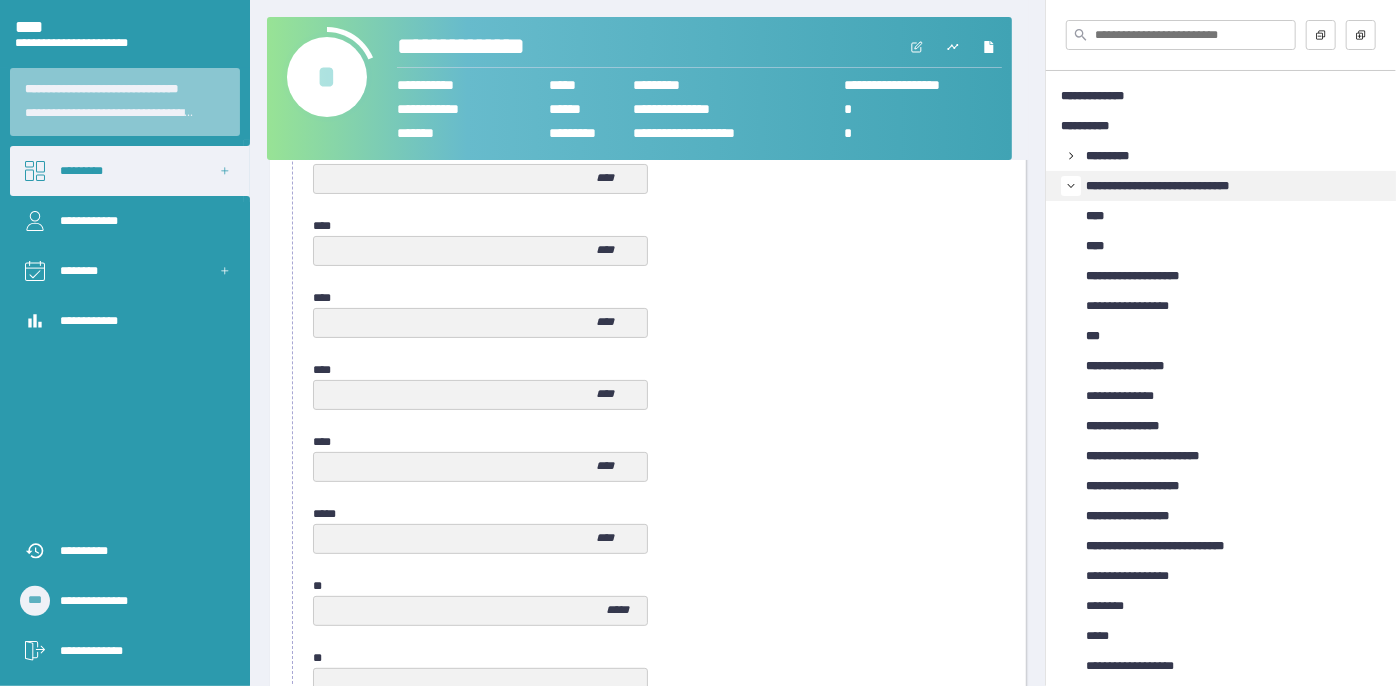 scroll, scrollTop: 1058, scrollLeft: 0, axis: vertical 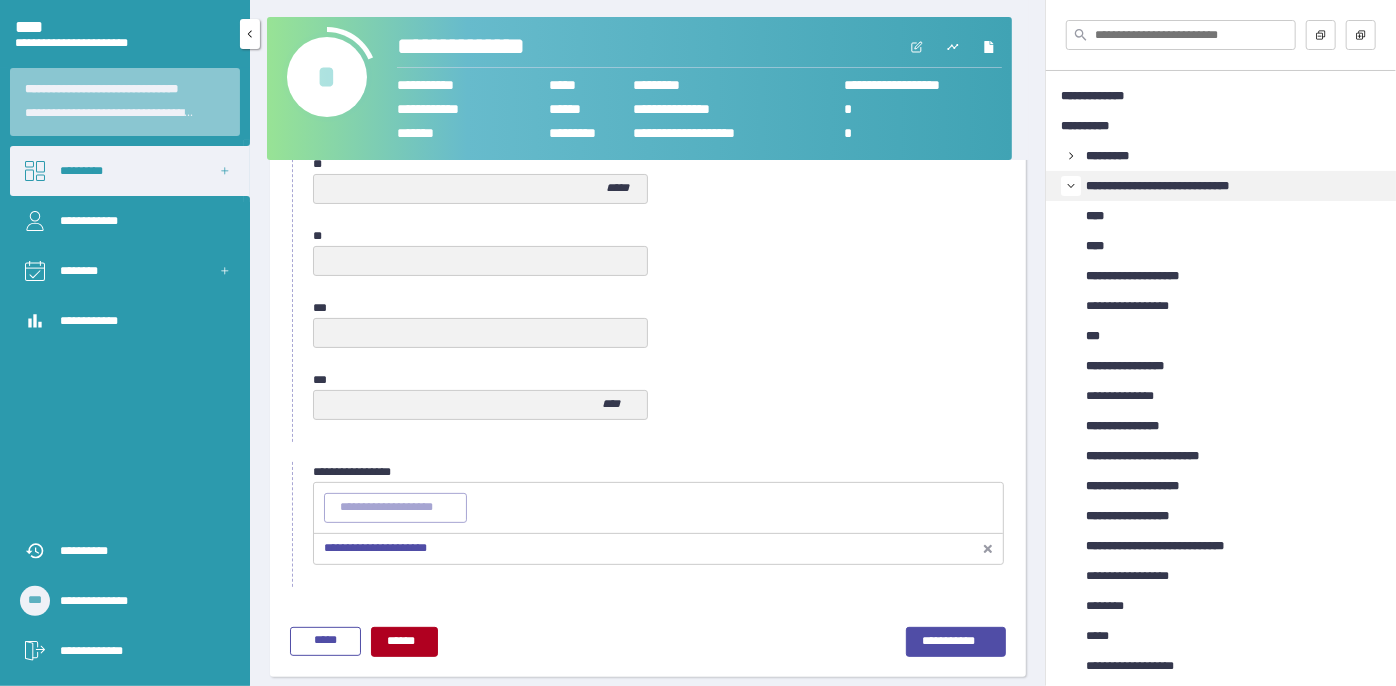 click on "*********" at bounding box center (130, 171) 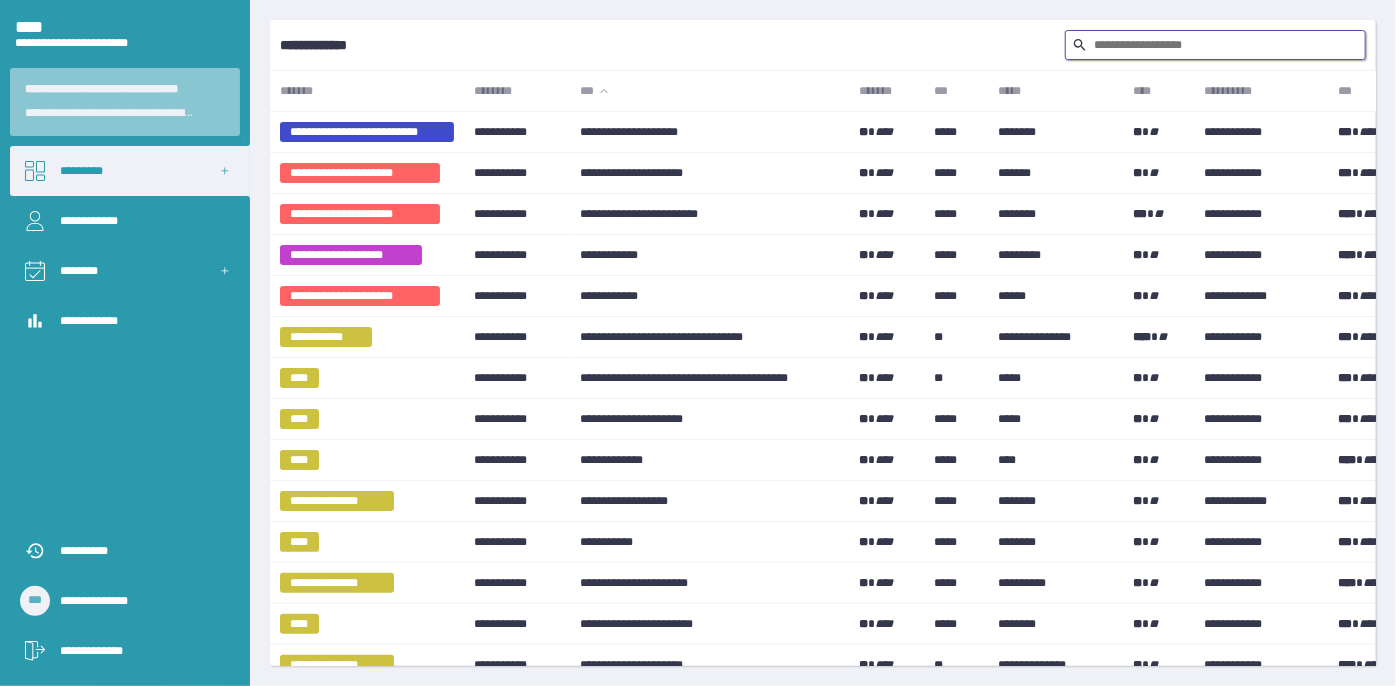 click at bounding box center [1215, 45] 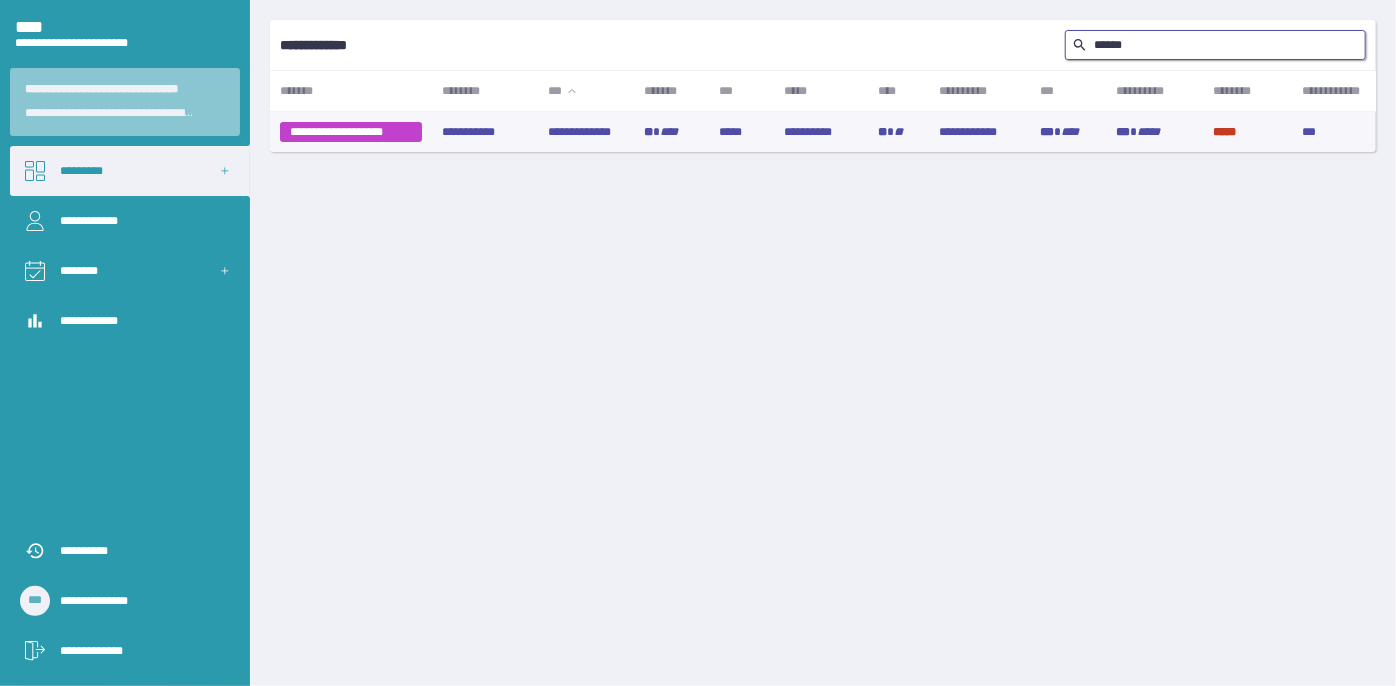 type on "******" 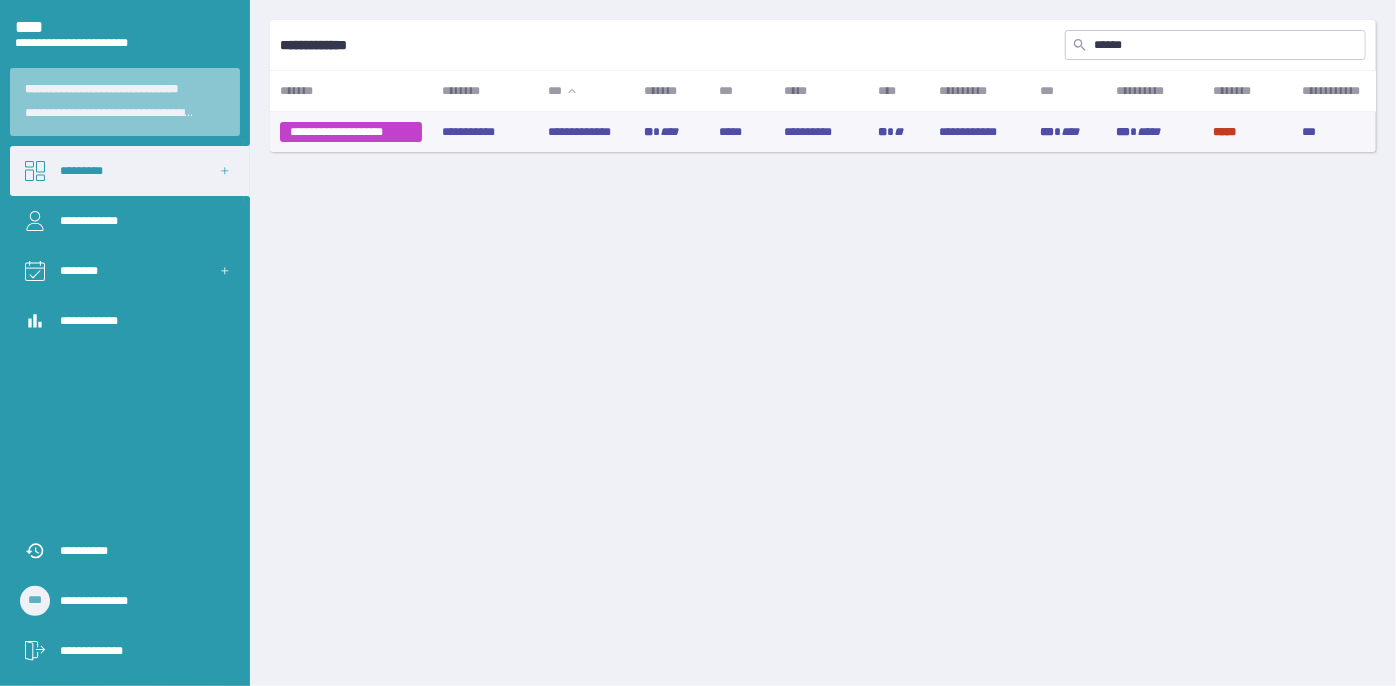 click on "**********" at bounding box center (586, 132) 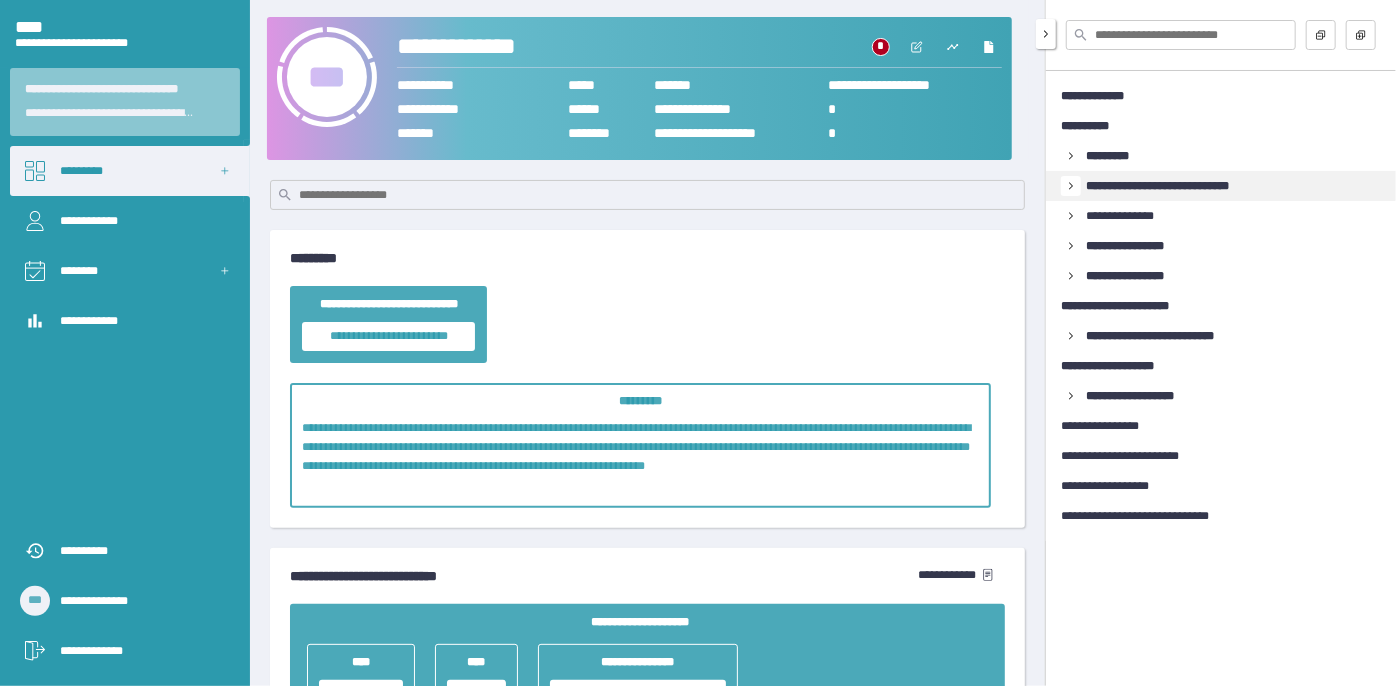 click 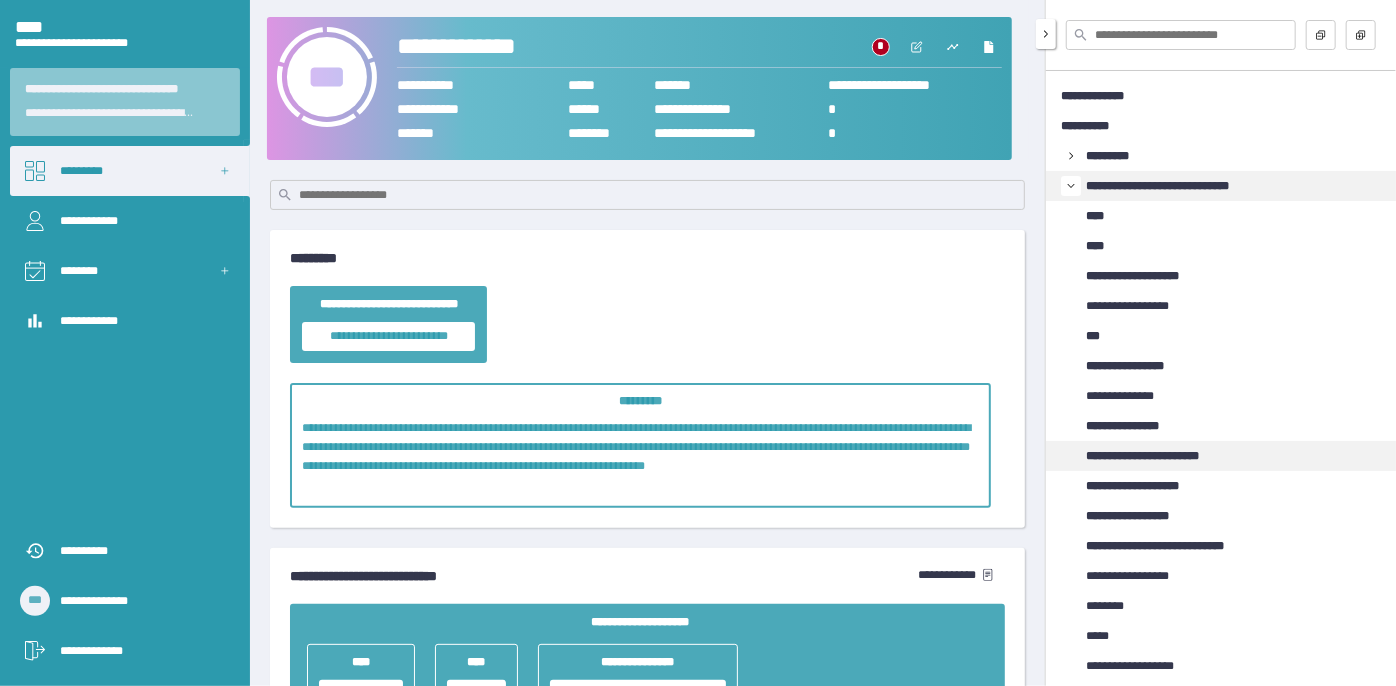 click on "**********" at bounding box center (1161, 456) 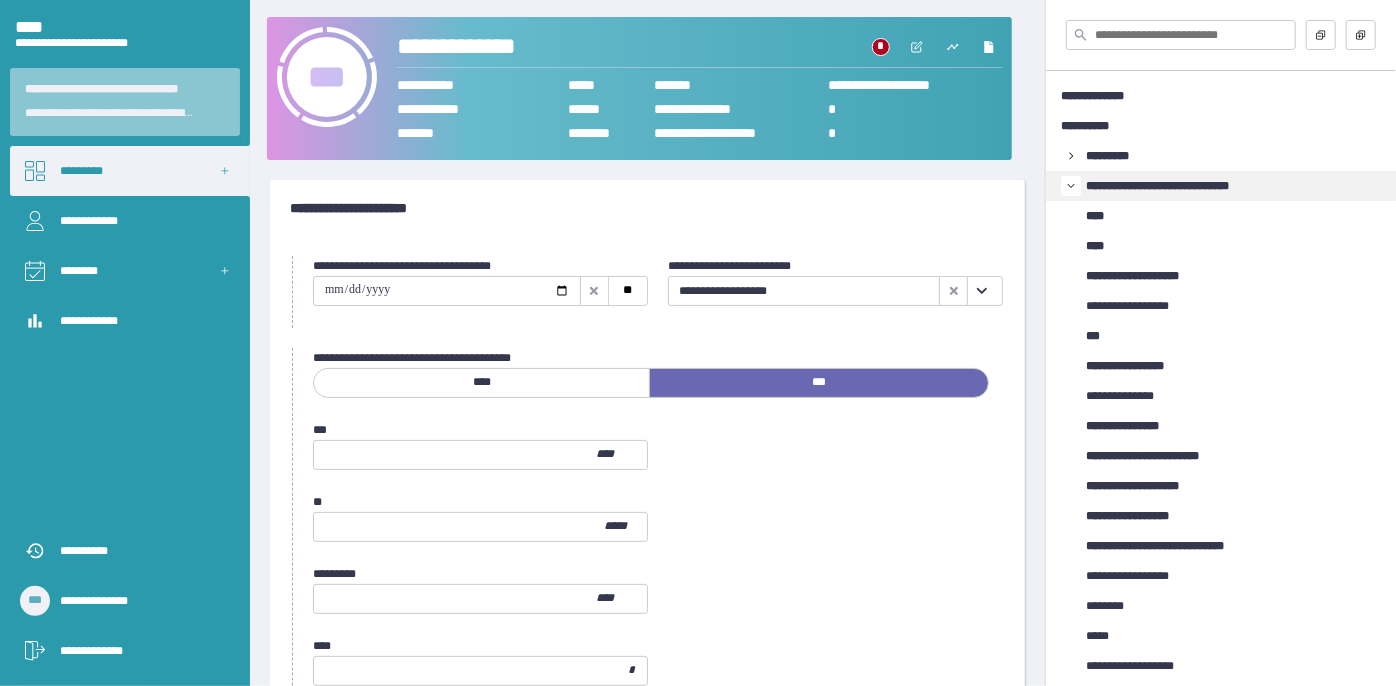 click at bounding box center (981, 291) 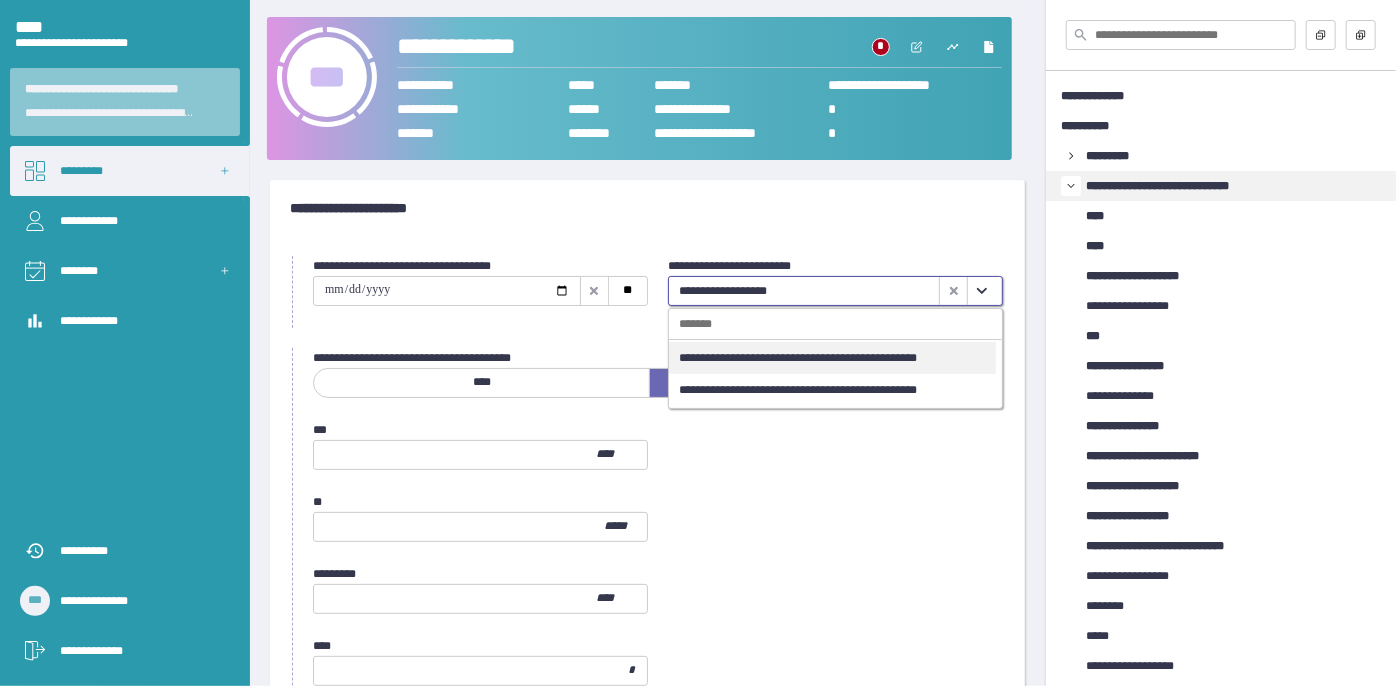 click on "**********" at bounding box center (832, 358) 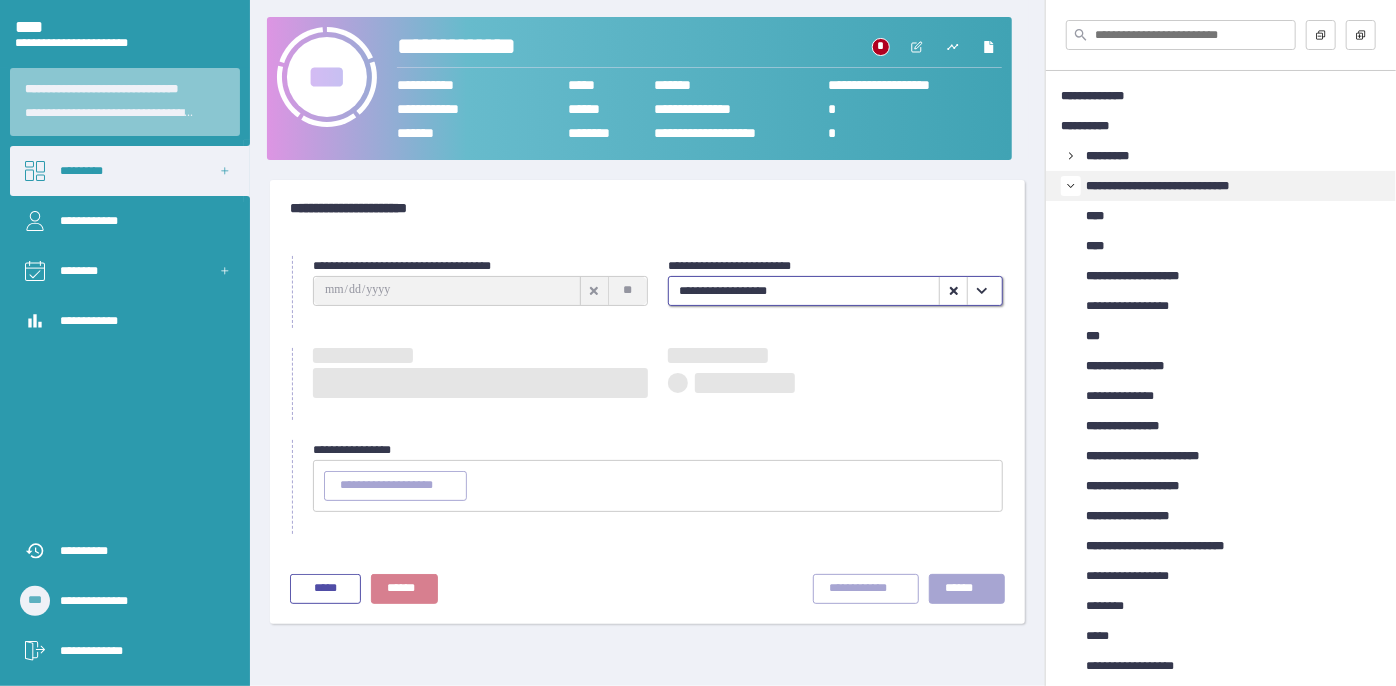 type on "**********" 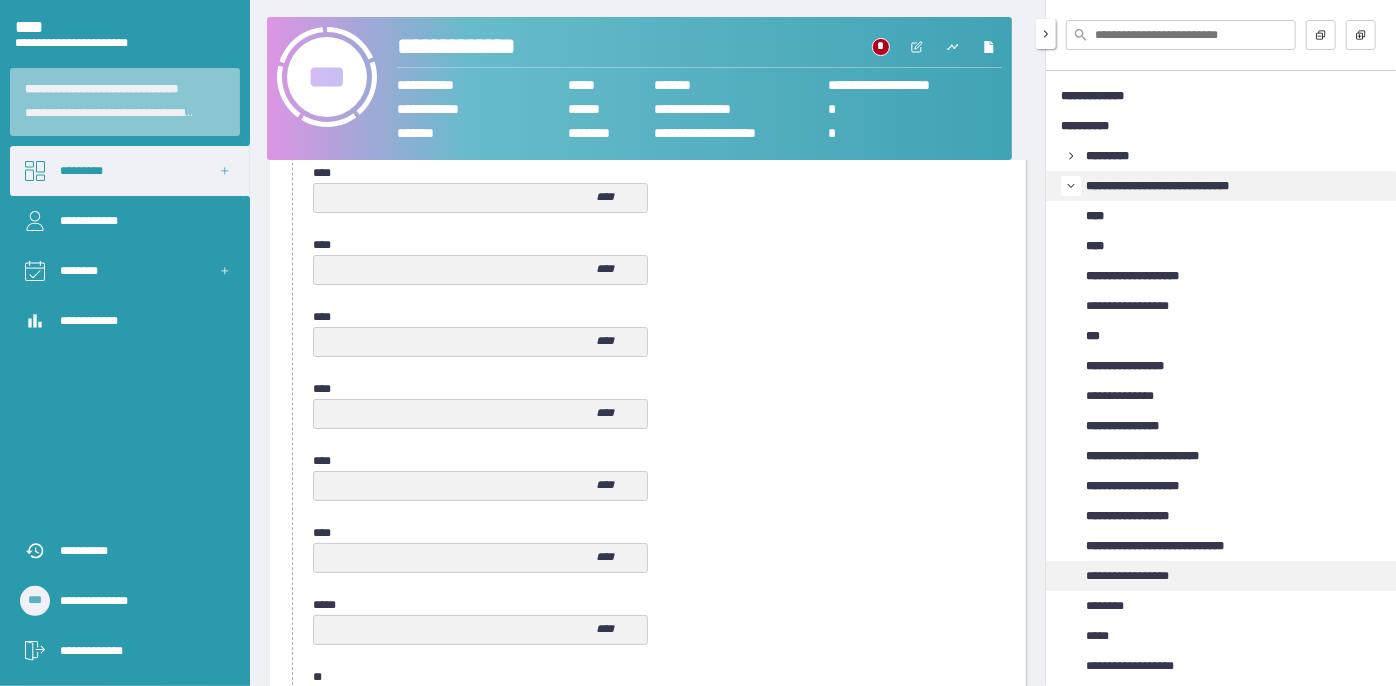 scroll, scrollTop: 1000, scrollLeft: 0, axis: vertical 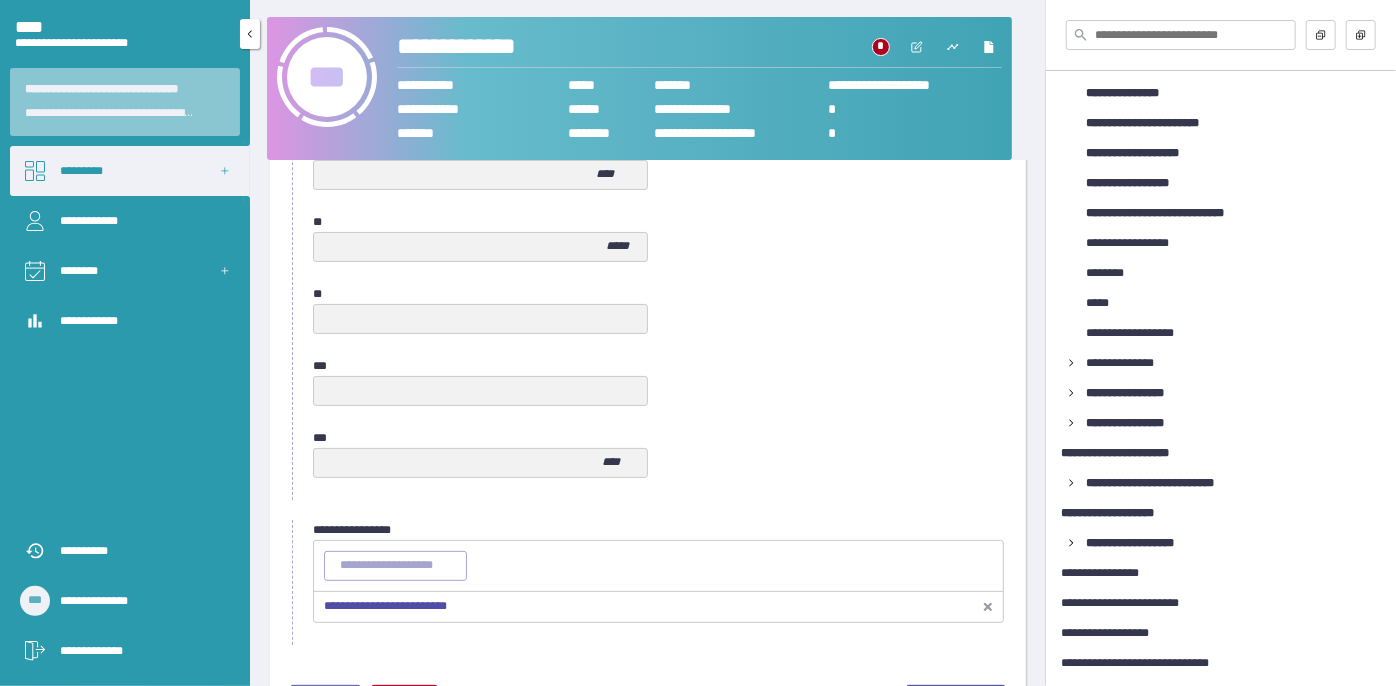 click on "*********" at bounding box center (130, 171) 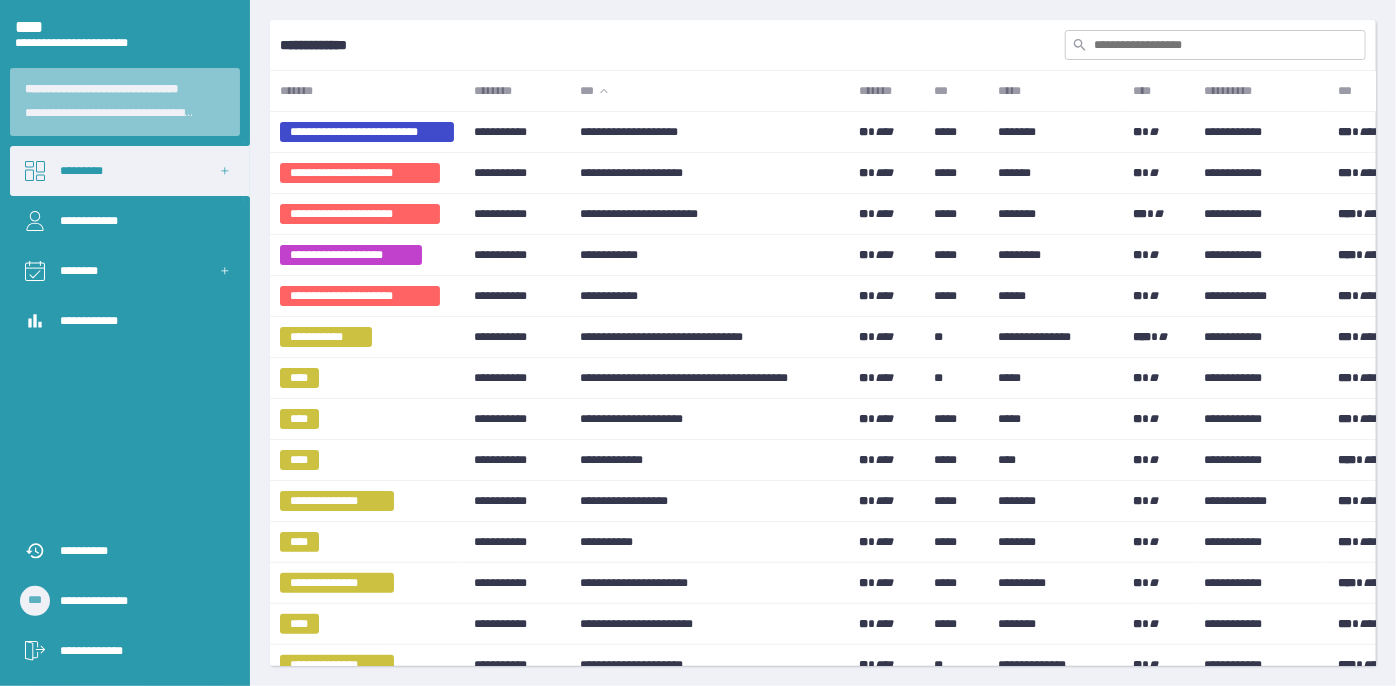 click at bounding box center (1215, 45) 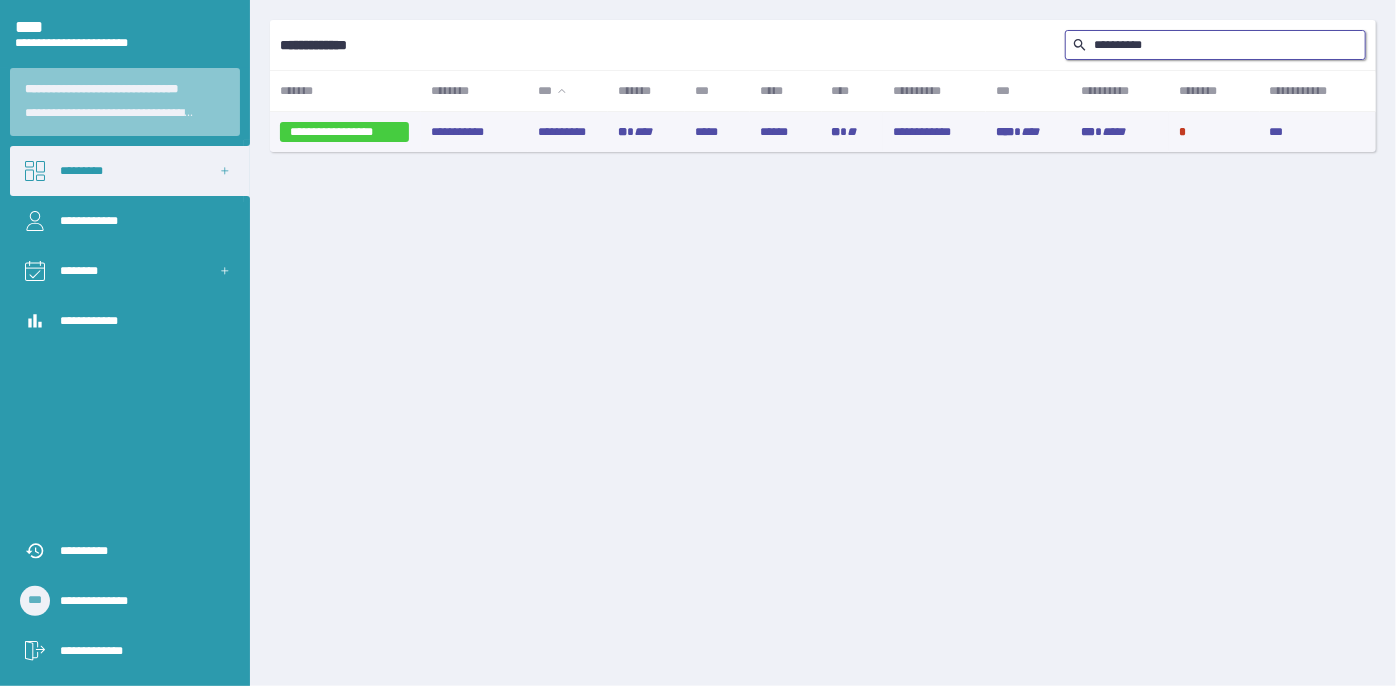 type on "**********" 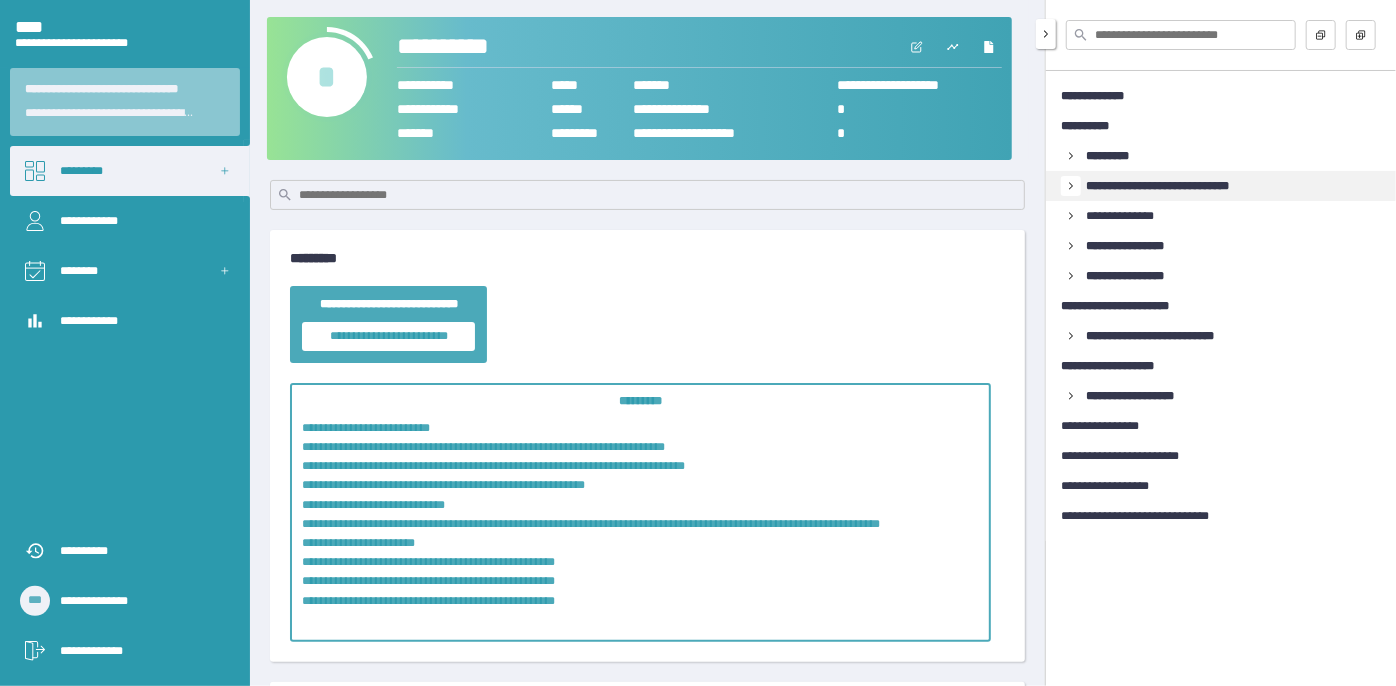 click 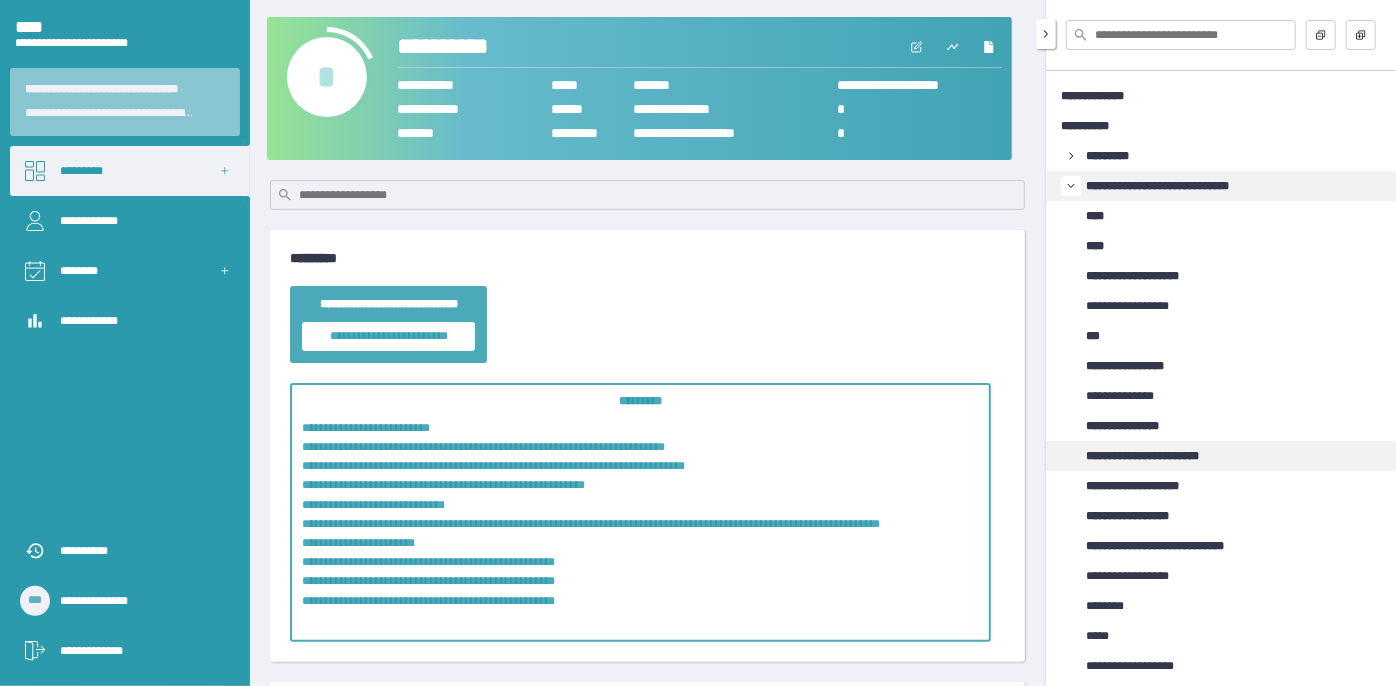 click on "**********" at bounding box center (1161, 456) 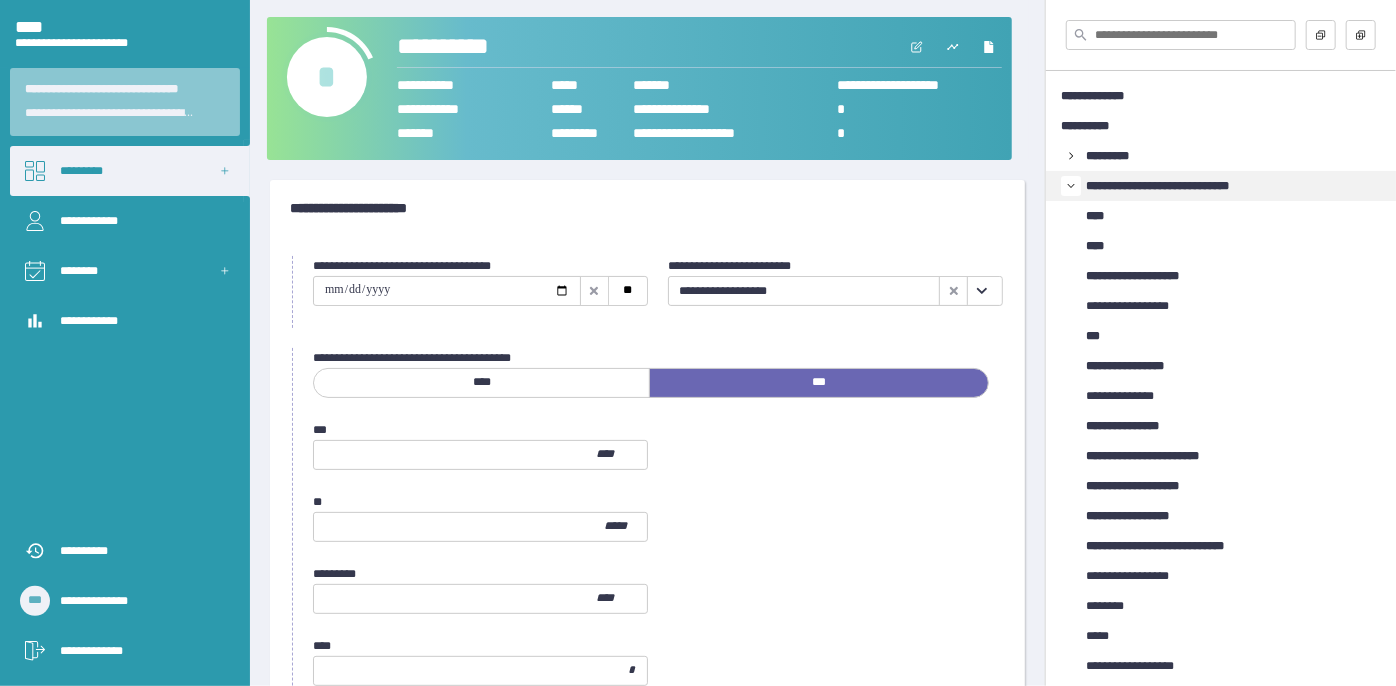 click at bounding box center [981, 291] 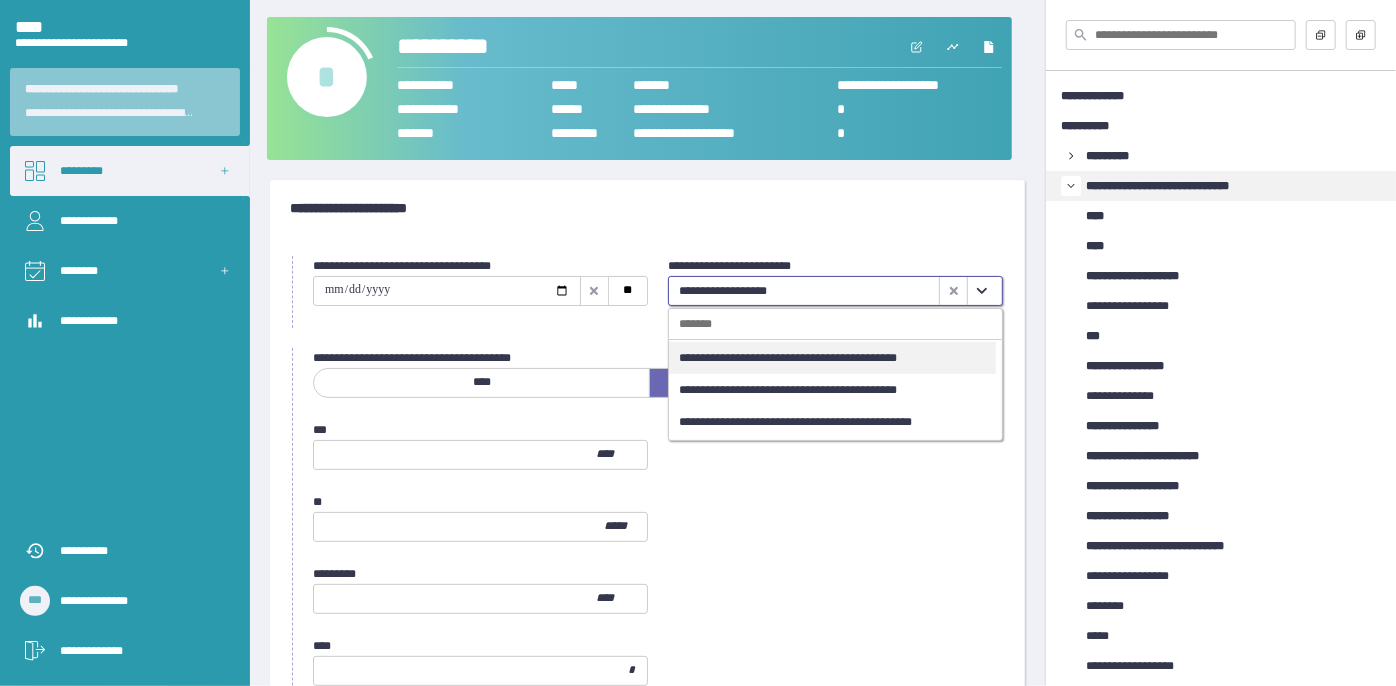 click on "**********" at bounding box center [832, 358] 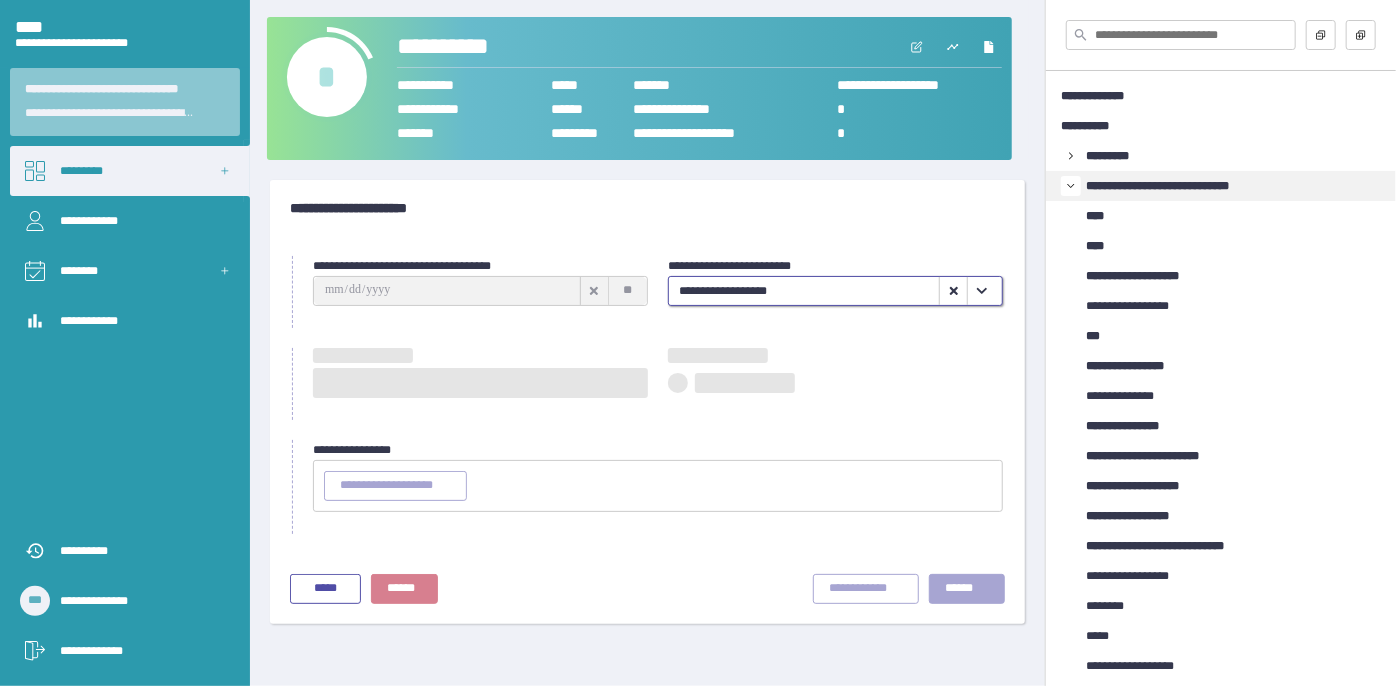 type on "**********" 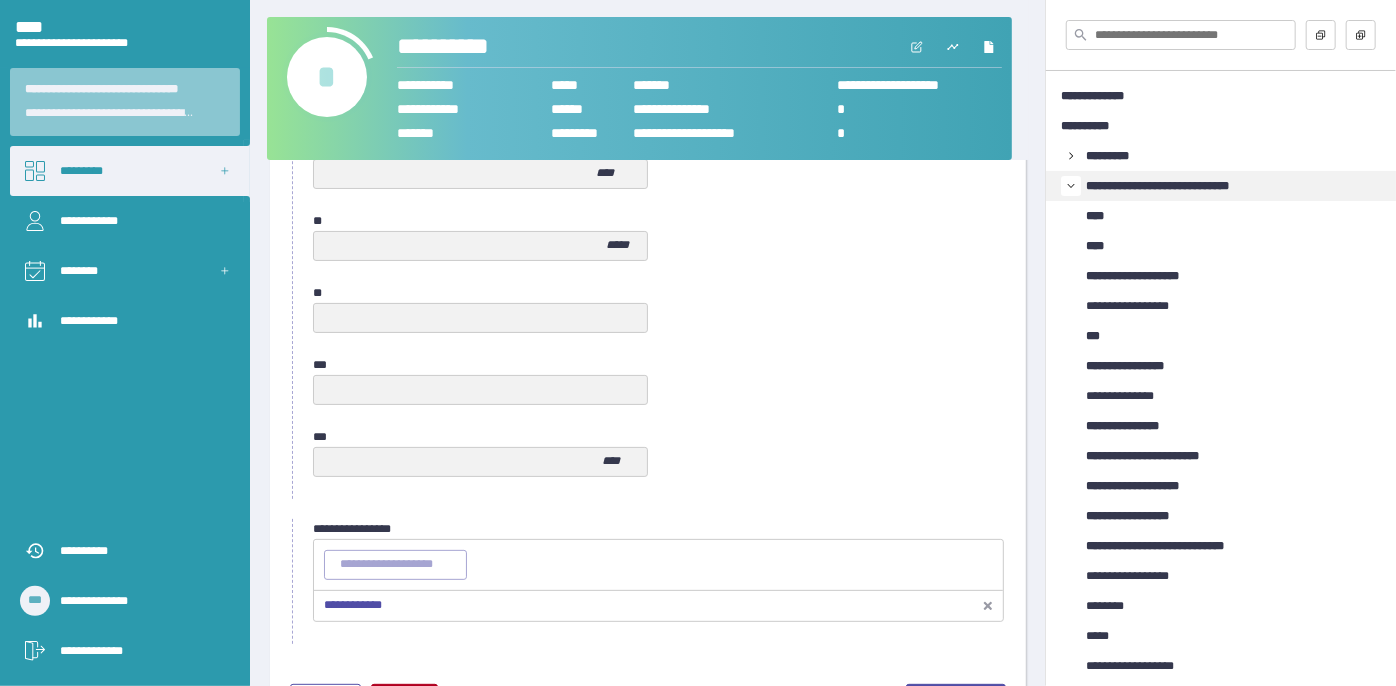 scroll, scrollTop: 1058, scrollLeft: 0, axis: vertical 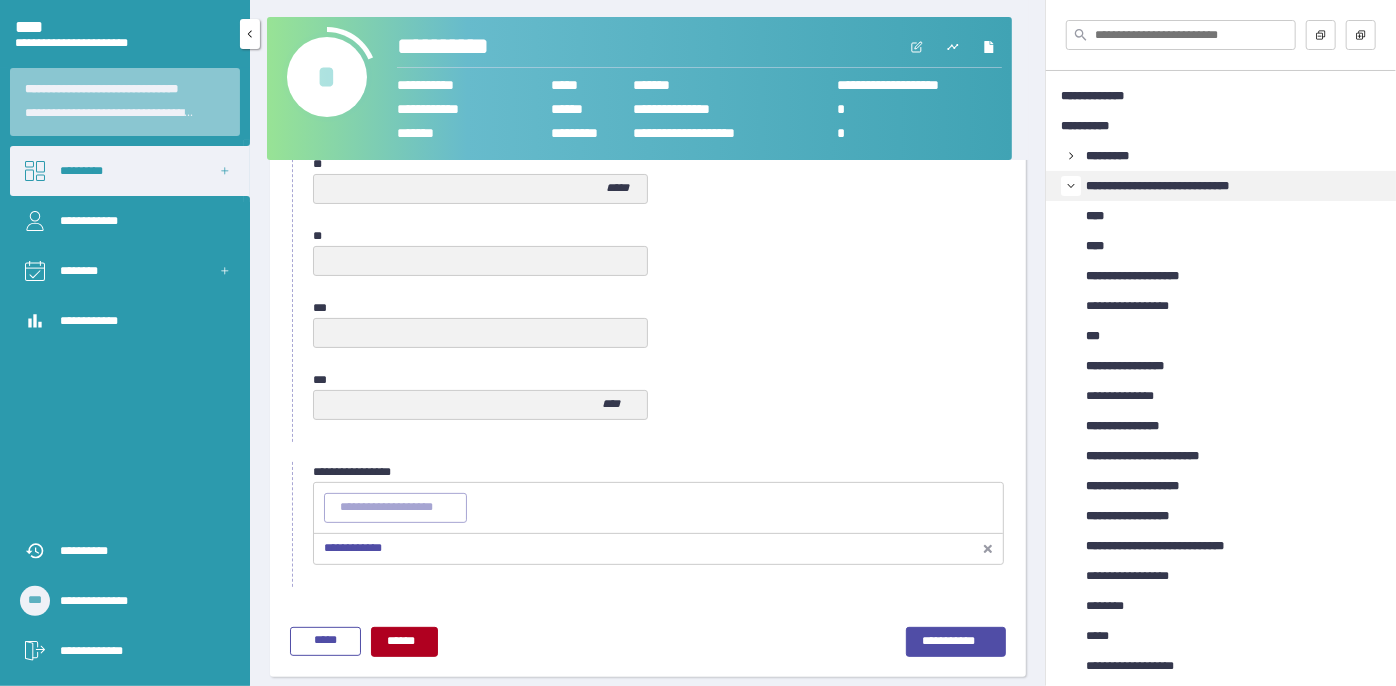 click on "*********" at bounding box center (130, 171) 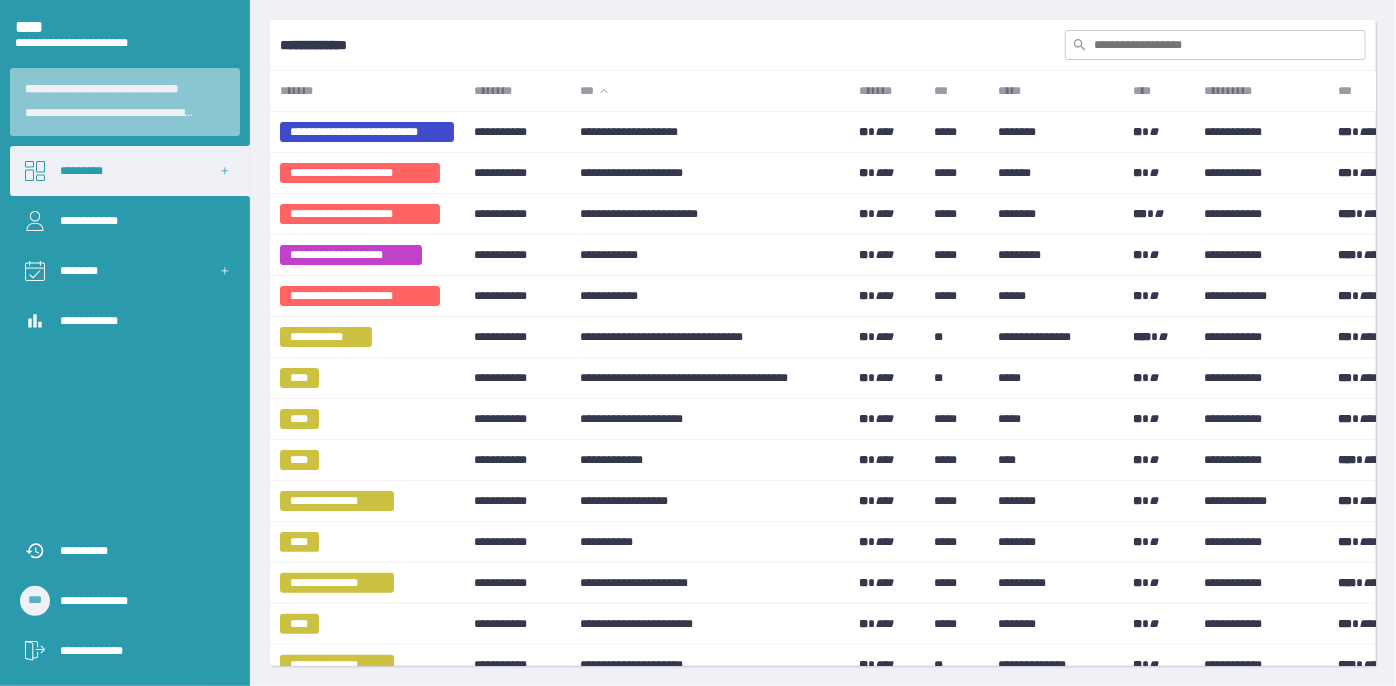 click on "**********" at bounding box center (823, 45) 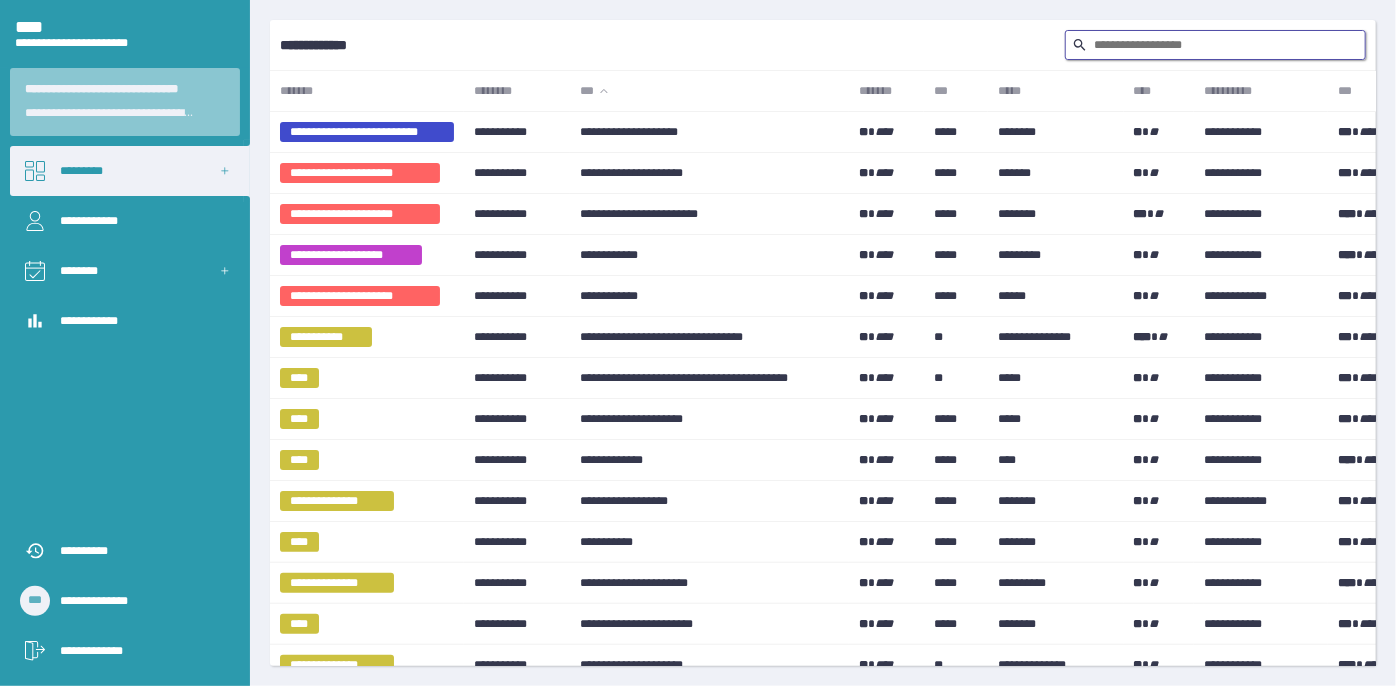 click at bounding box center [1215, 45] 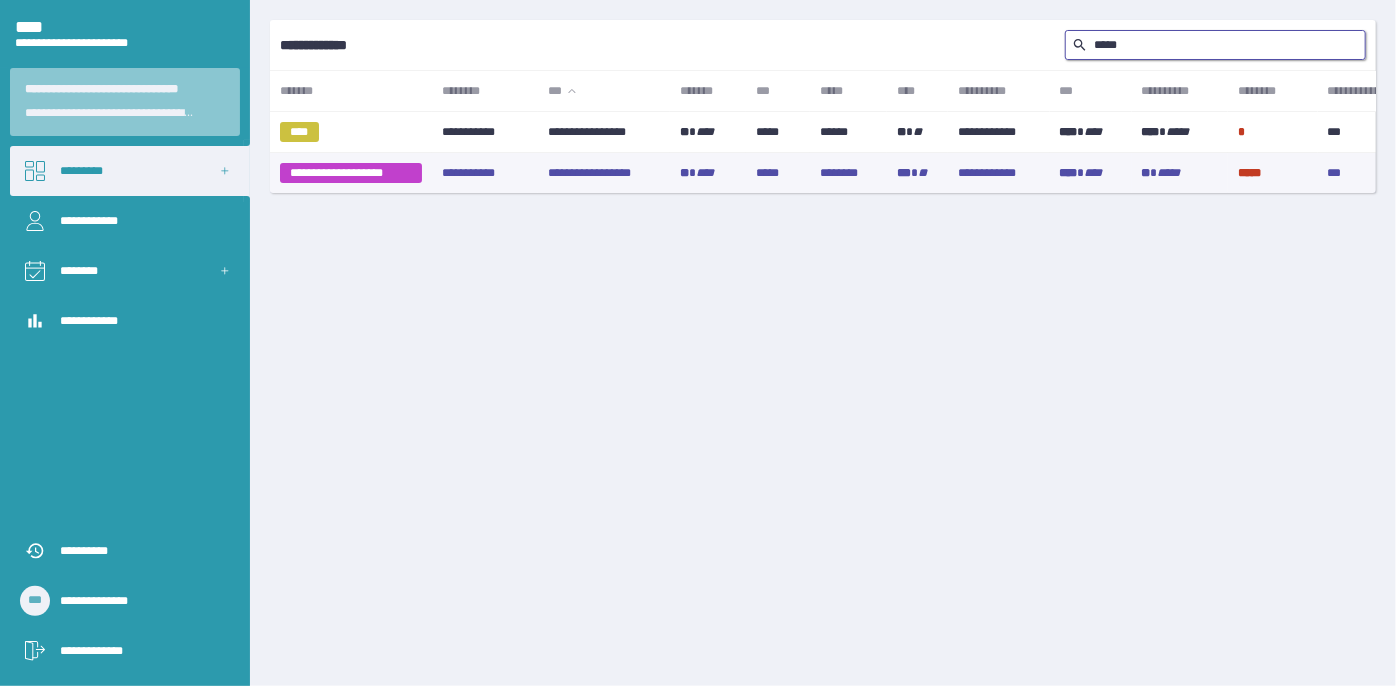 type on "*****" 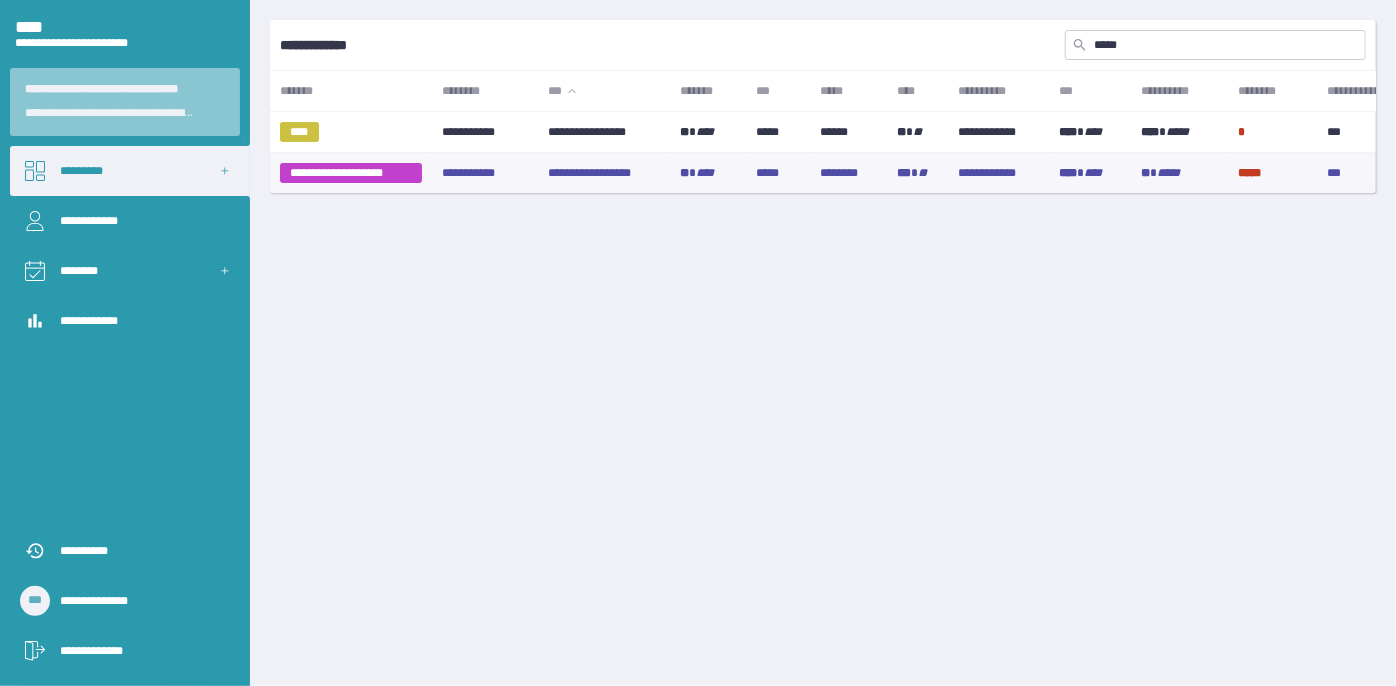 click on "**********" at bounding box center (604, 173) 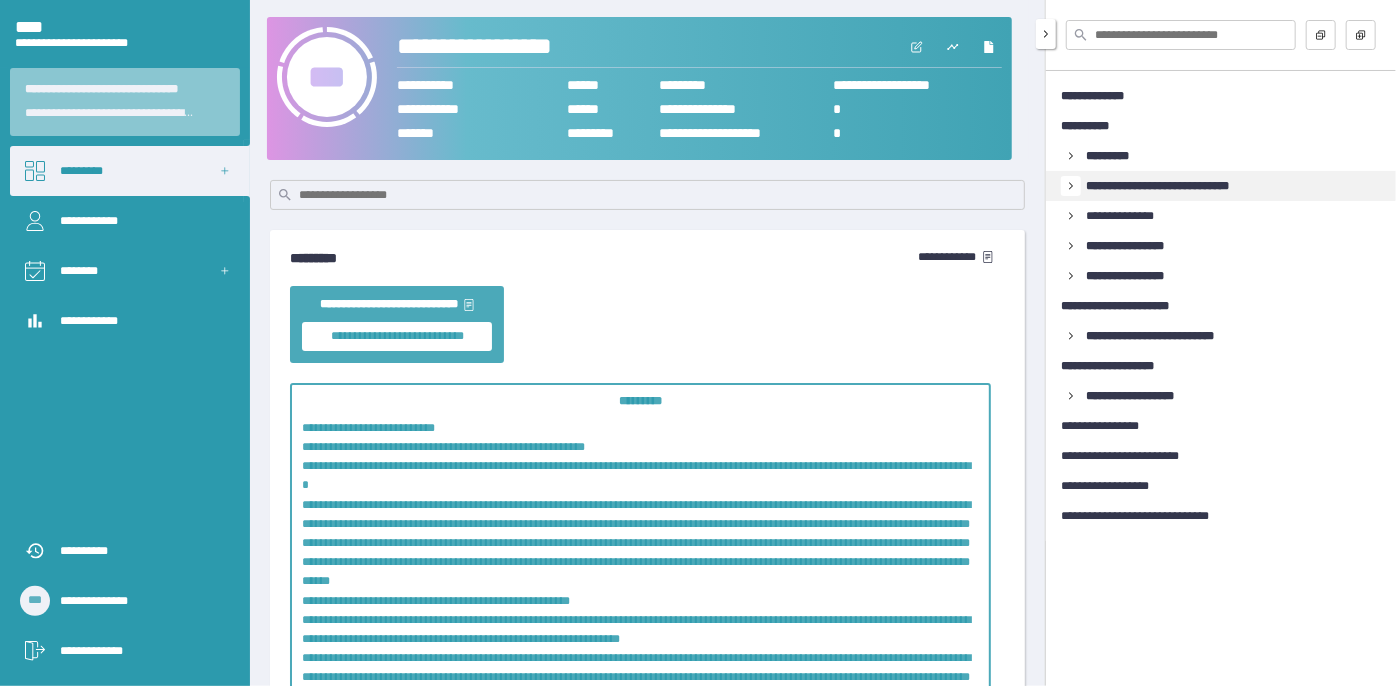 click 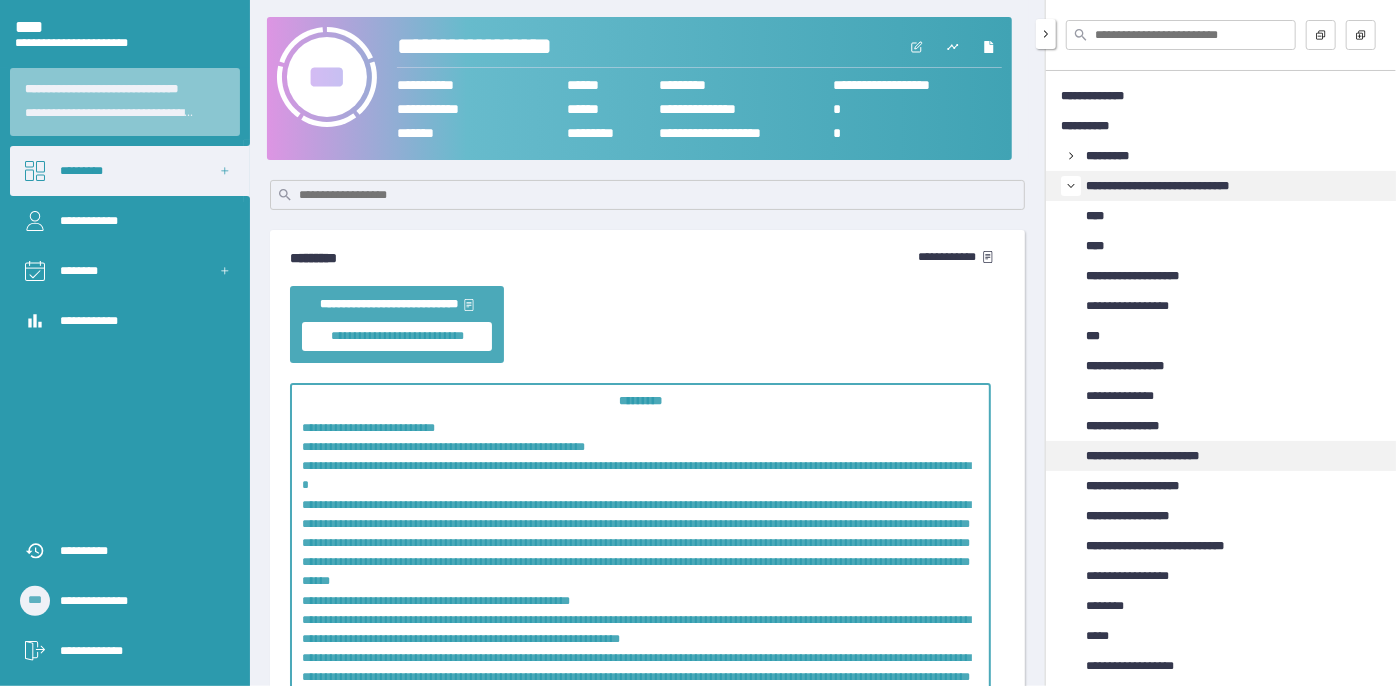 click on "**********" at bounding box center [1161, 456] 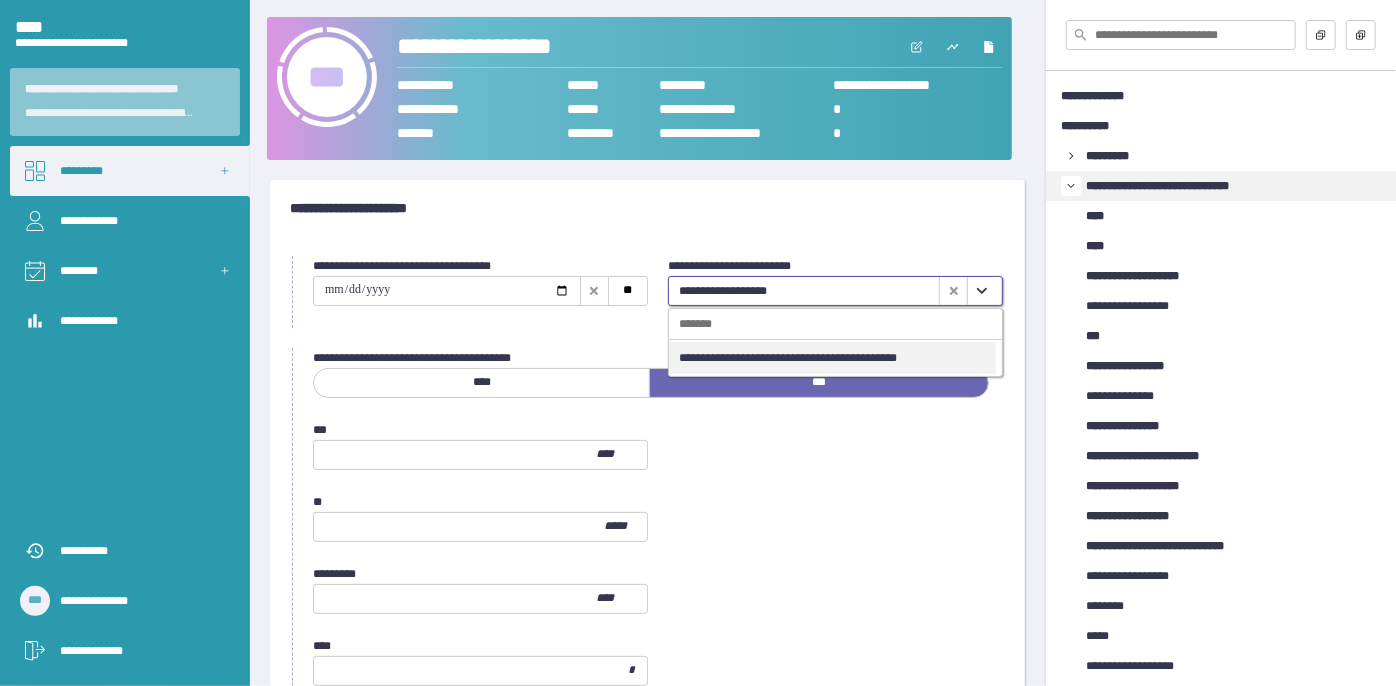 click at bounding box center [981, 291] 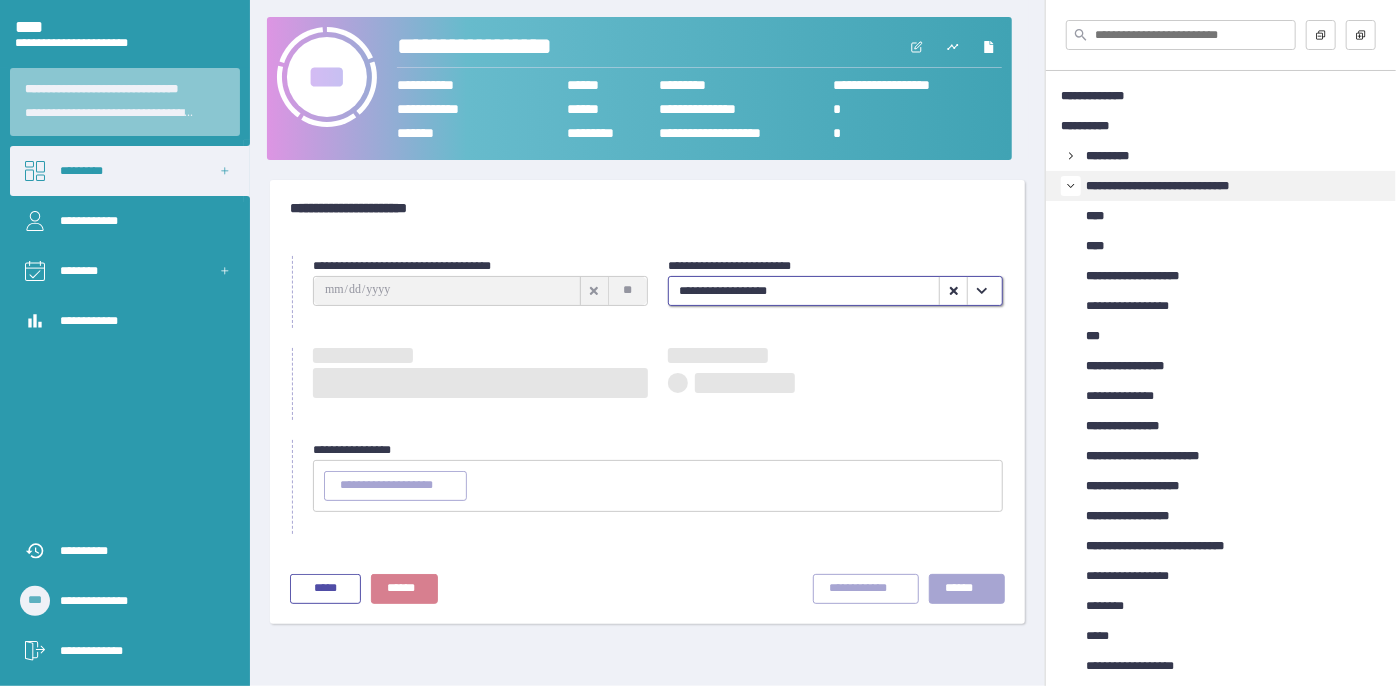 type on "**********" 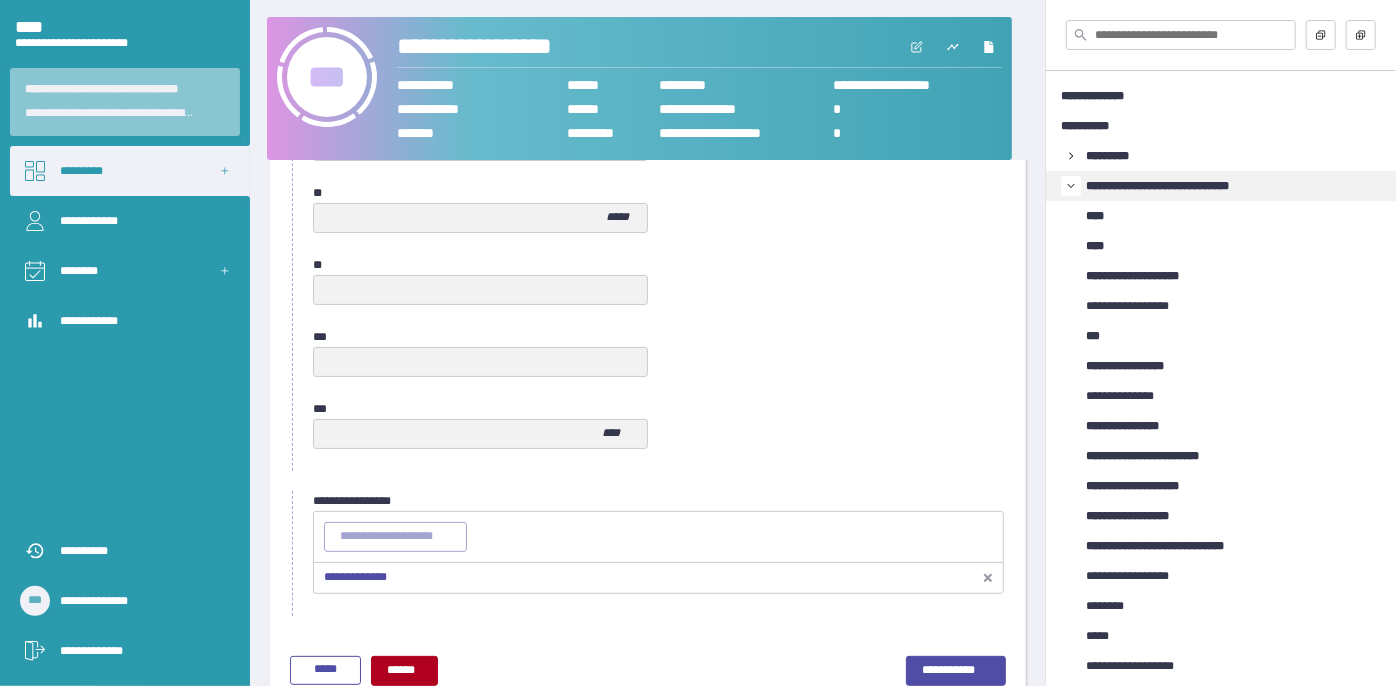 scroll, scrollTop: 1058, scrollLeft: 0, axis: vertical 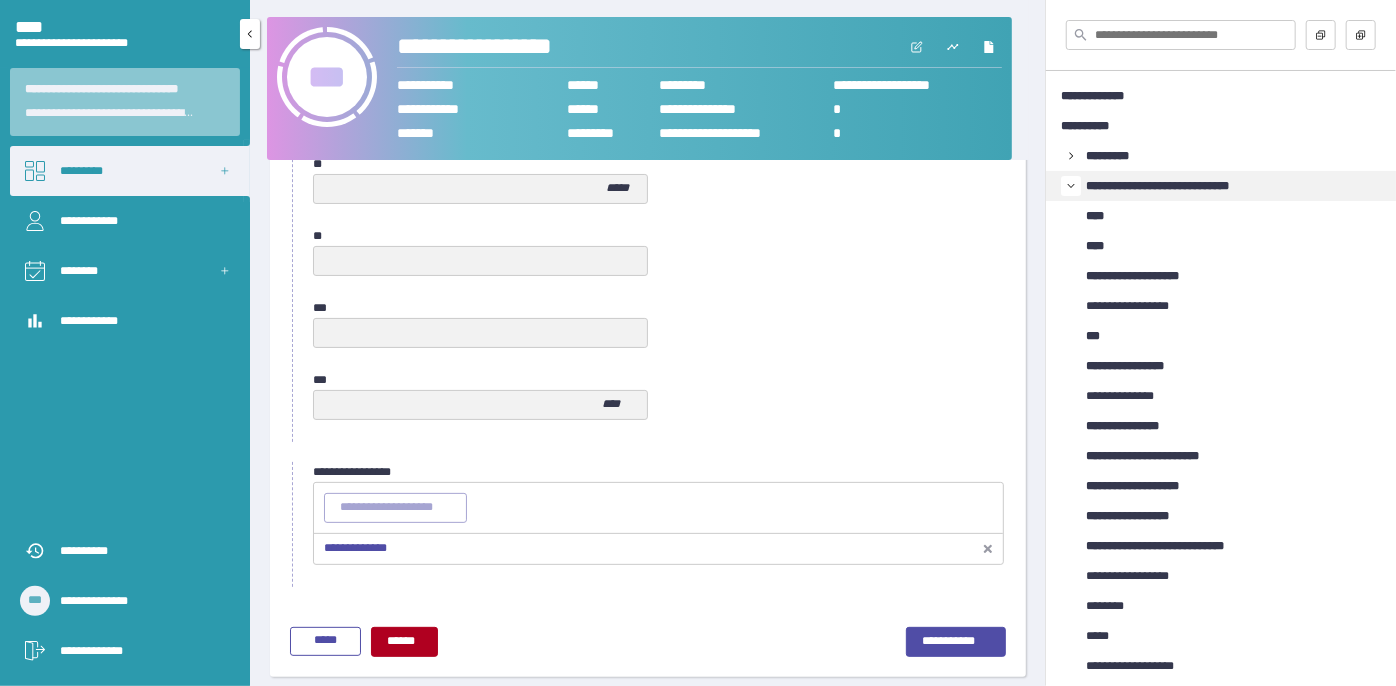 click on "*********" at bounding box center [130, 171] 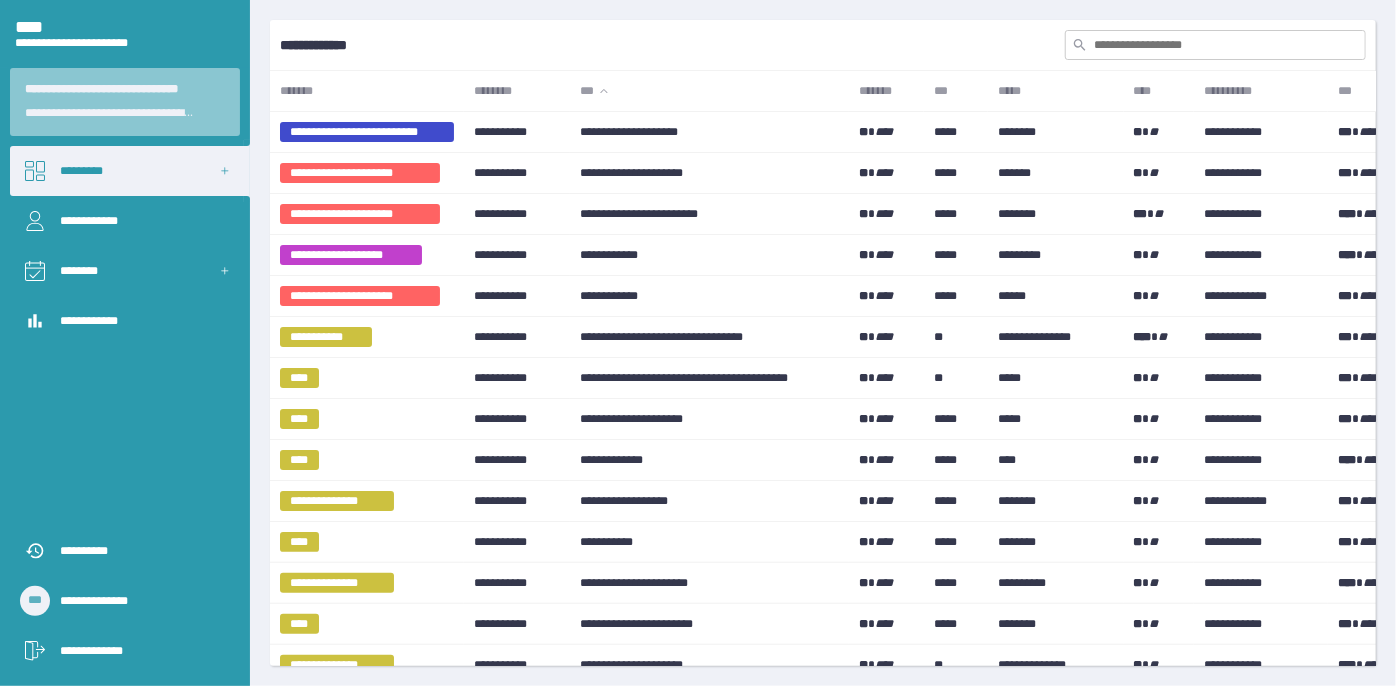 click at bounding box center (1215, 45) 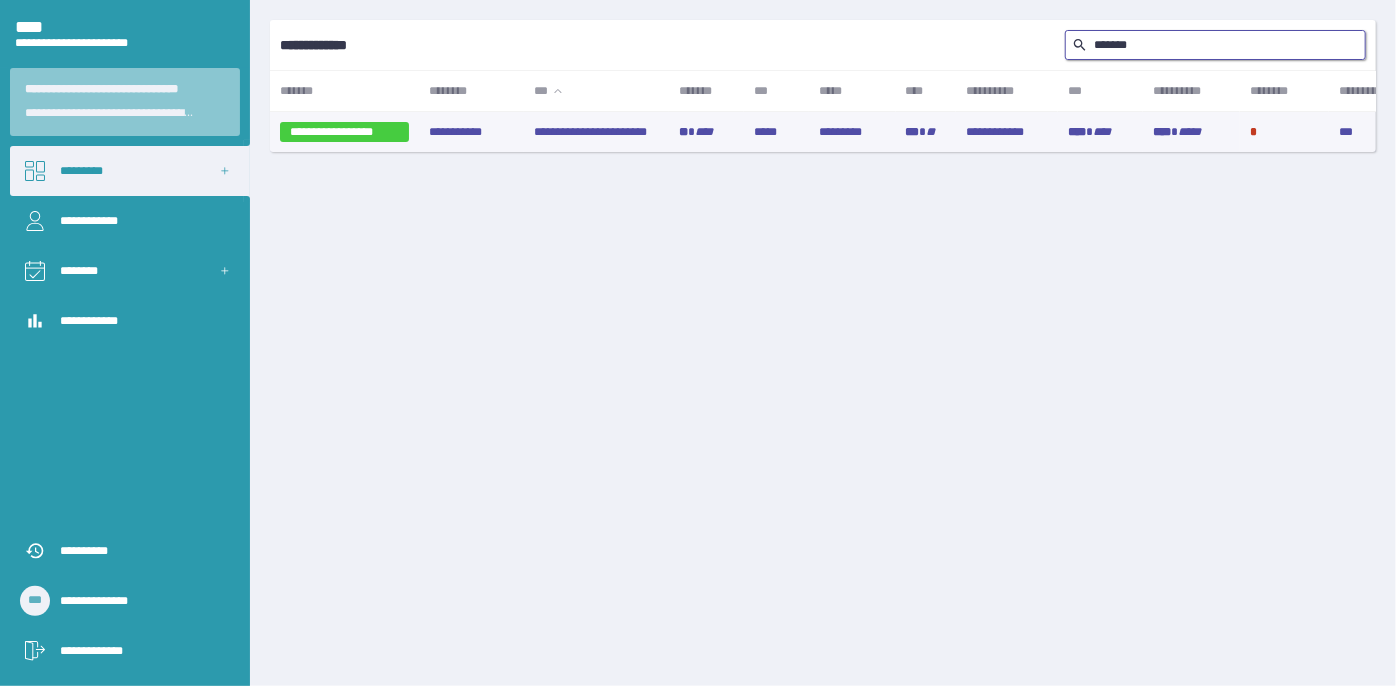 type on "*******" 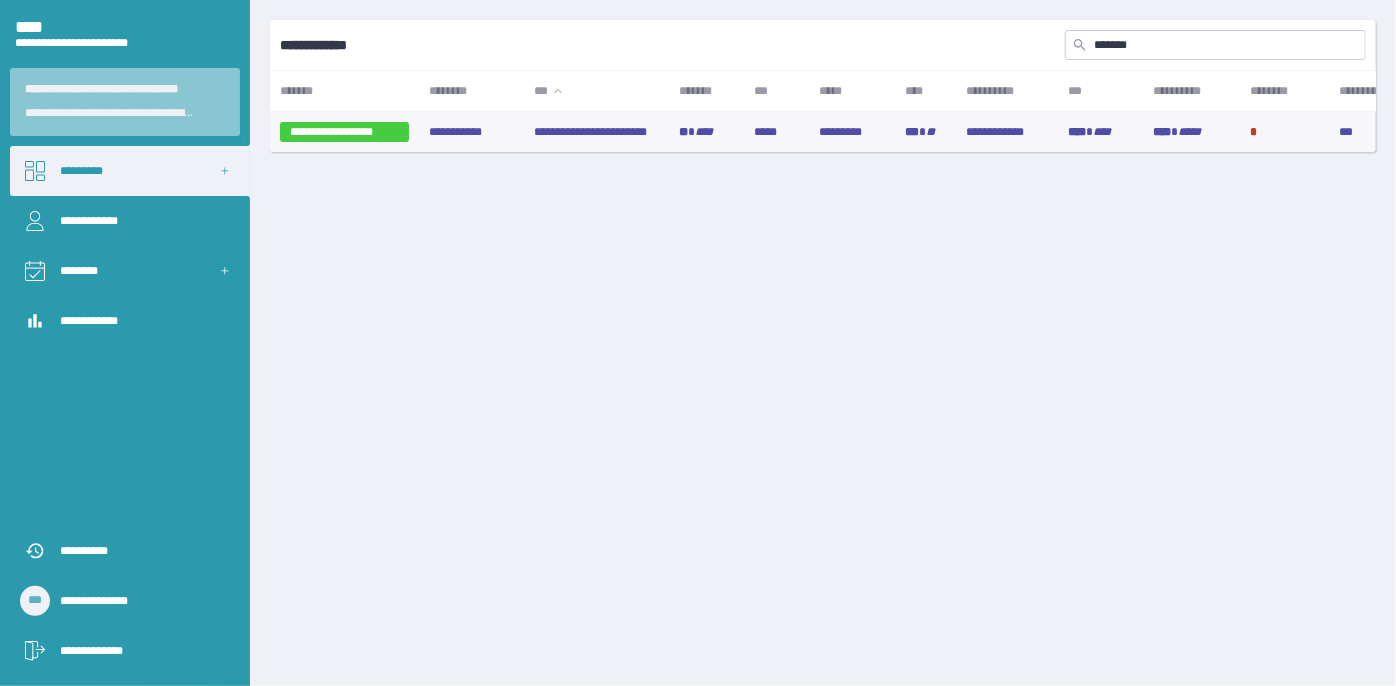 click on "**********" at bounding box center [596, 132] 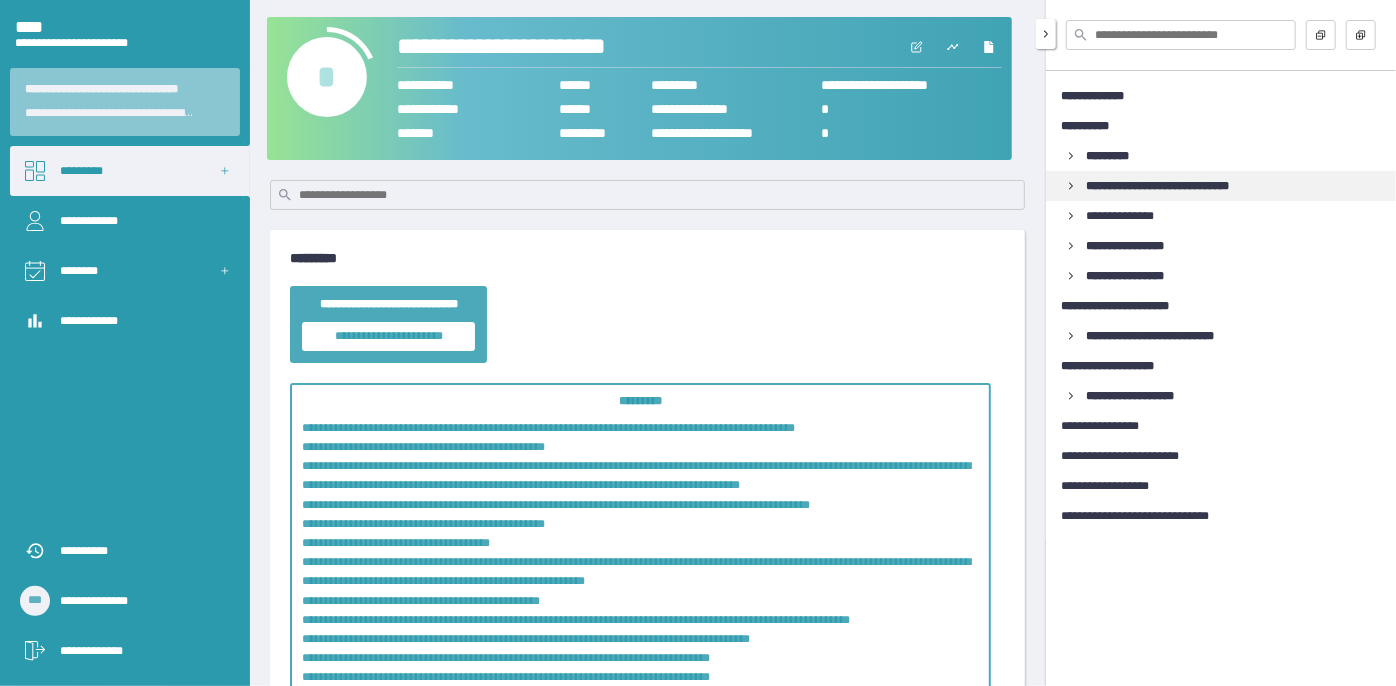 click on "**********" at bounding box center [1221, 186] 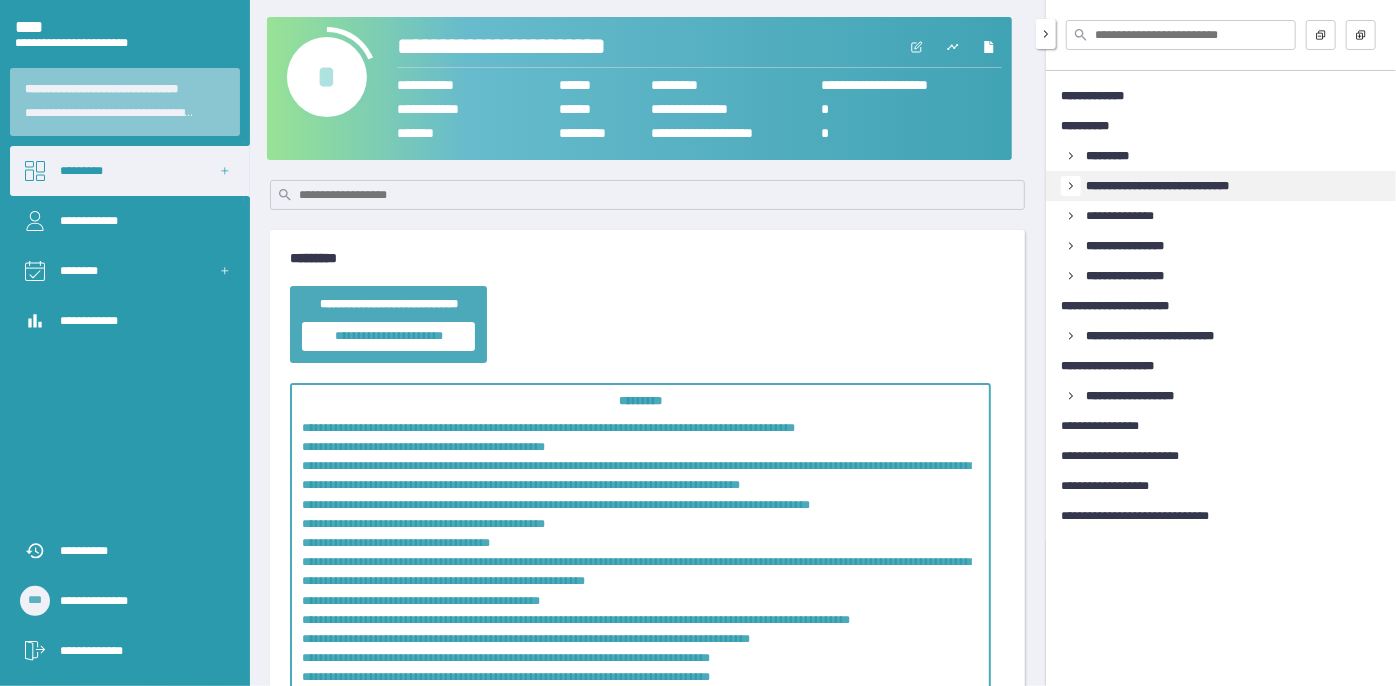 click at bounding box center [1071, 186] 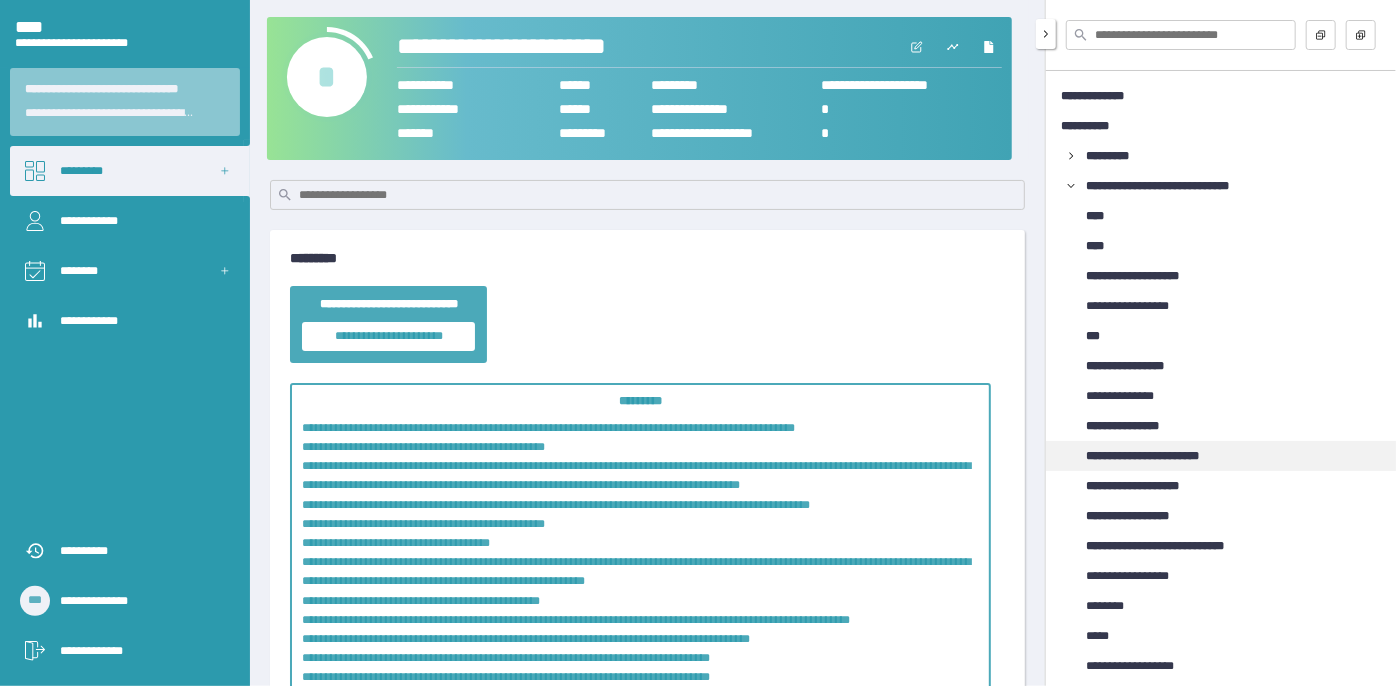 click on "**********" at bounding box center (1161, 456) 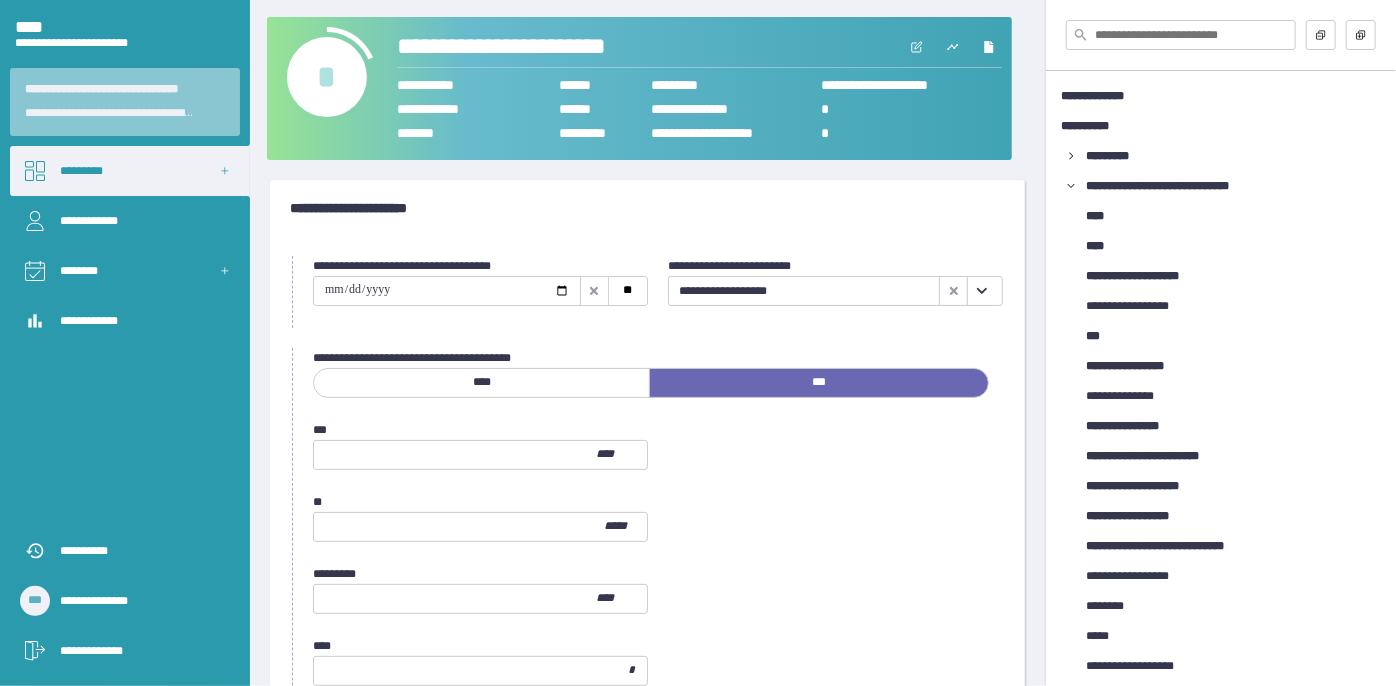 click on "**********" at bounding box center [647, 934] 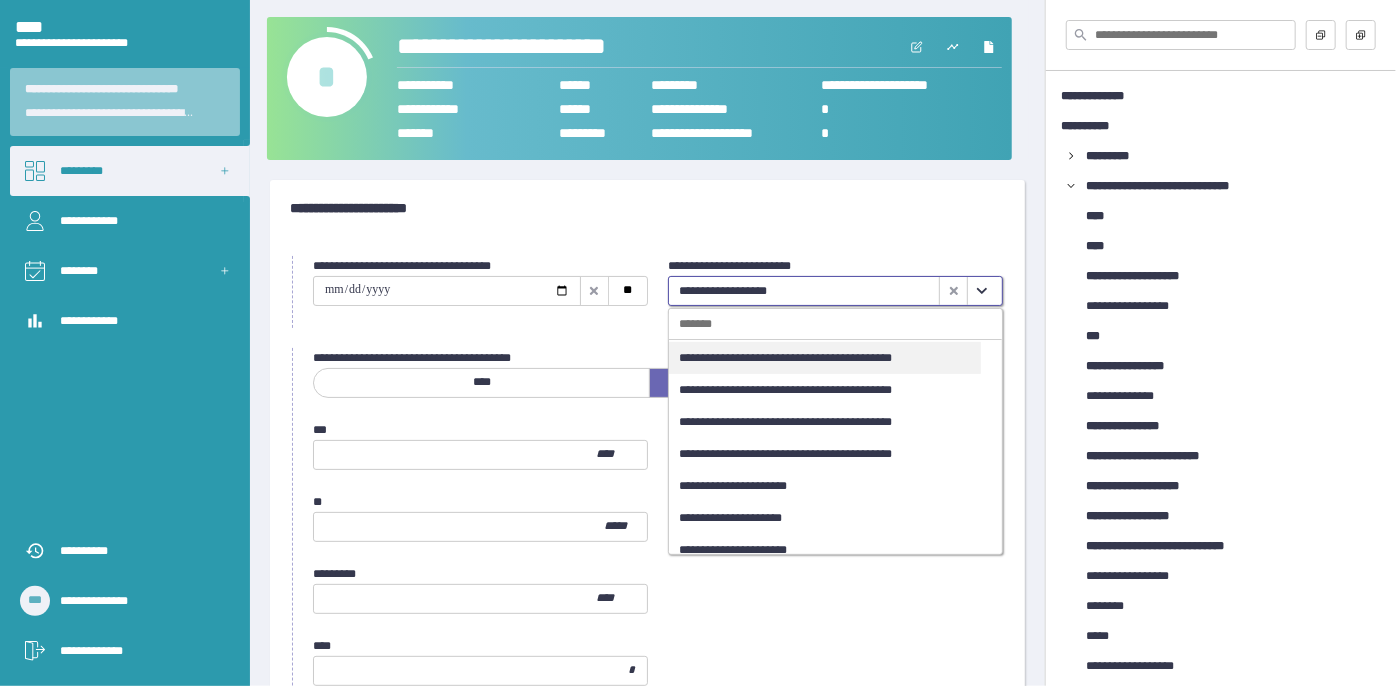 click at bounding box center [981, 291] 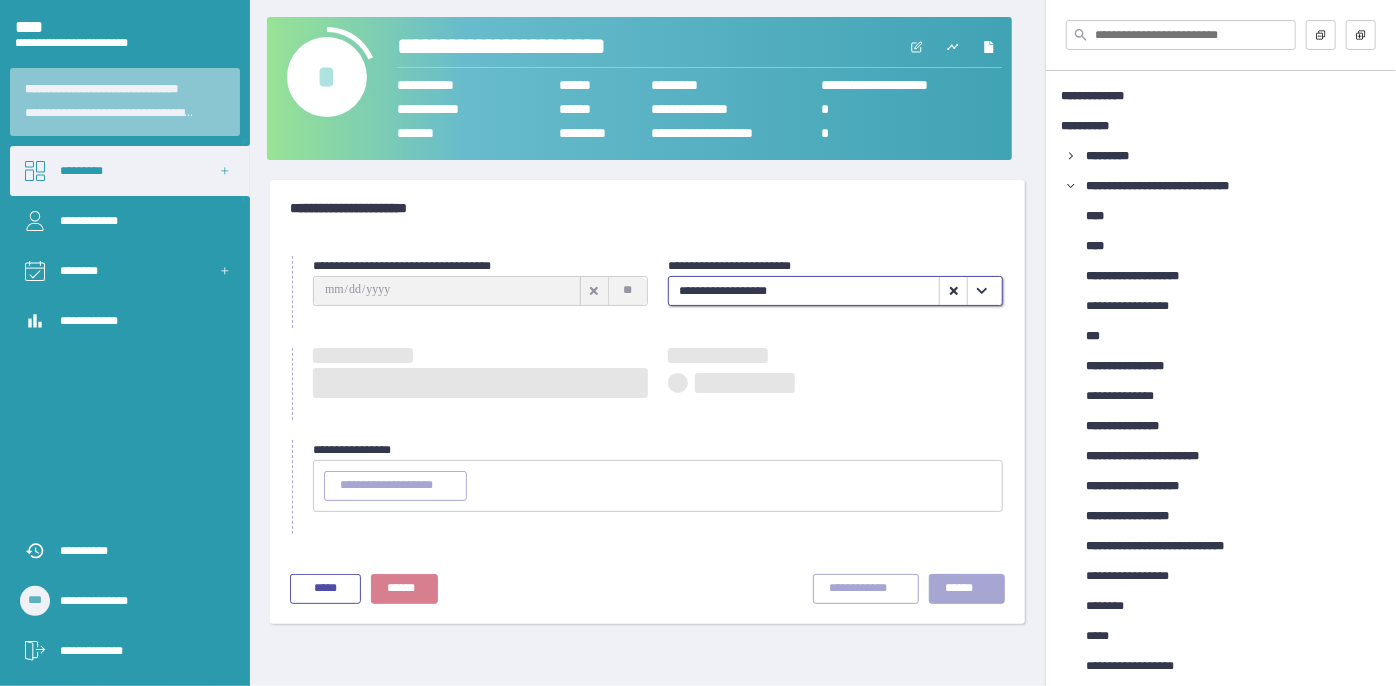 type on "**********" 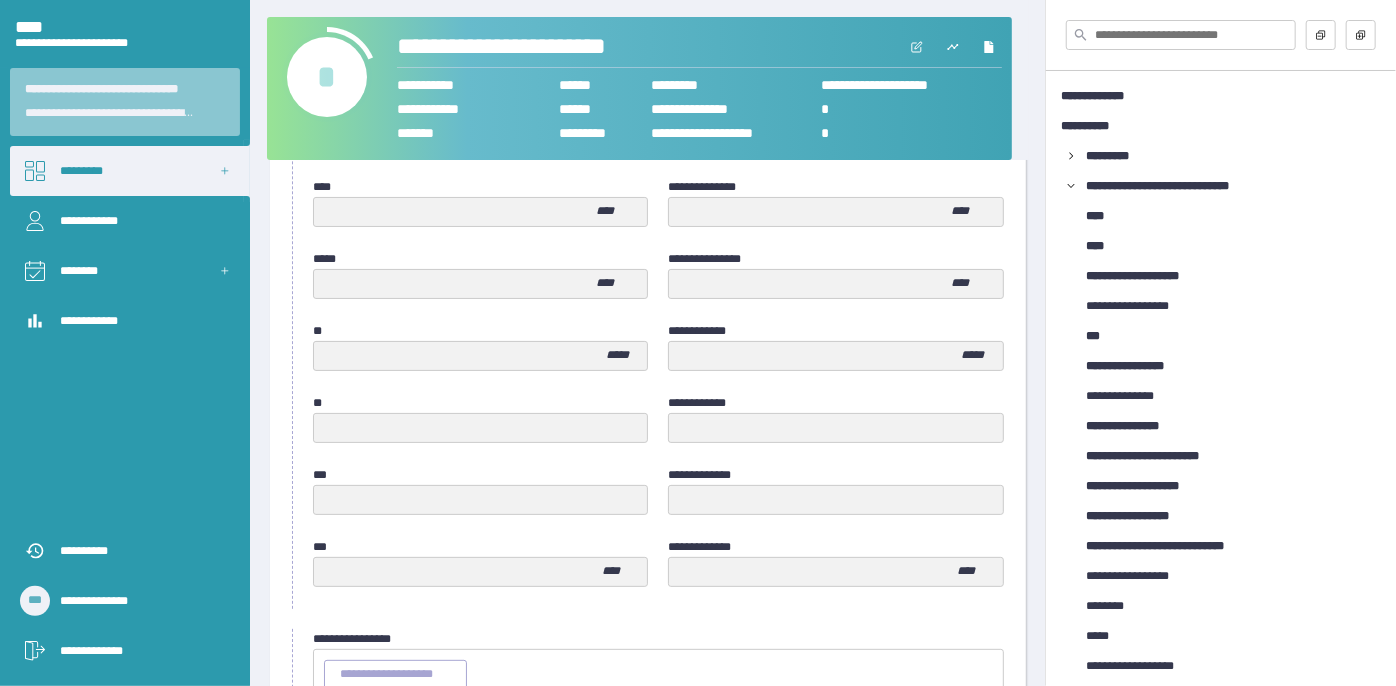 scroll, scrollTop: 1058, scrollLeft: 0, axis: vertical 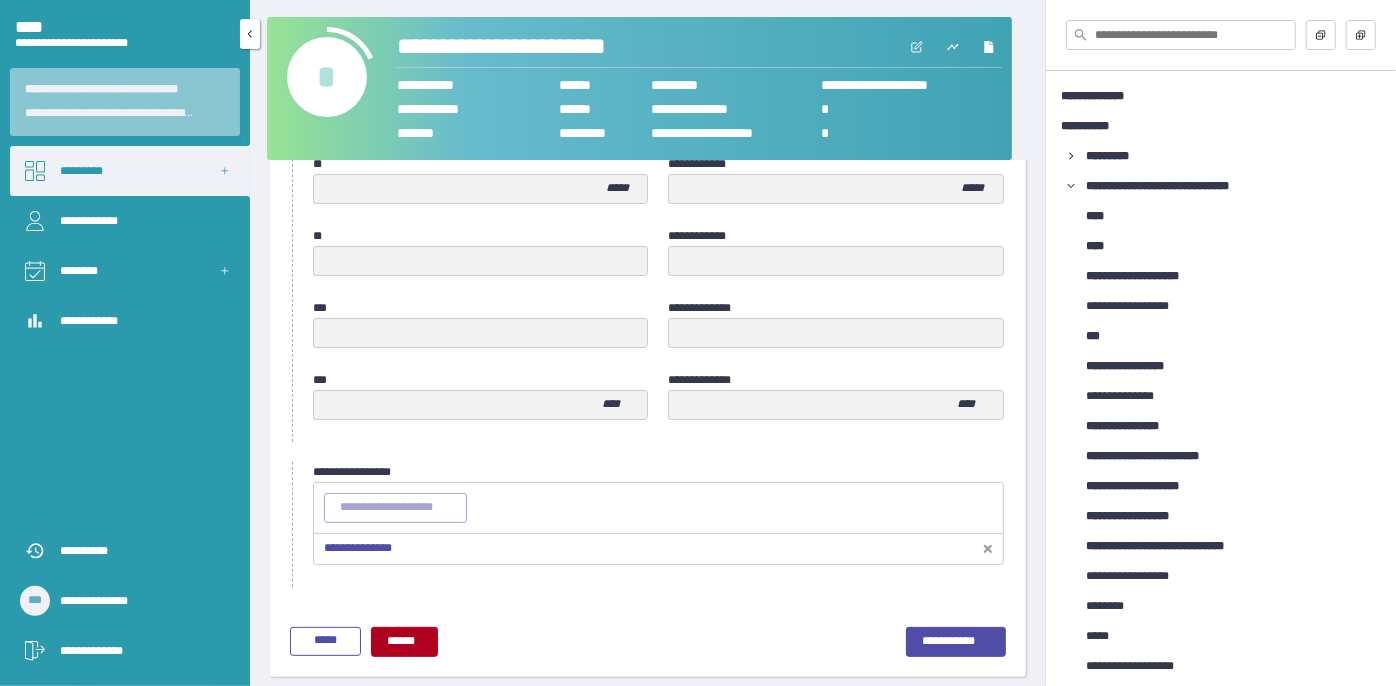 click on "*********" at bounding box center [130, 171] 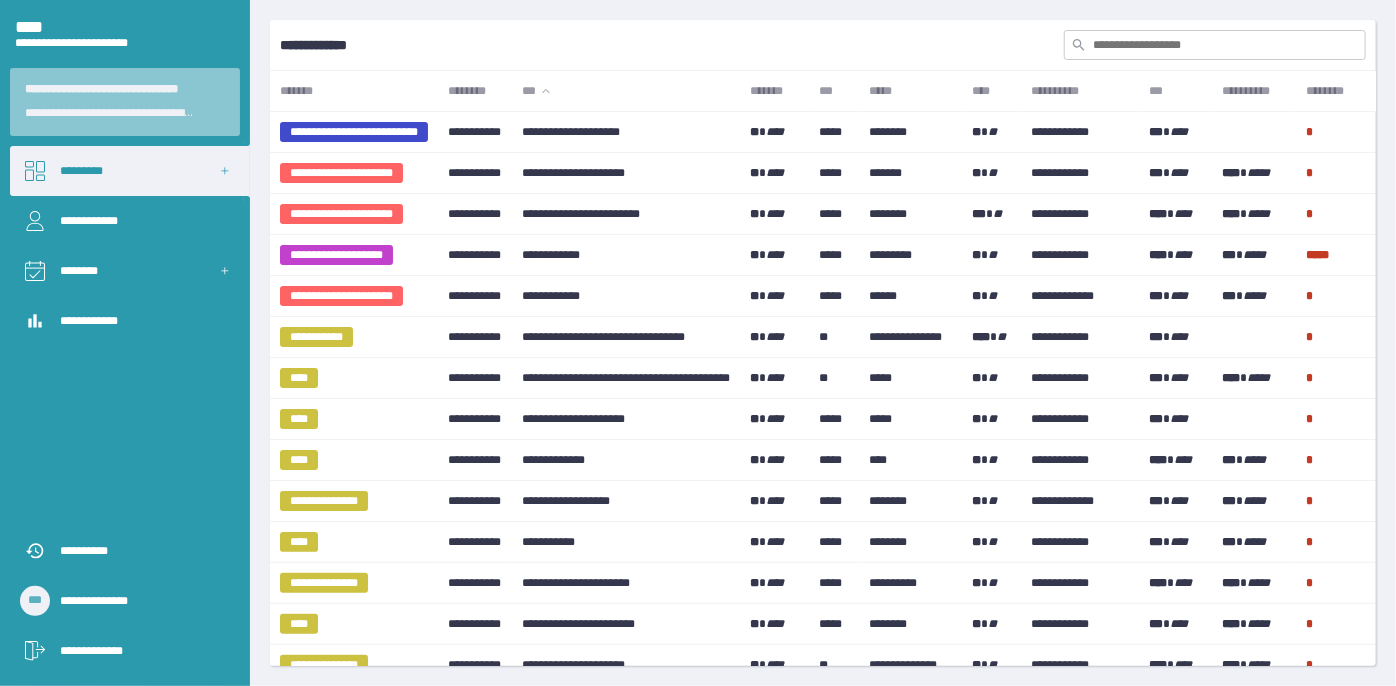 click at bounding box center [1215, 45] 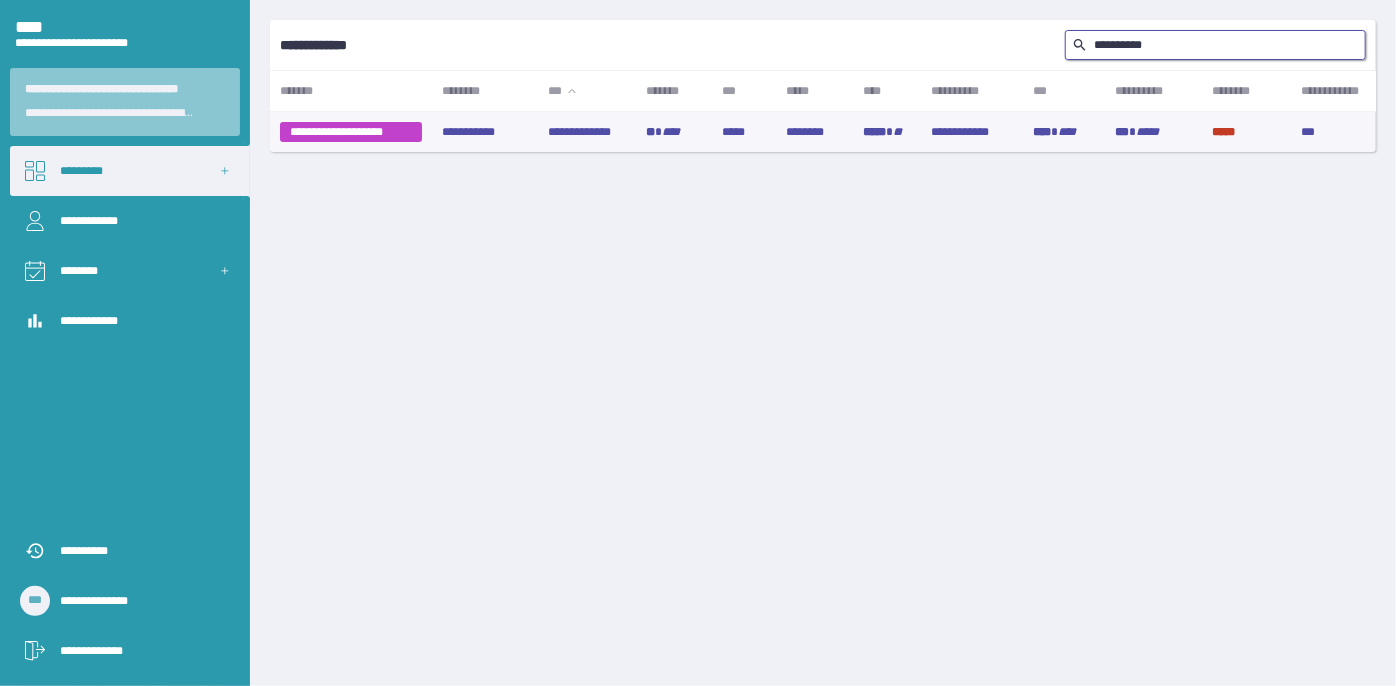 type on "**********" 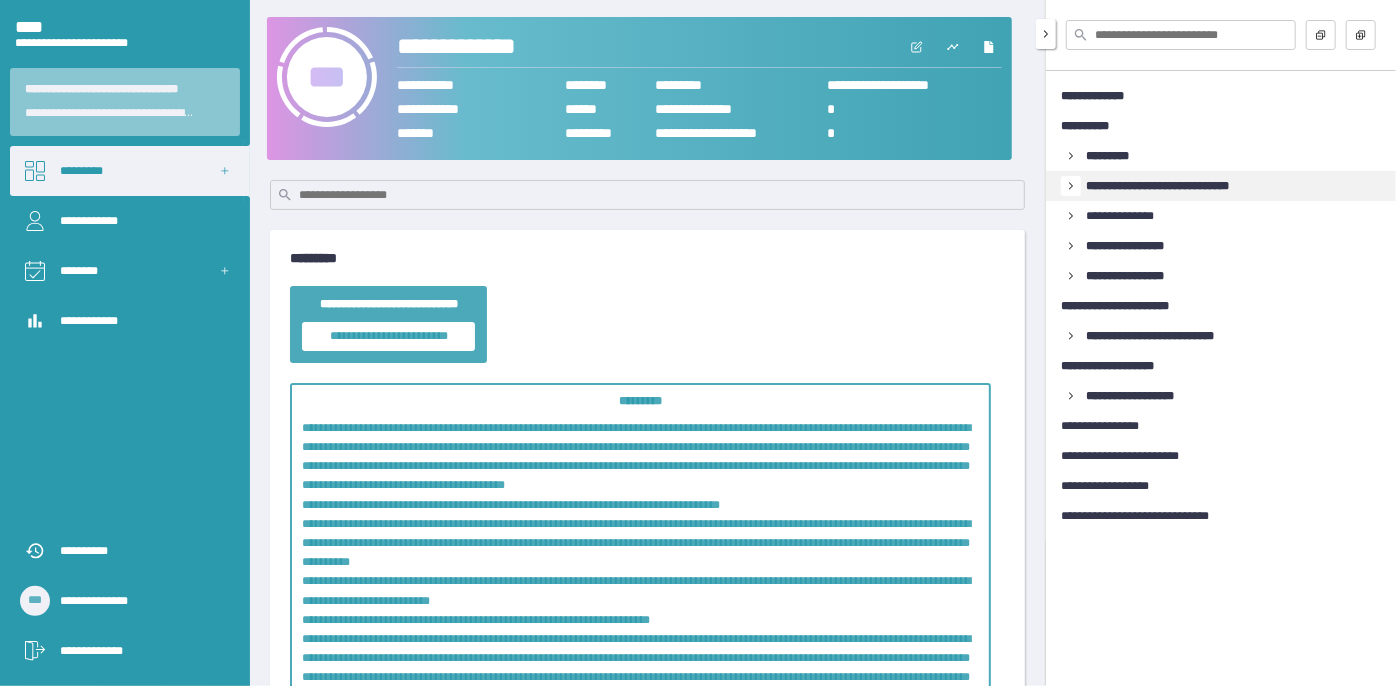 click 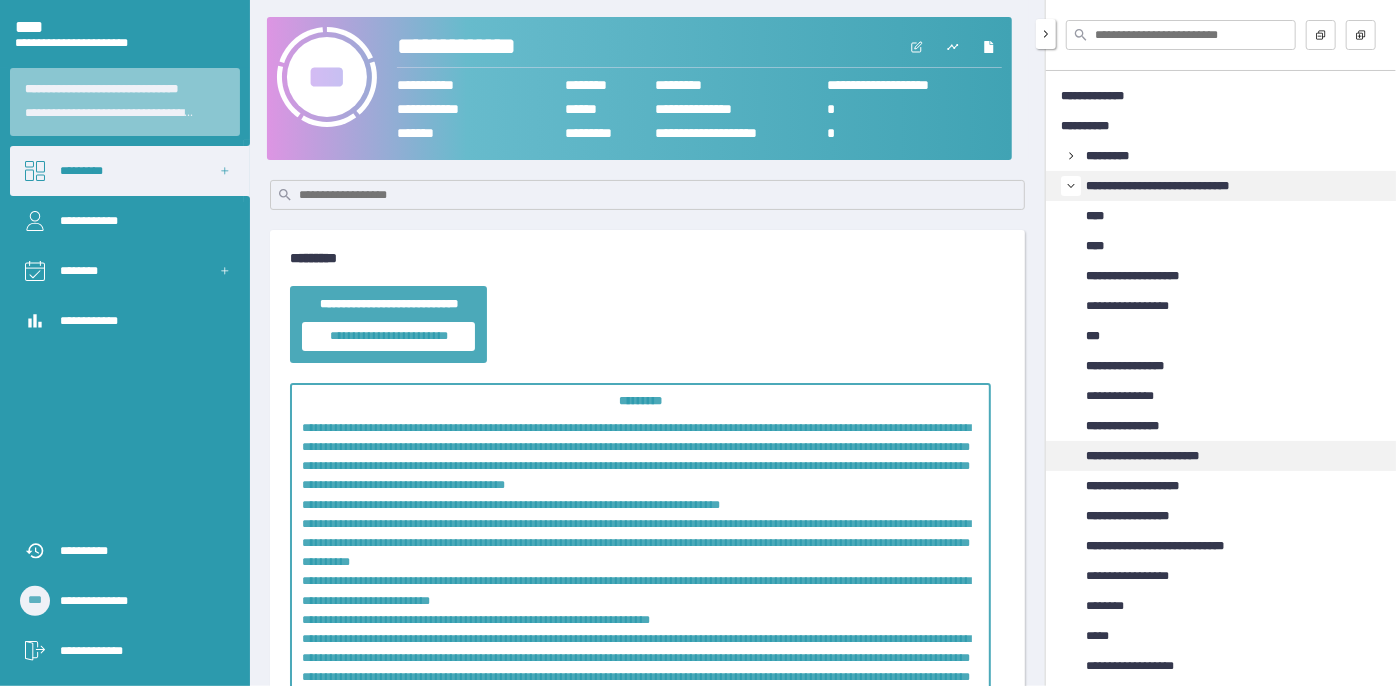 click on "**********" at bounding box center [1161, 456] 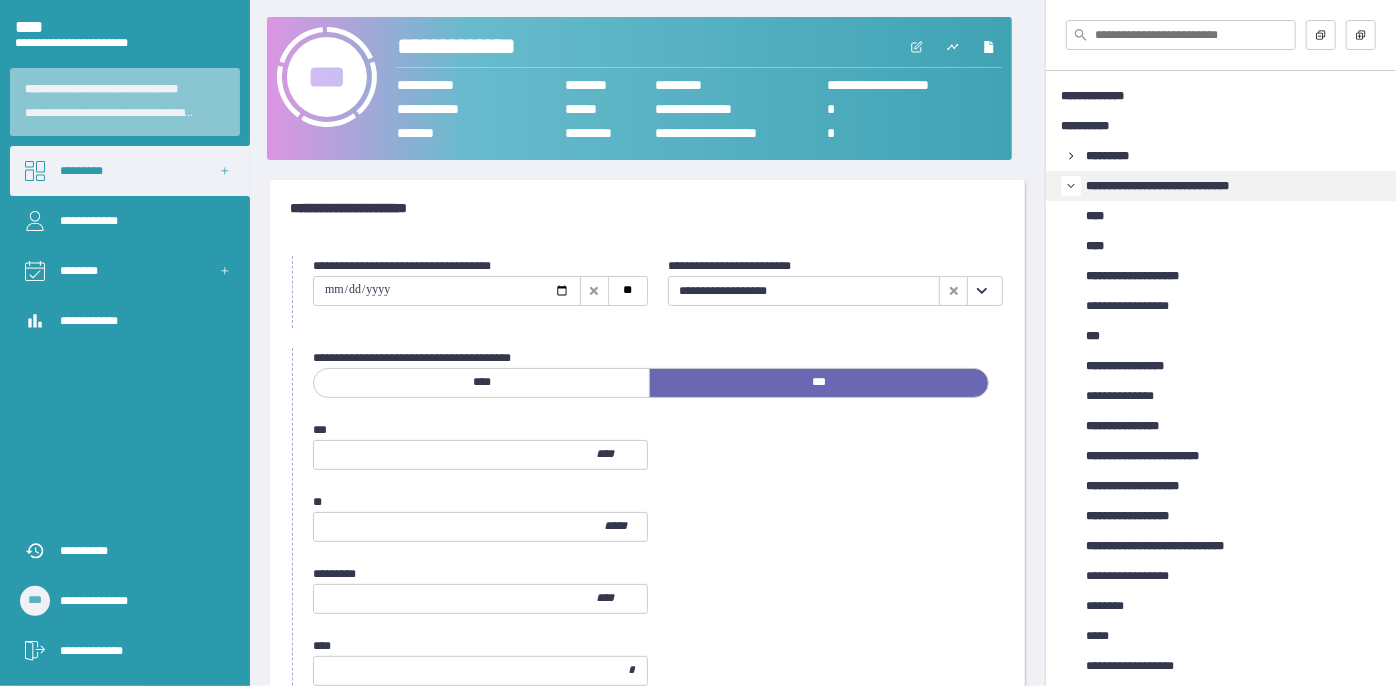 drag, startPoint x: 978, startPoint y: 284, endPoint x: 939, endPoint y: 290, distance: 39.45884 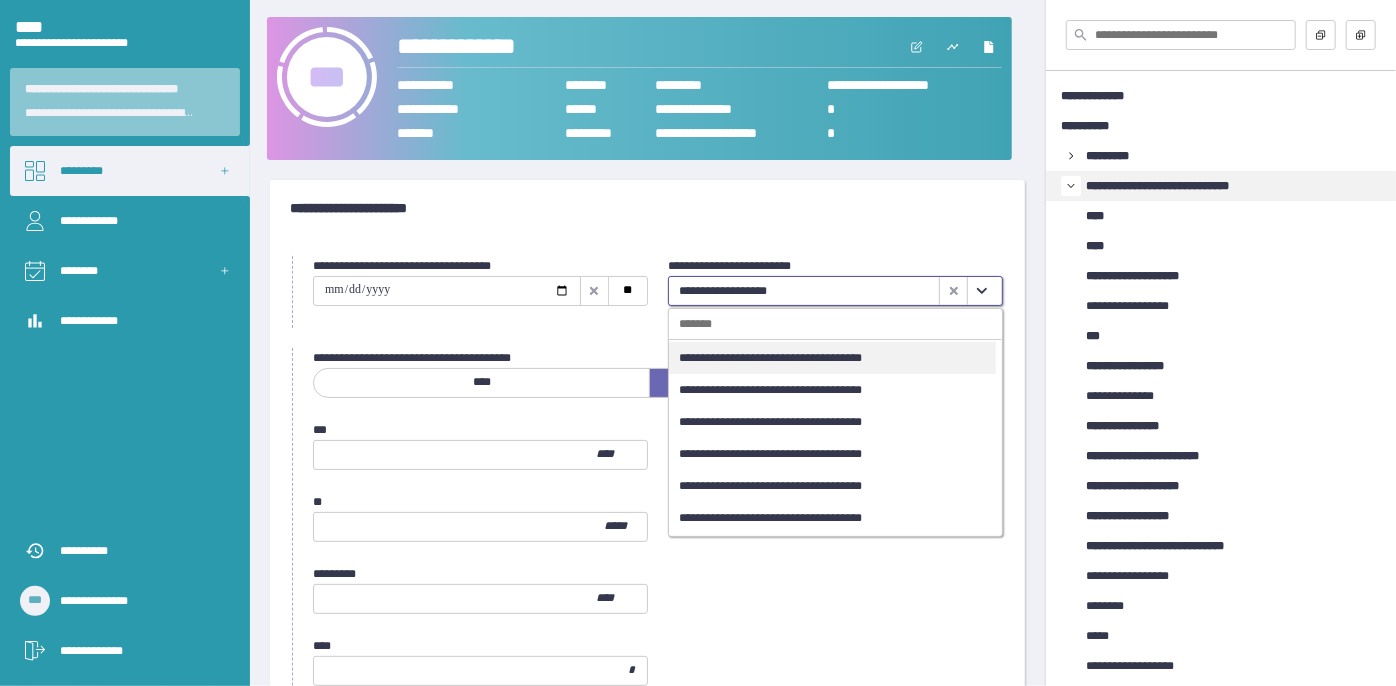 click on "**********" at bounding box center [832, 358] 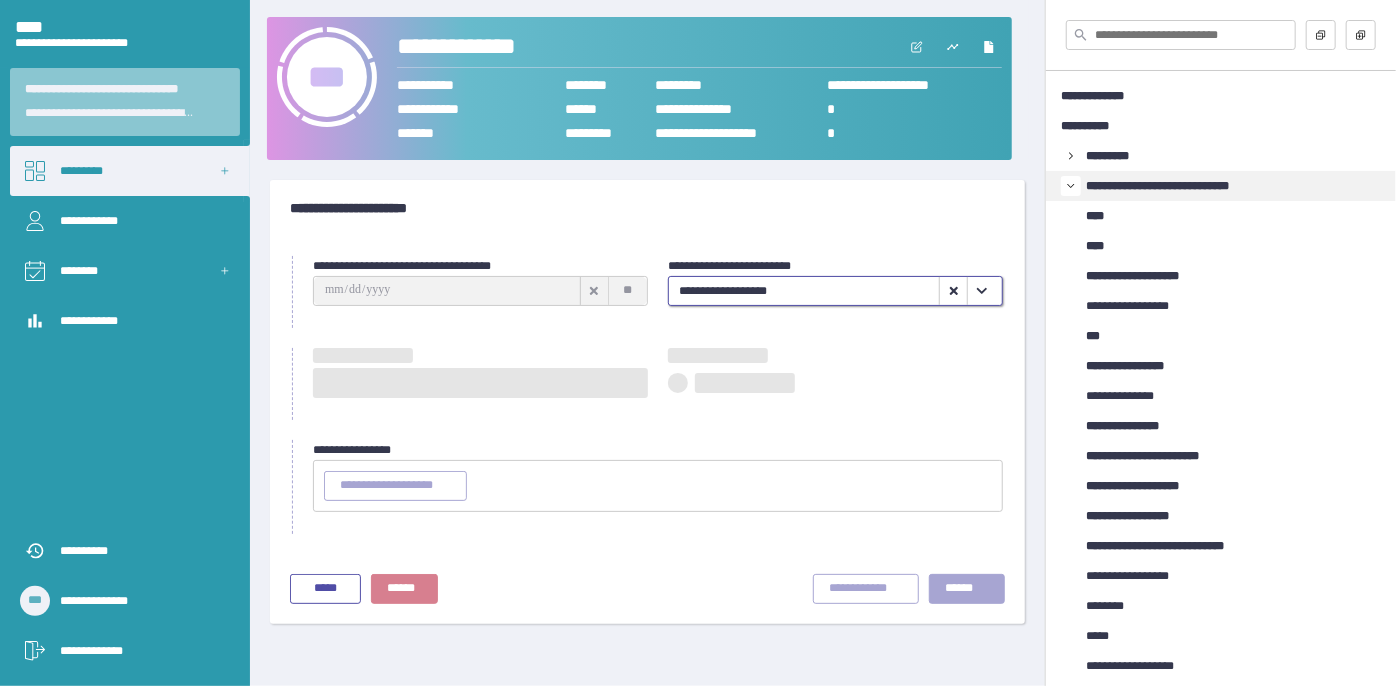 type on "**********" 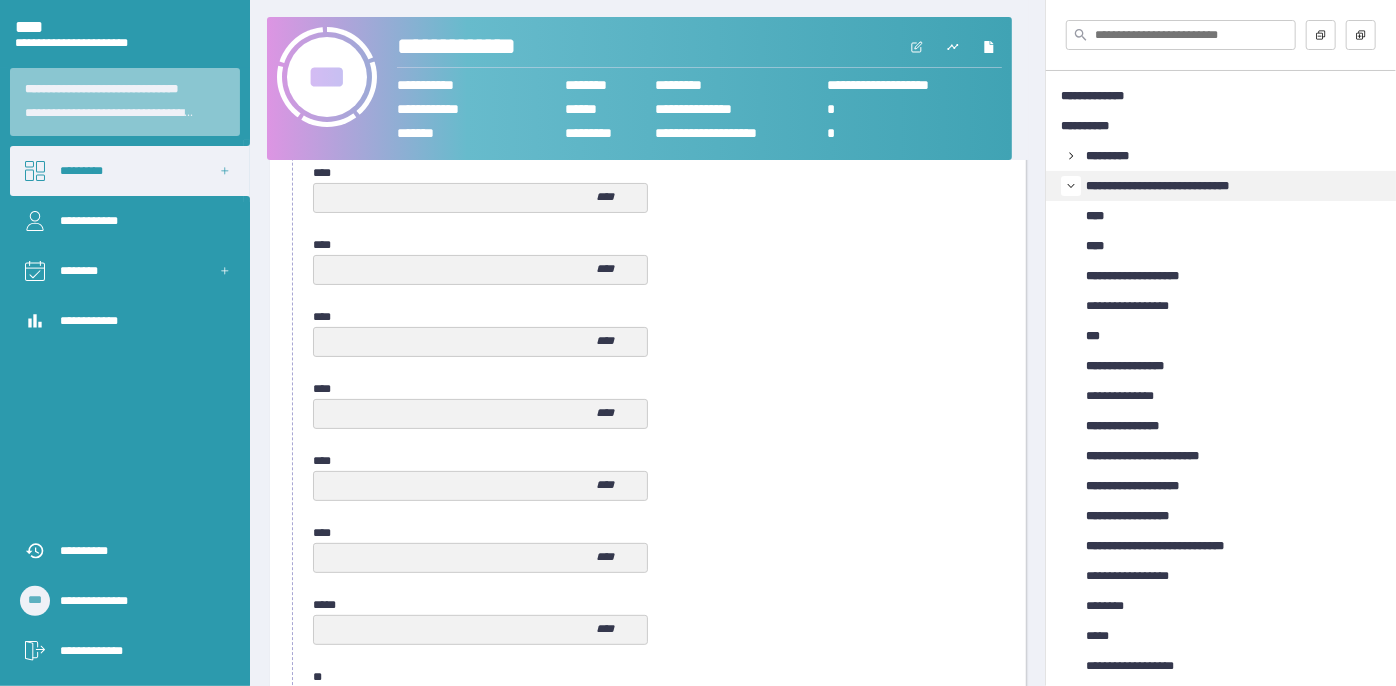 scroll, scrollTop: 1058, scrollLeft: 0, axis: vertical 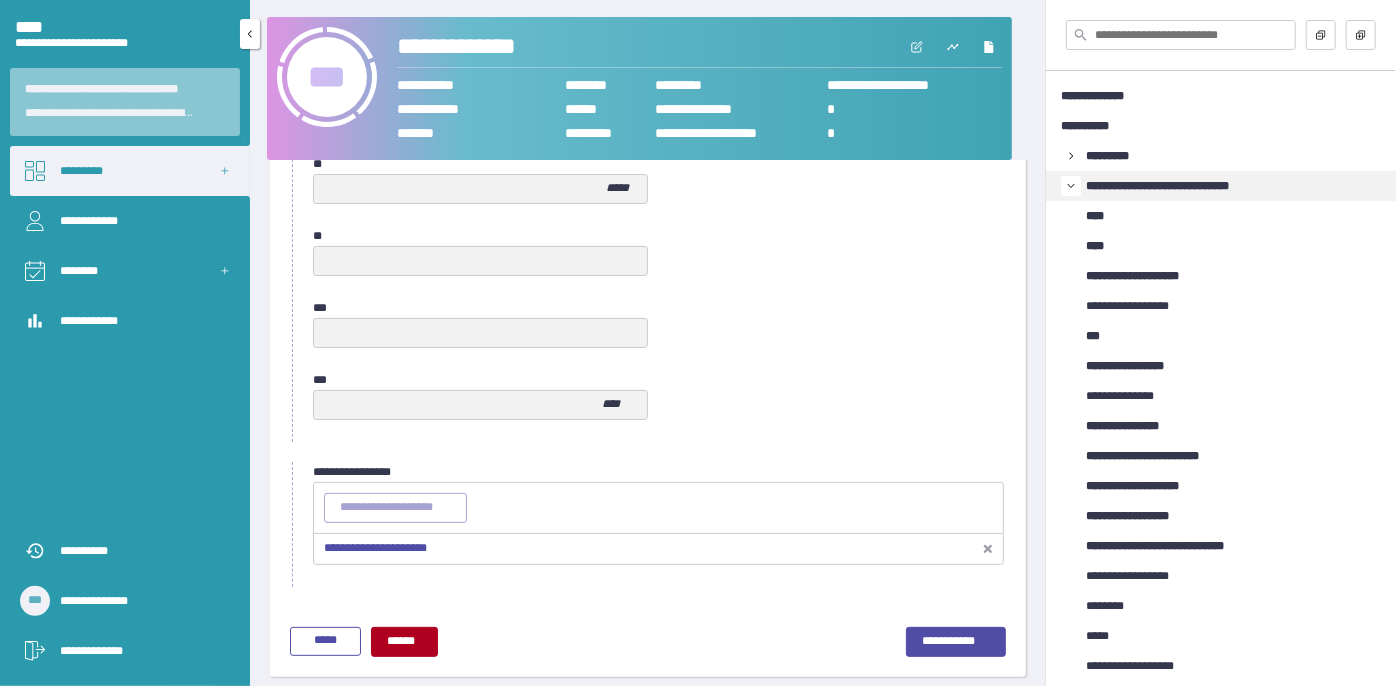 click on "*********" at bounding box center (130, 171) 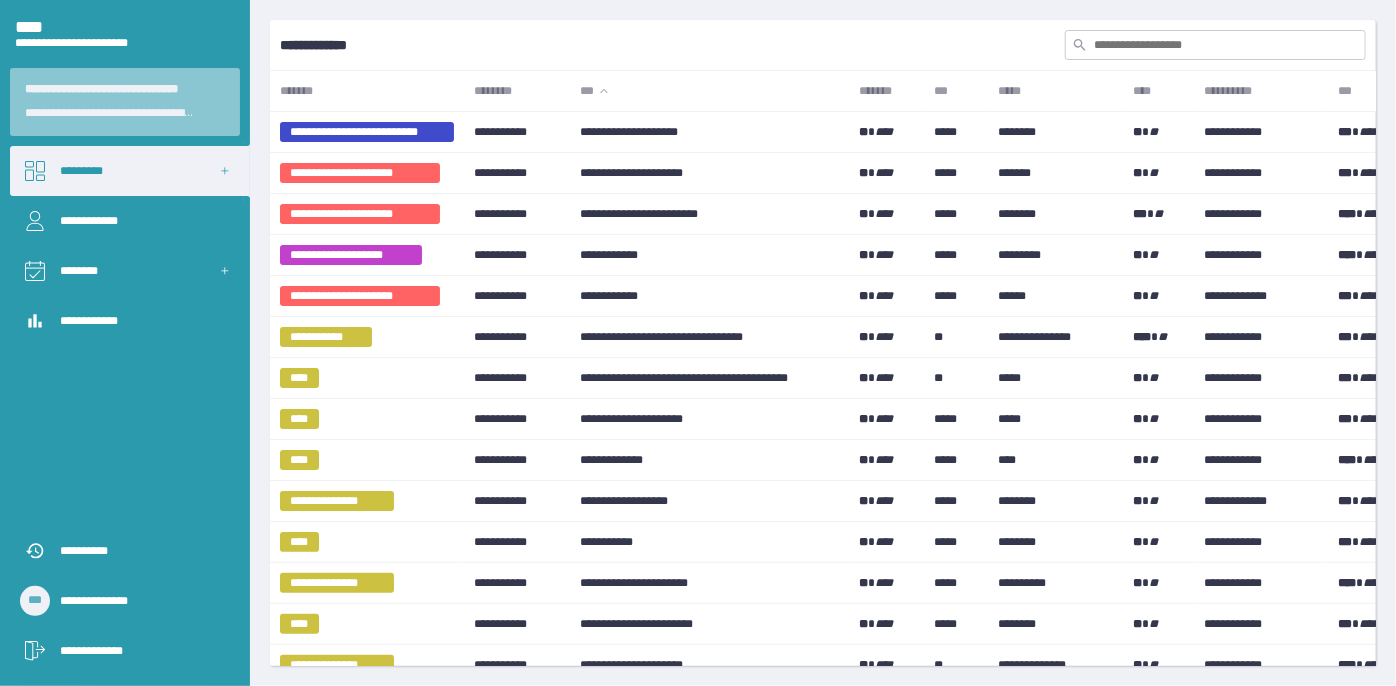click at bounding box center (1215, 45) 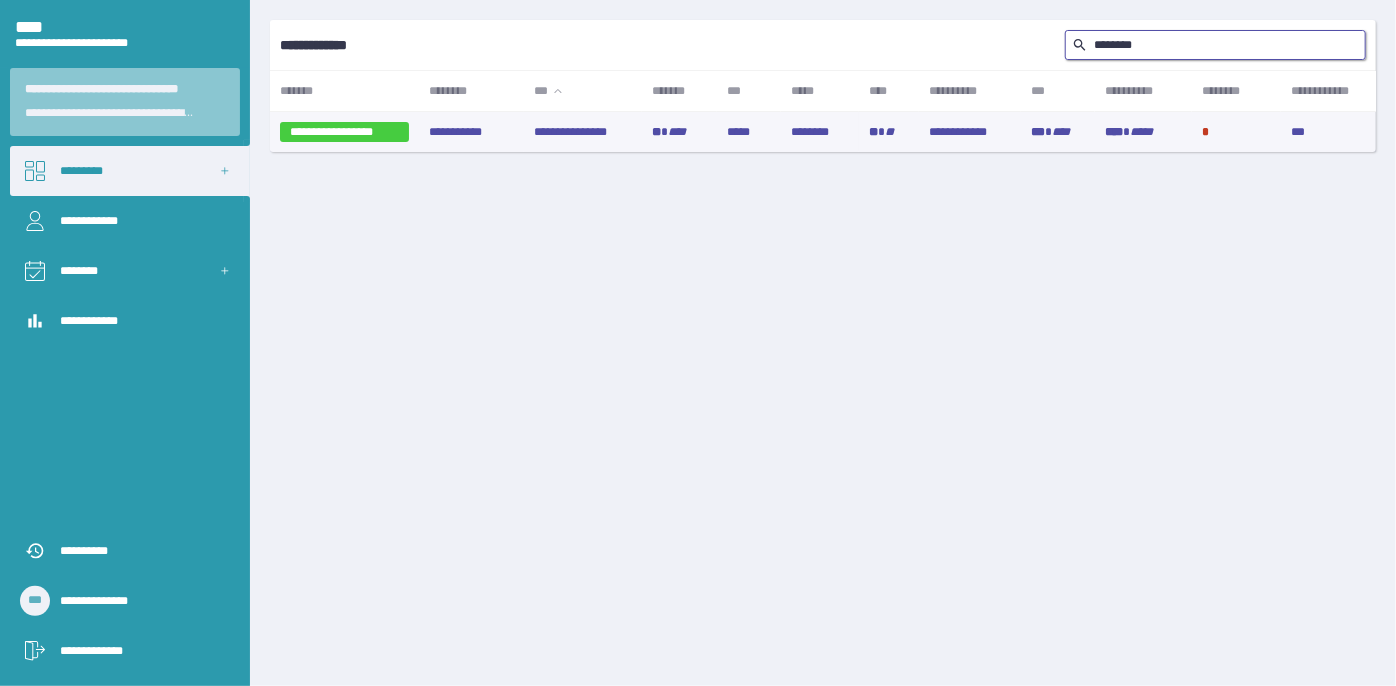 type on "********" 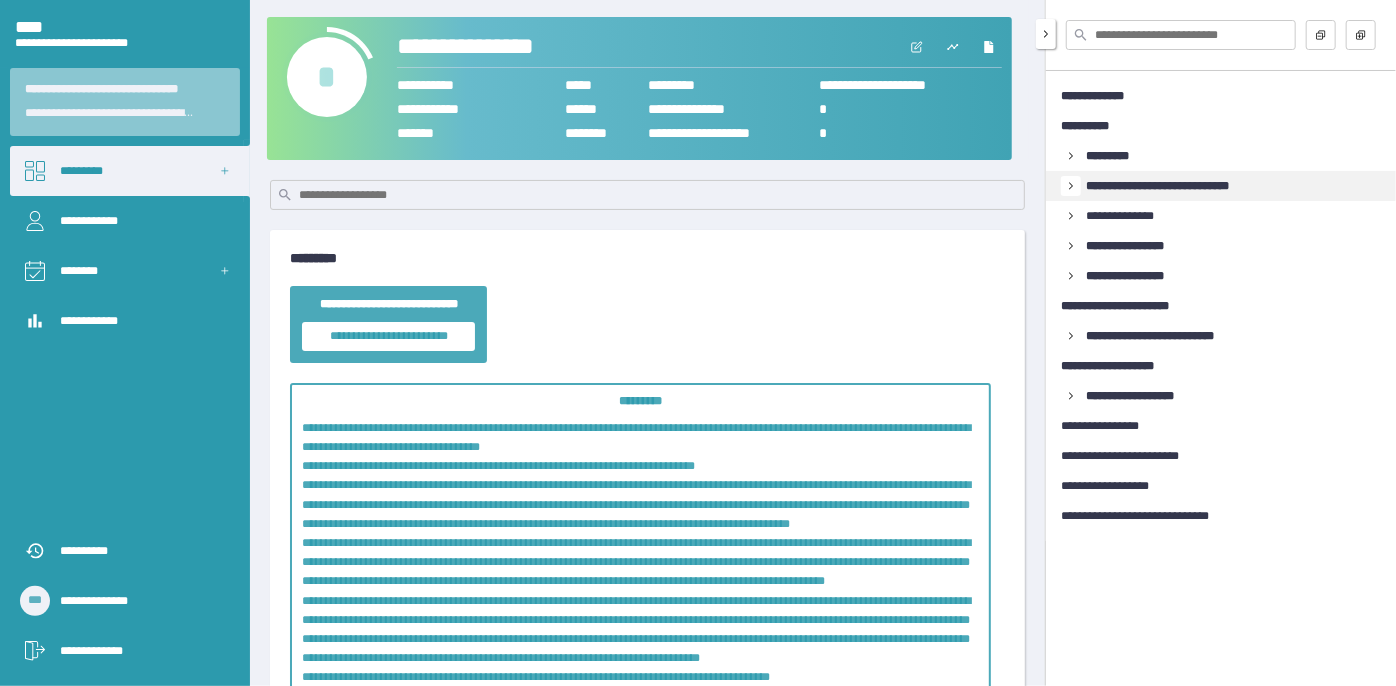 click 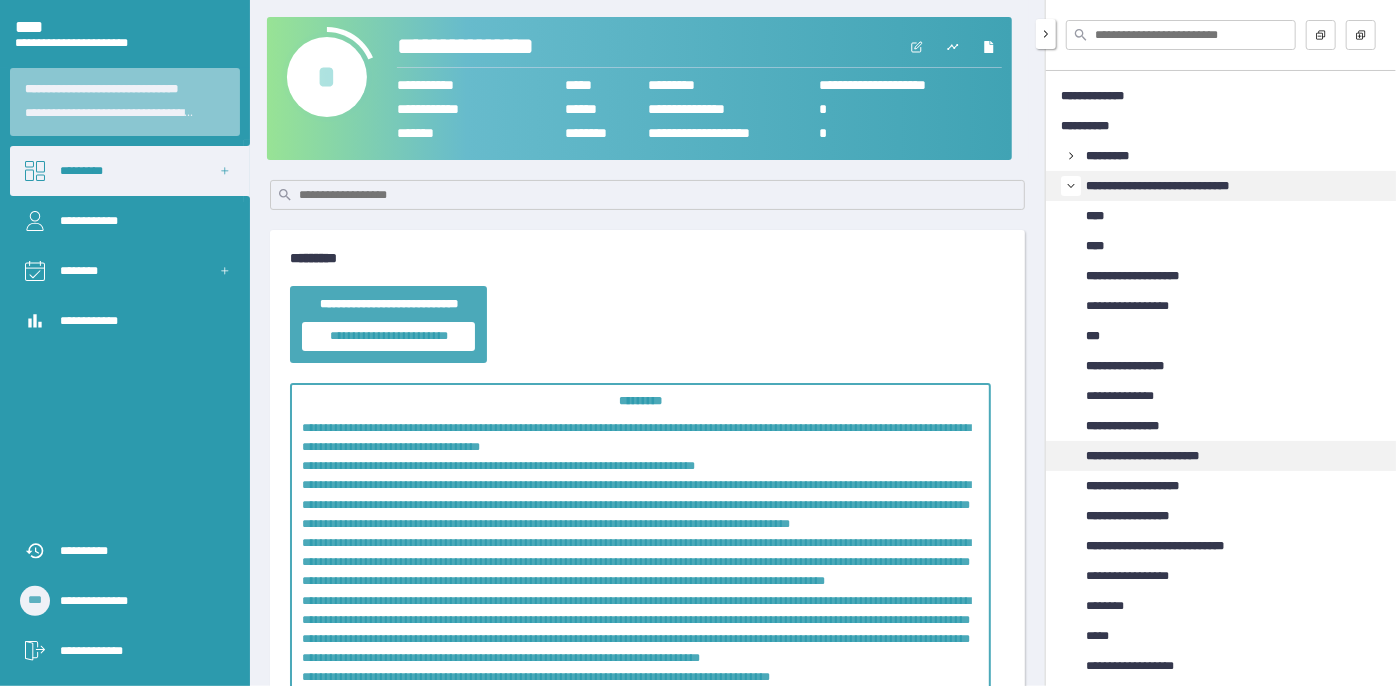 click on "**********" at bounding box center (1161, 456) 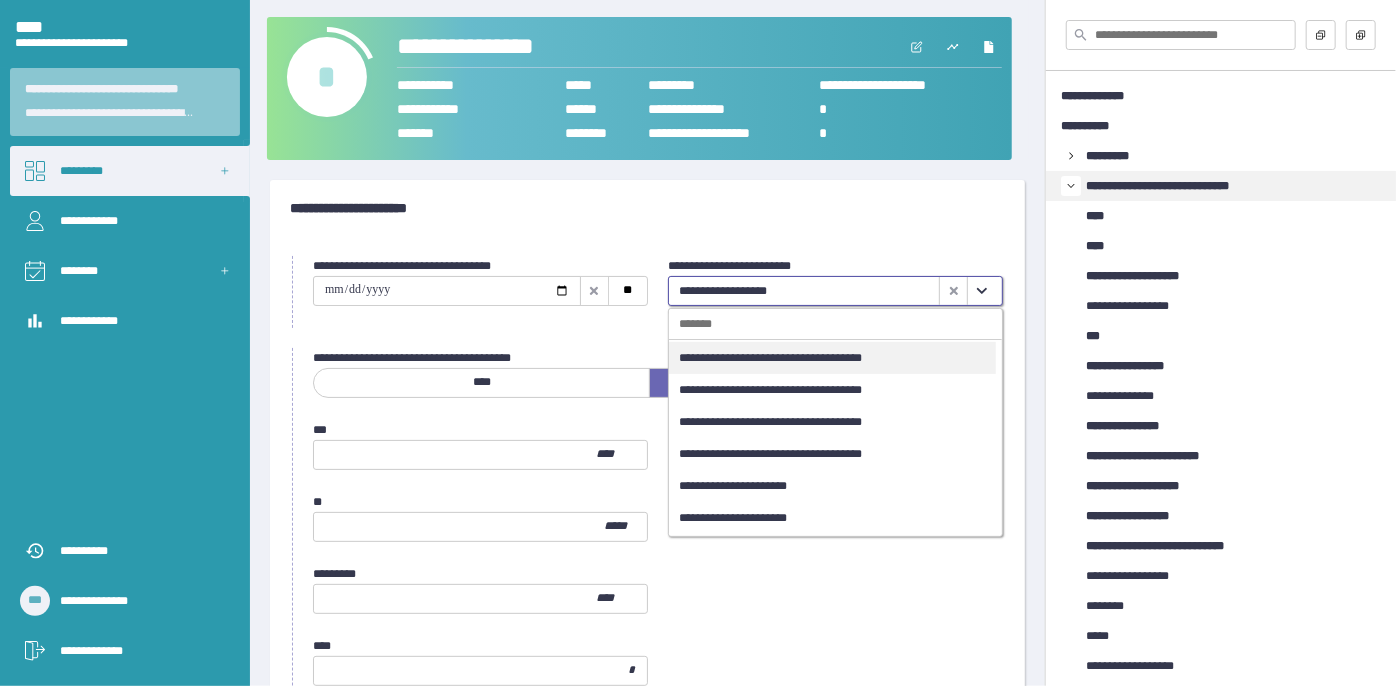 click at bounding box center [981, 291] 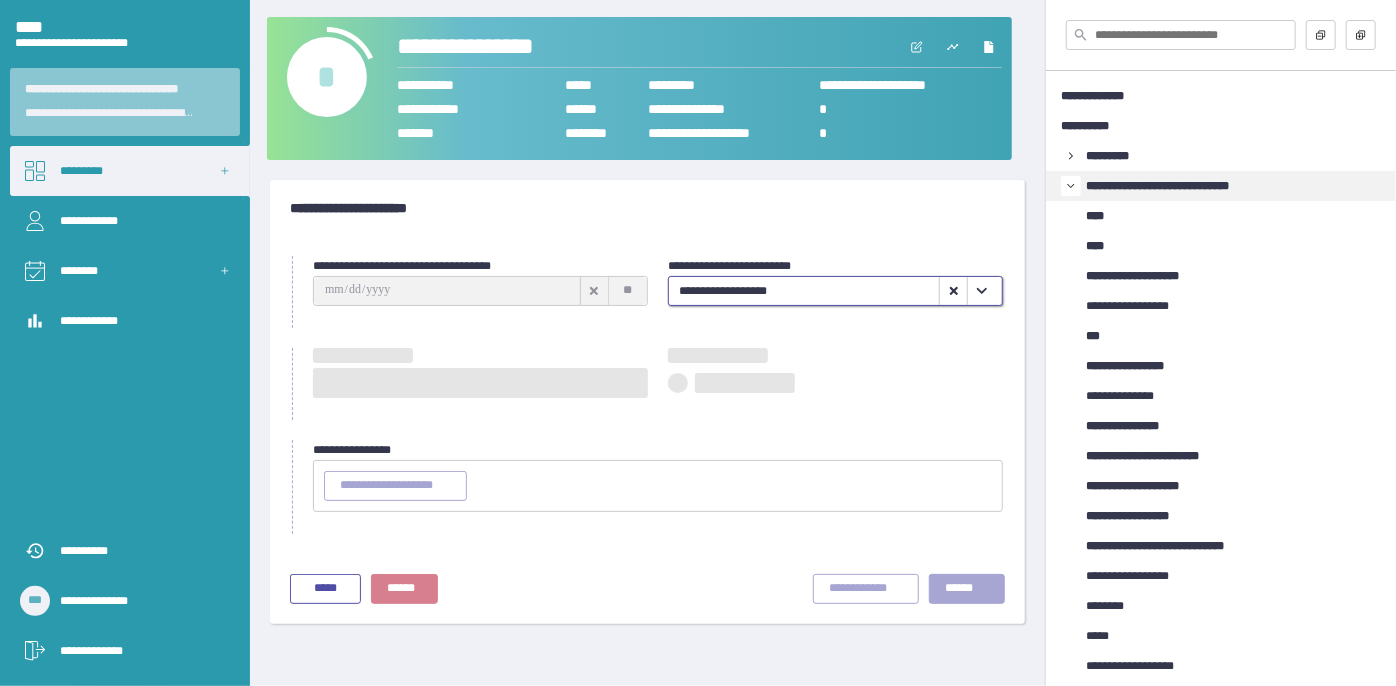 type on "**********" 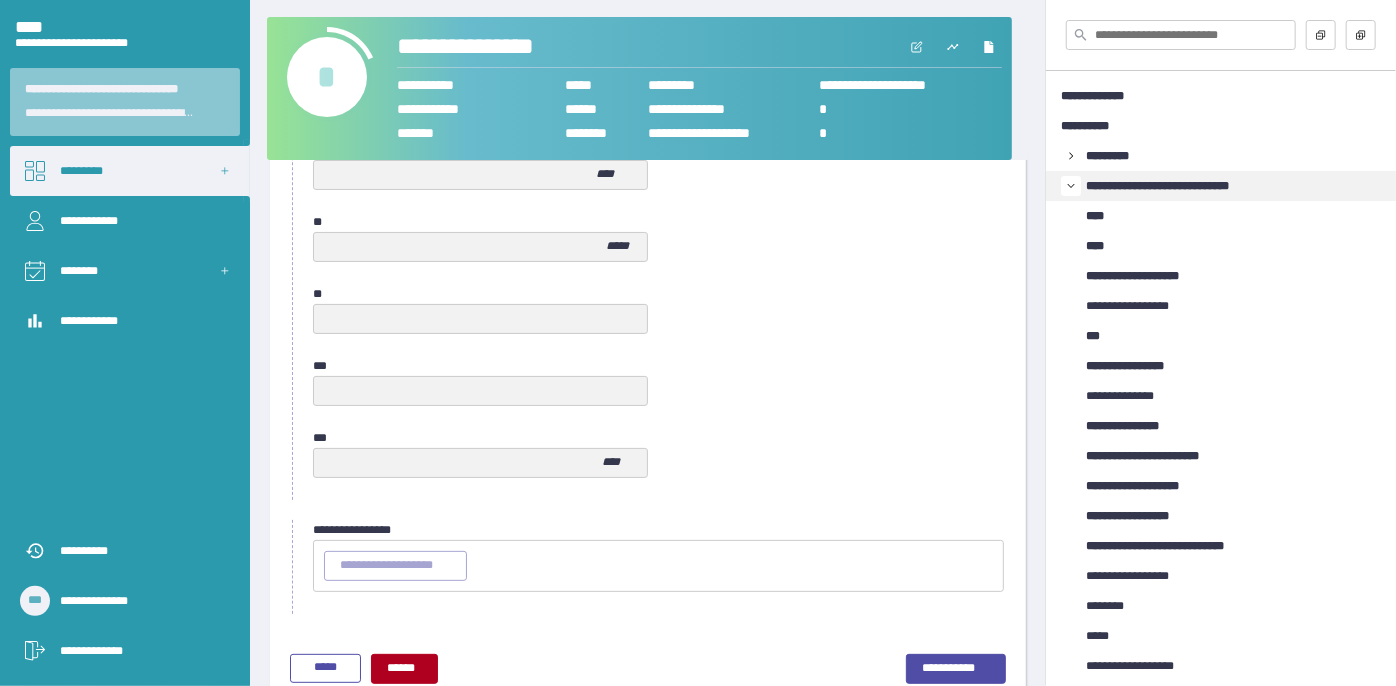 scroll, scrollTop: 1027, scrollLeft: 0, axis: vertical 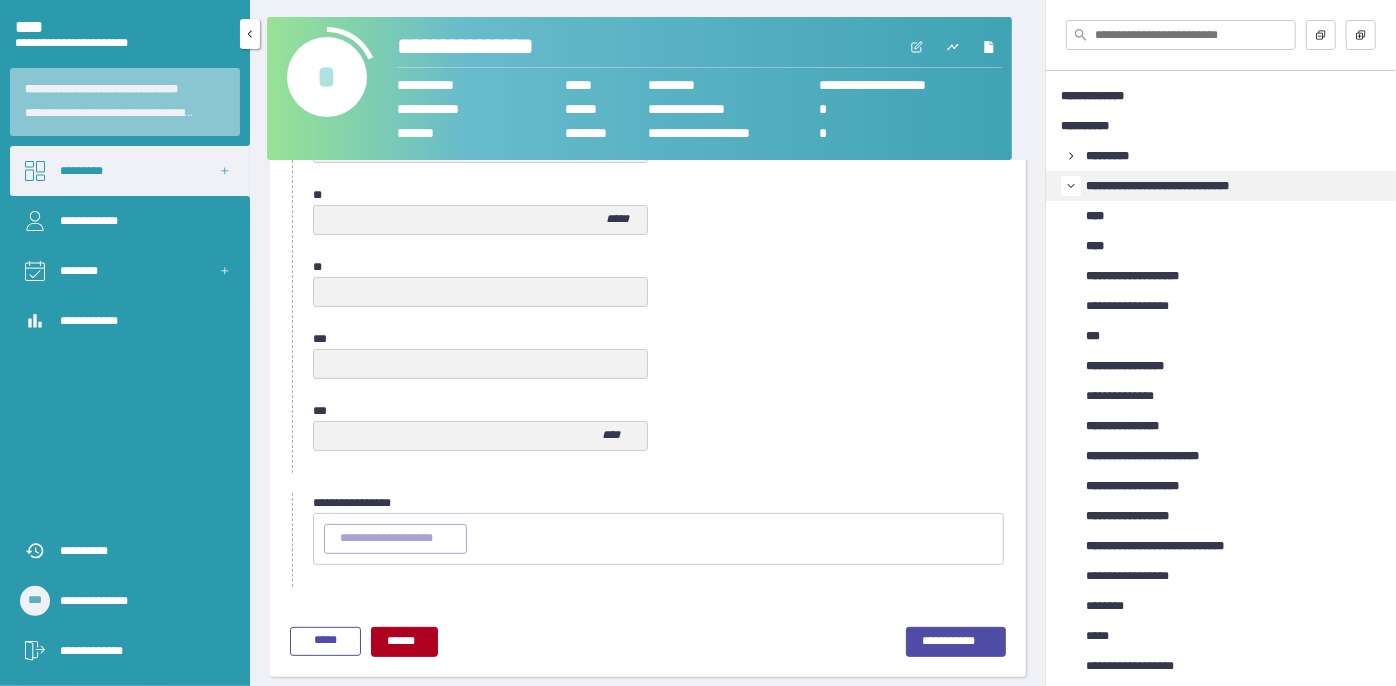 click on "*********" at bounding box center [130, 171] 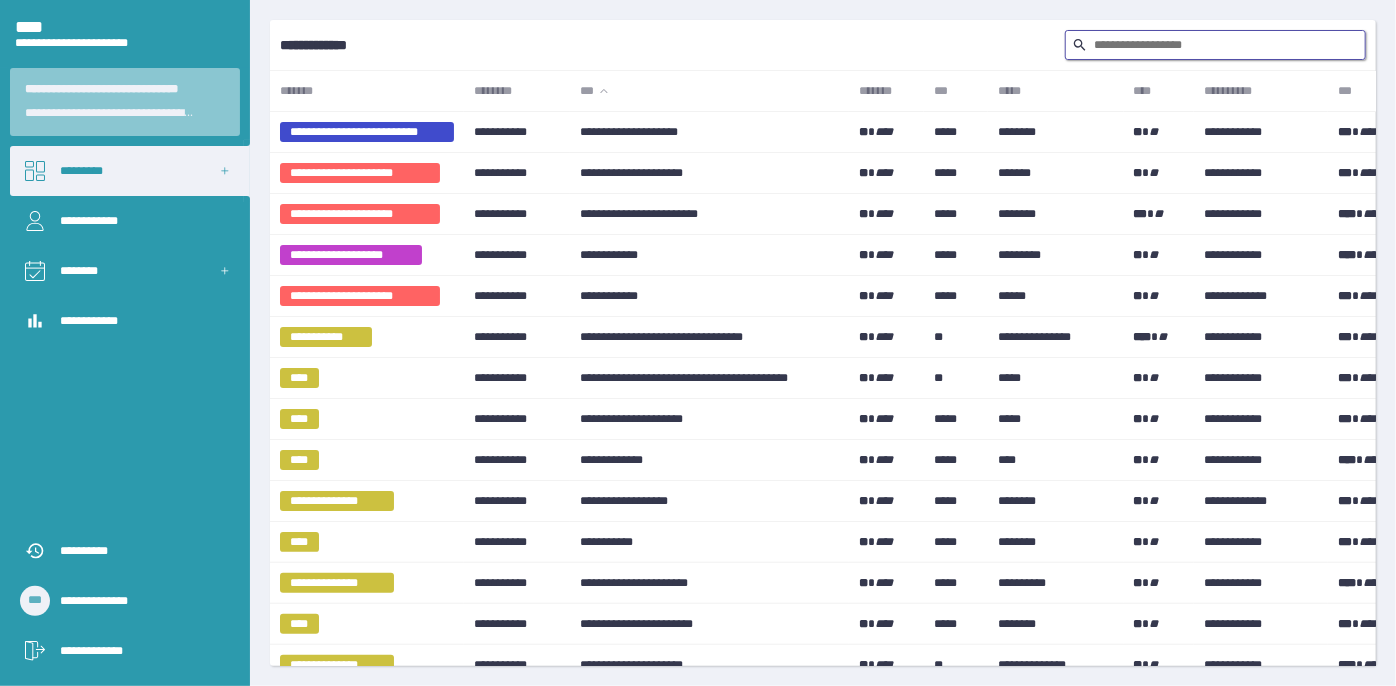 click at bounding box center (1215, 45) 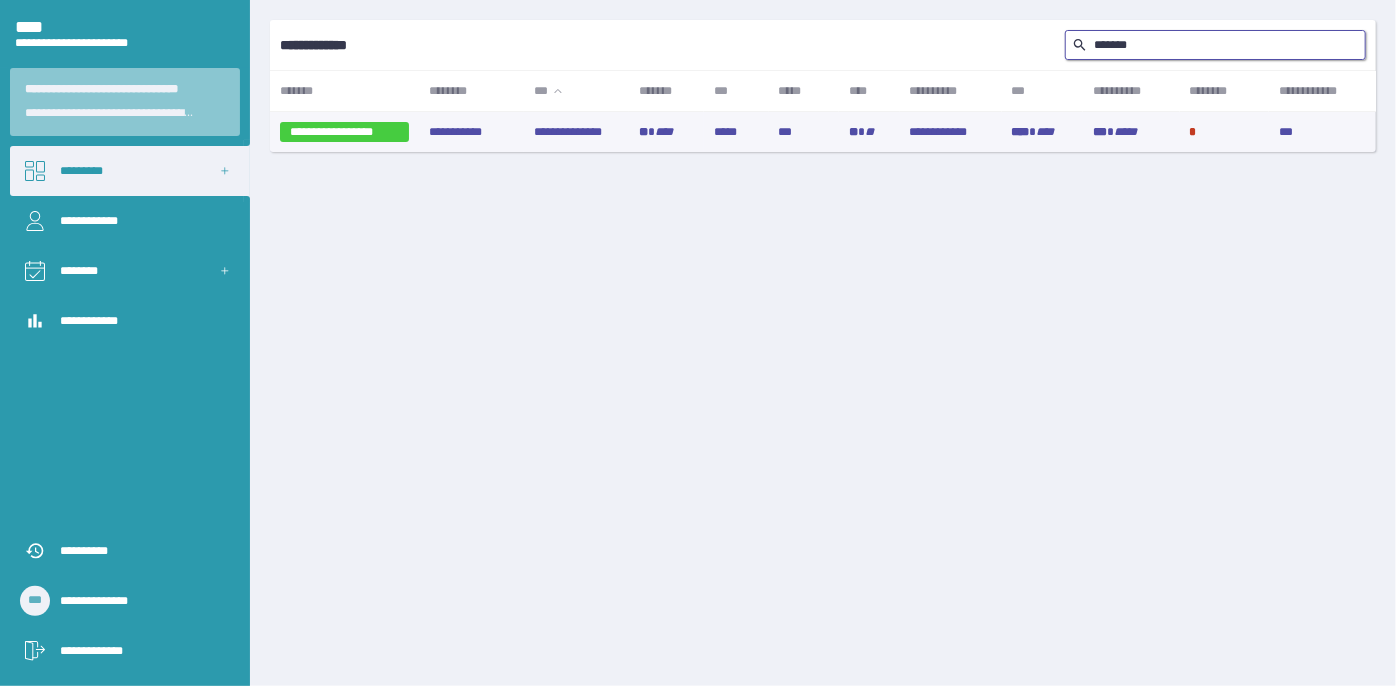 type on "*******" 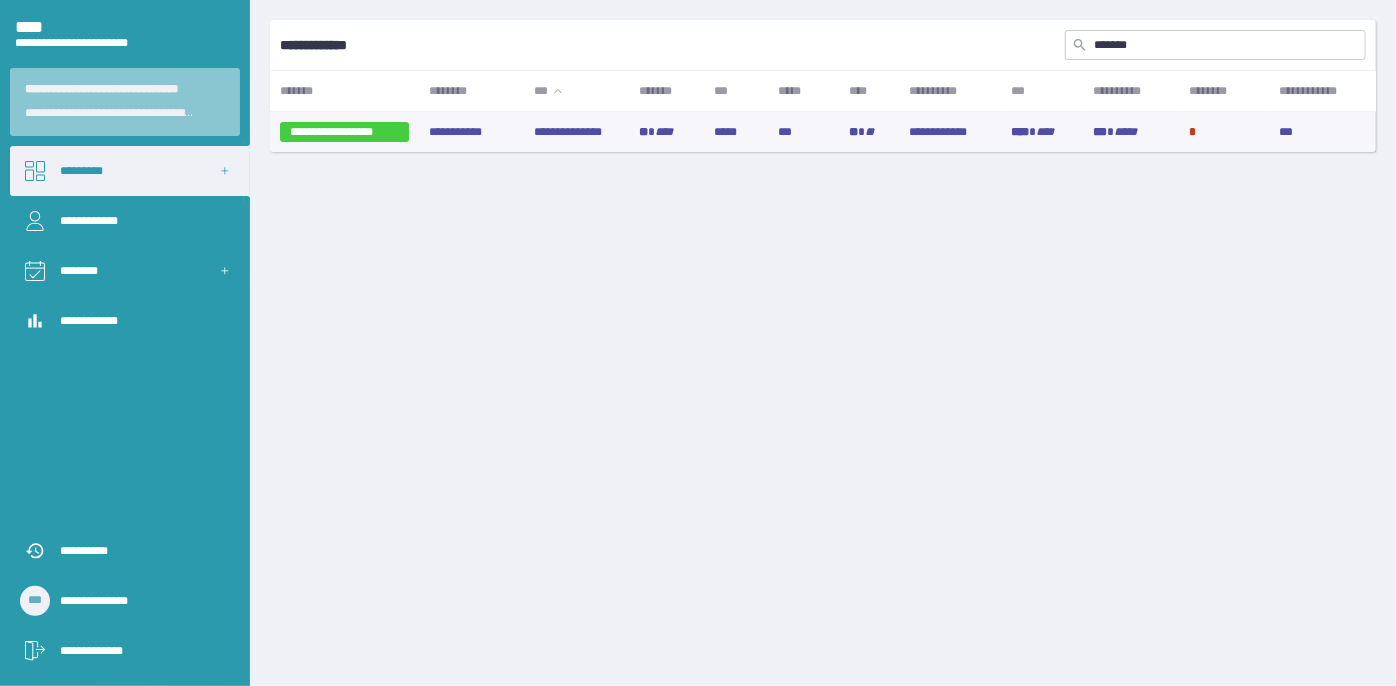 click on "**********" at bounding box center [576, 132] 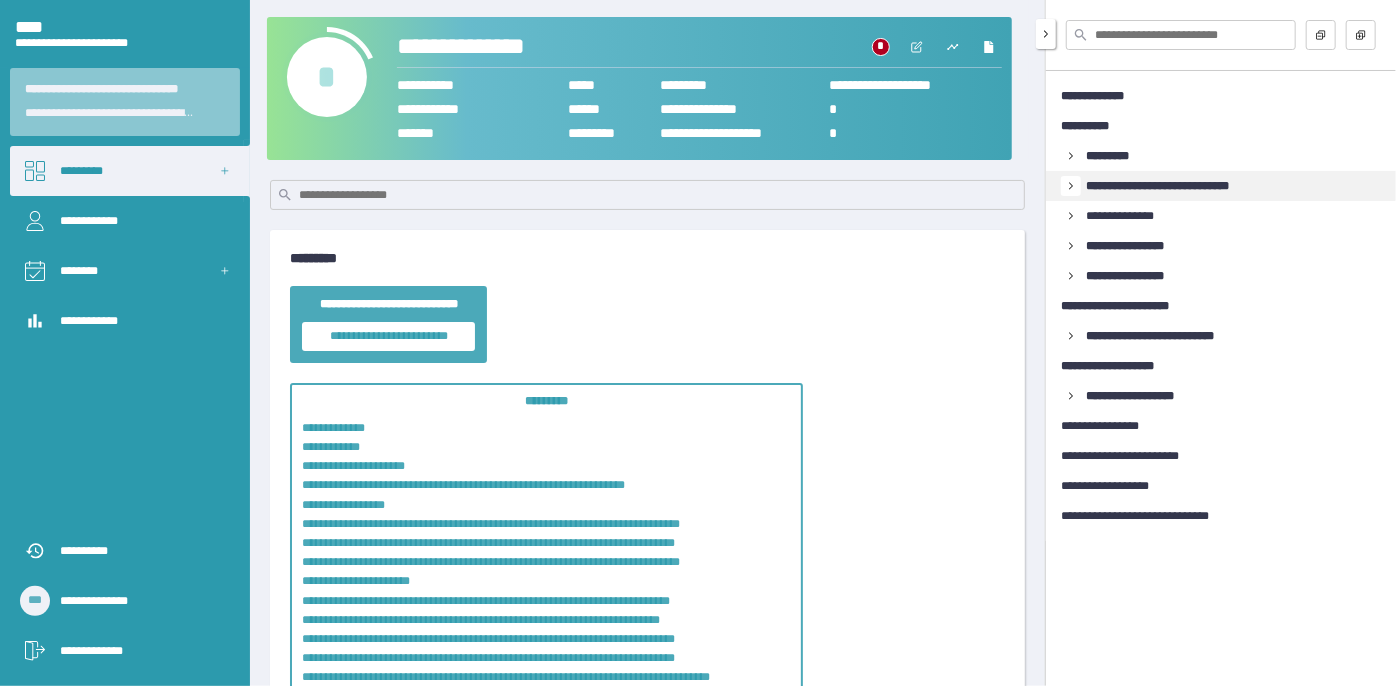 click at bounding box center (1071, 186) 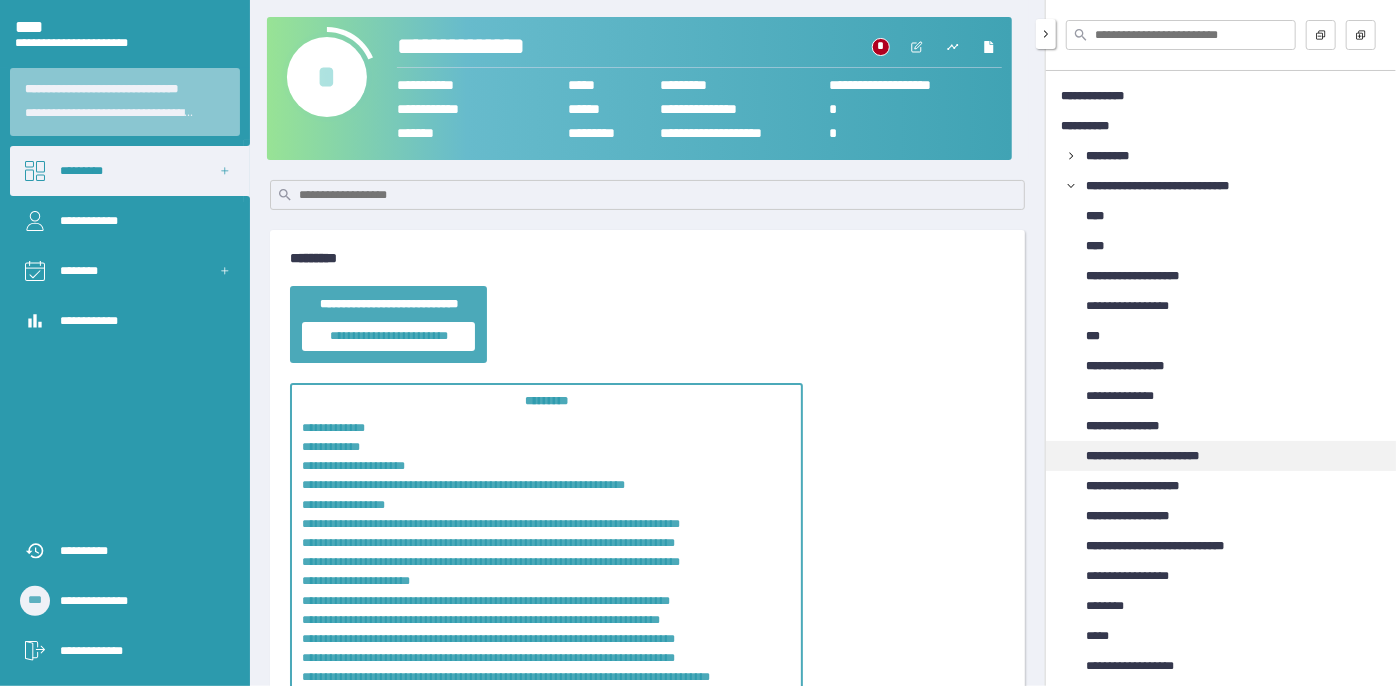 click on "**********" at bounding box center [1161, 456] 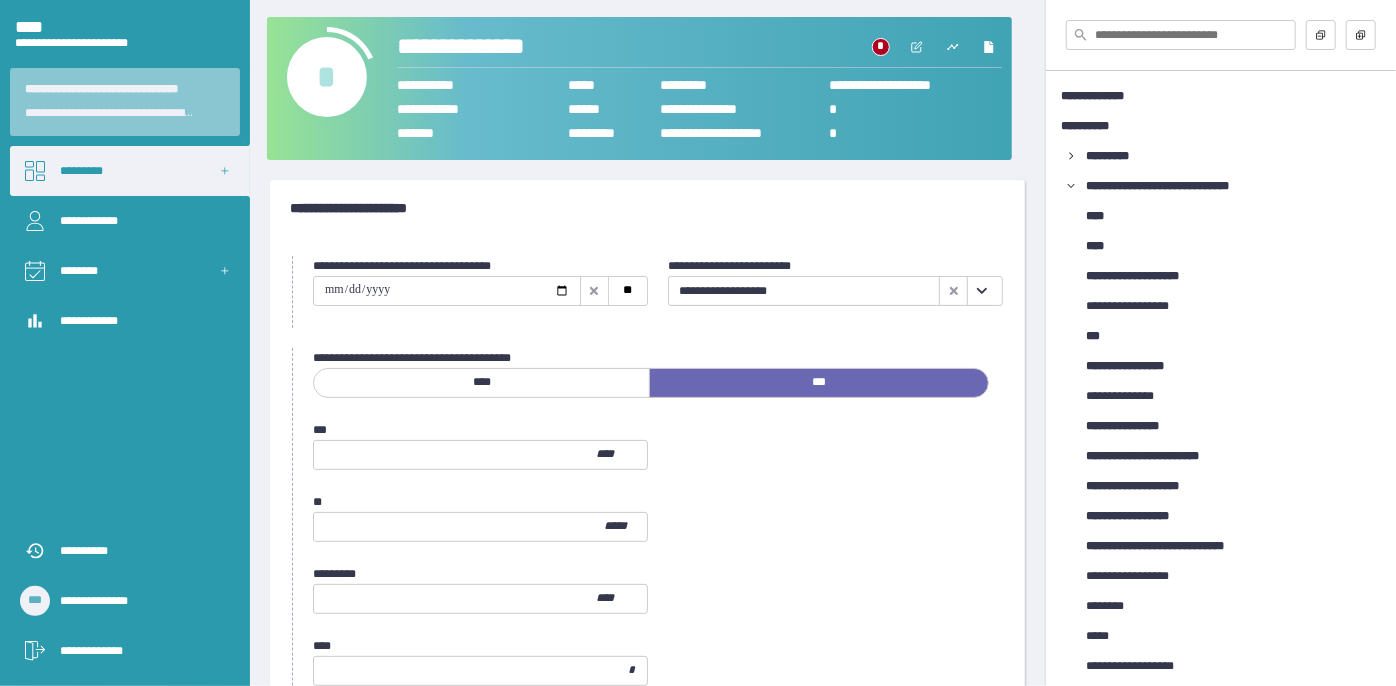click at bounding box center [981, 291] 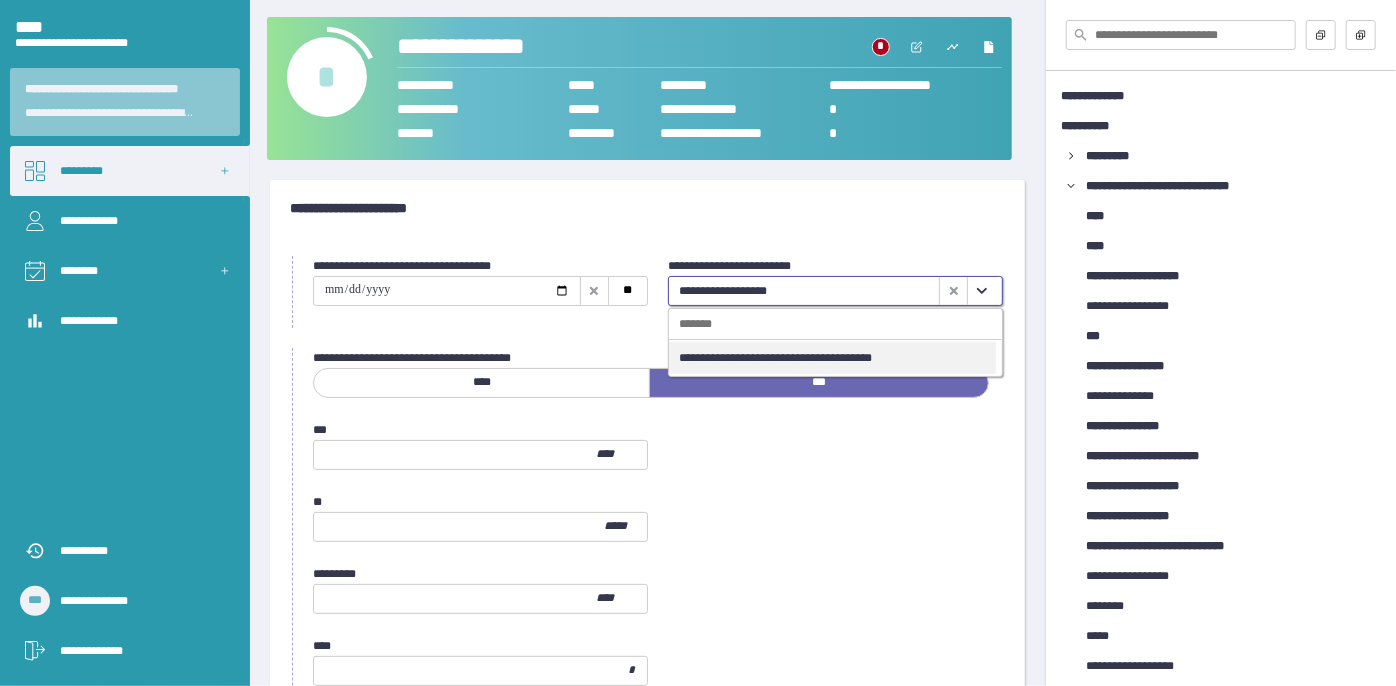 click on "**********" at bounding box center [832, 358] 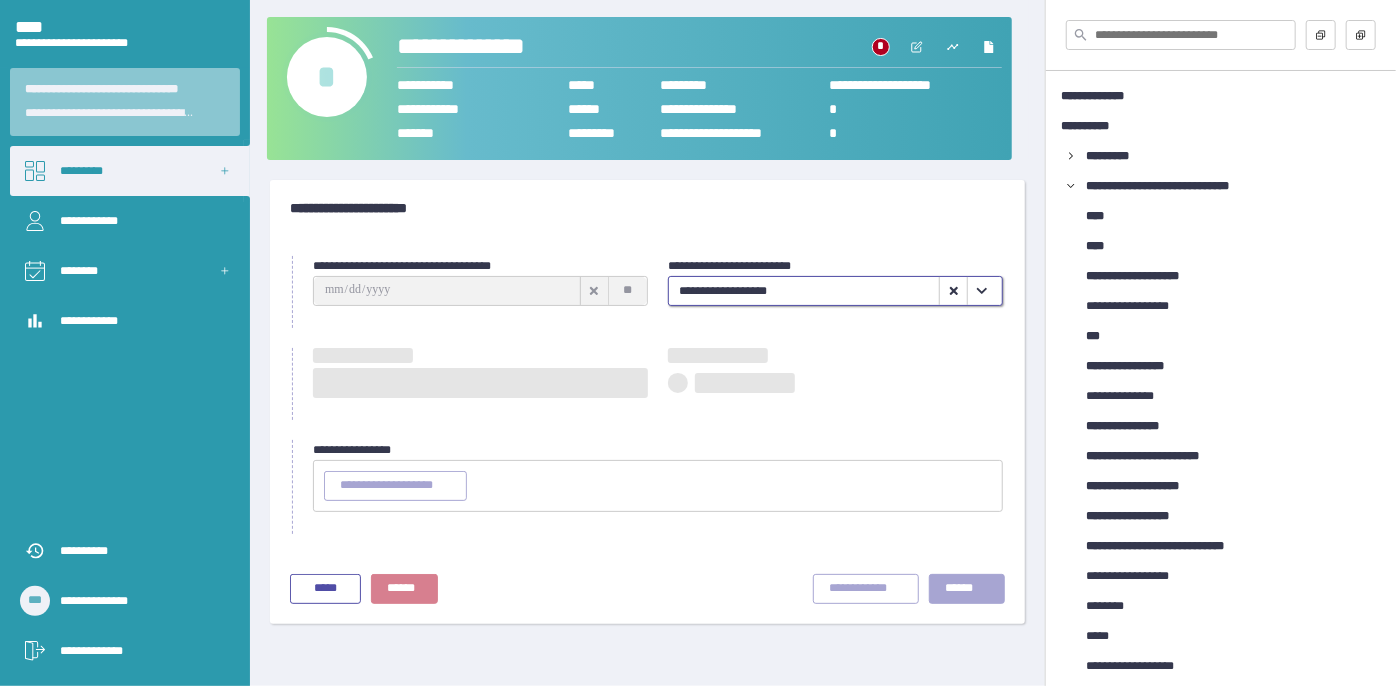 type on "**********" 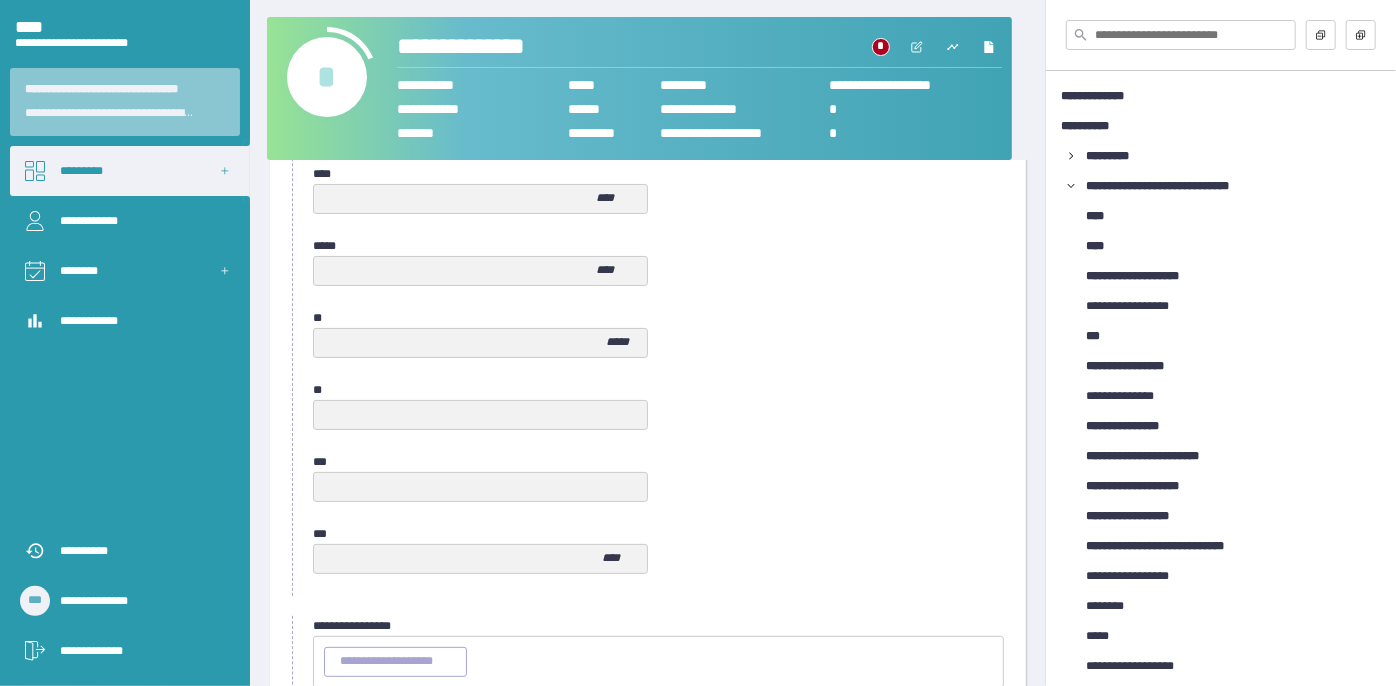 scroll, scrollTop: 1027, scrollLeft: 0, axis: vertical 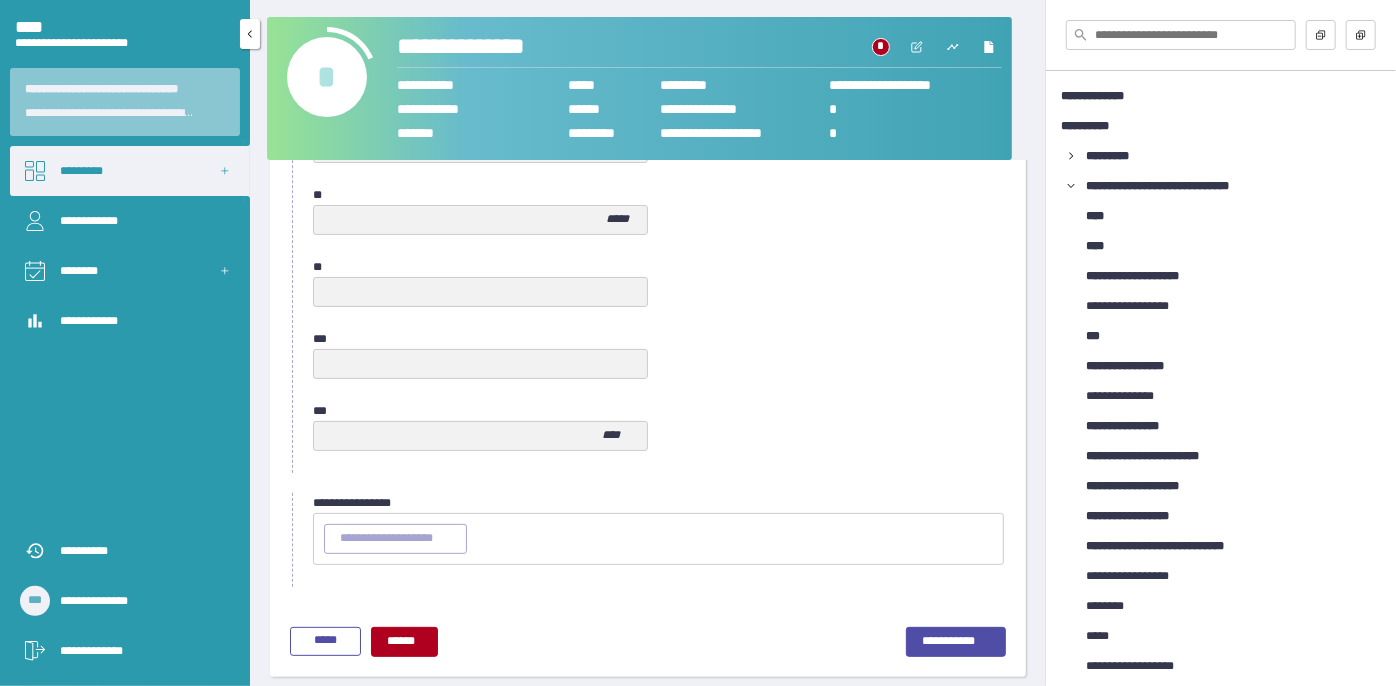 click on "*********" at bounding box center (130, 171) 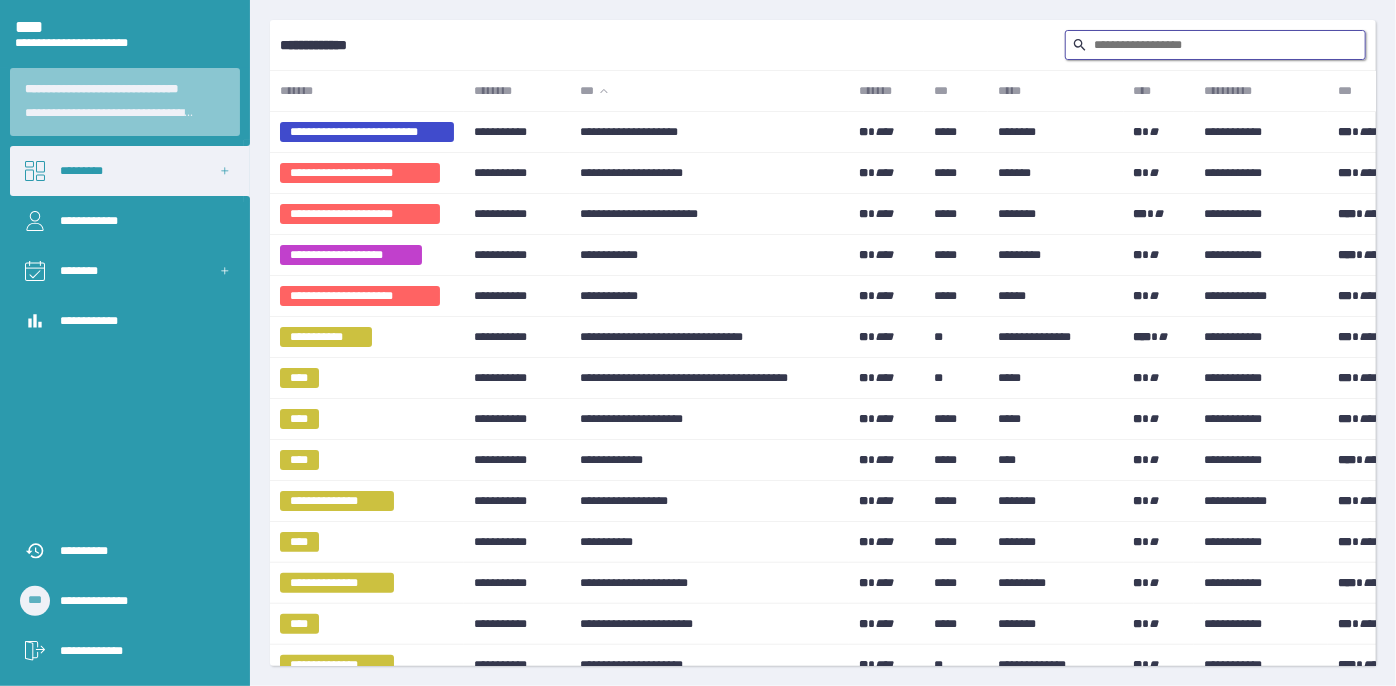 click at bounding box center (1215, 45) 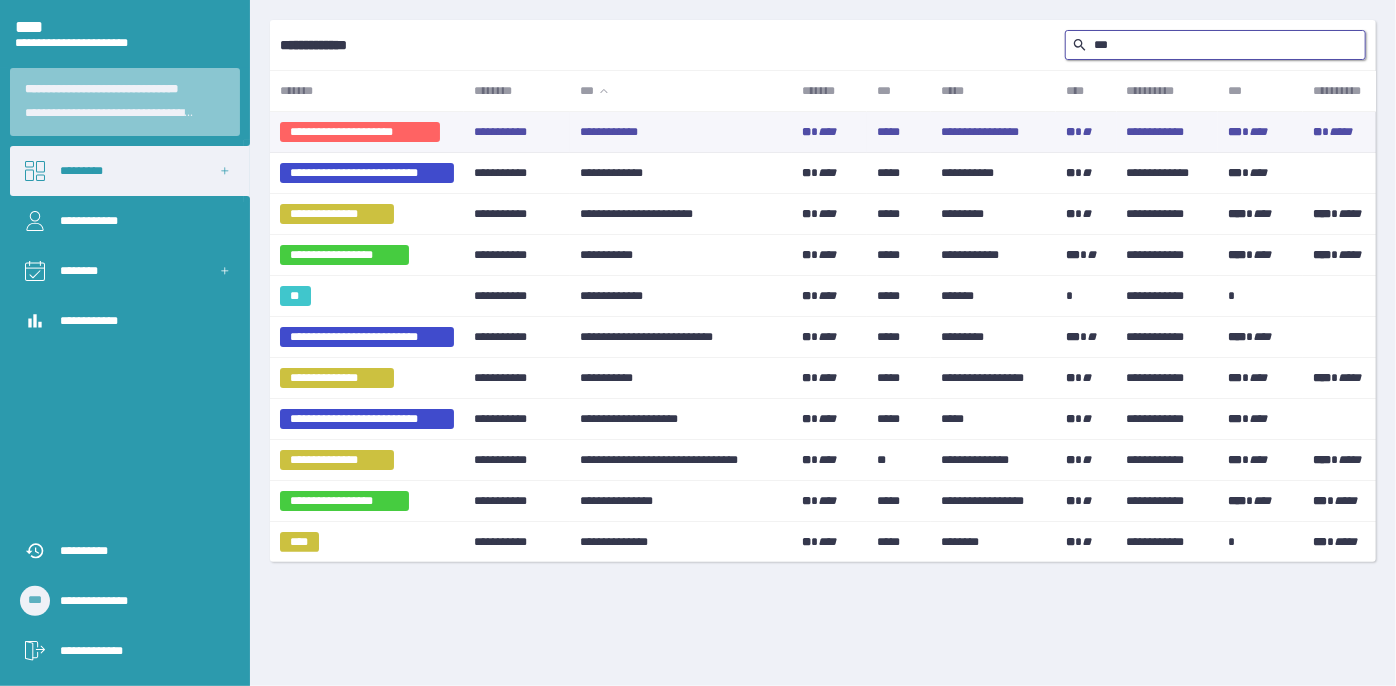 type on "****" 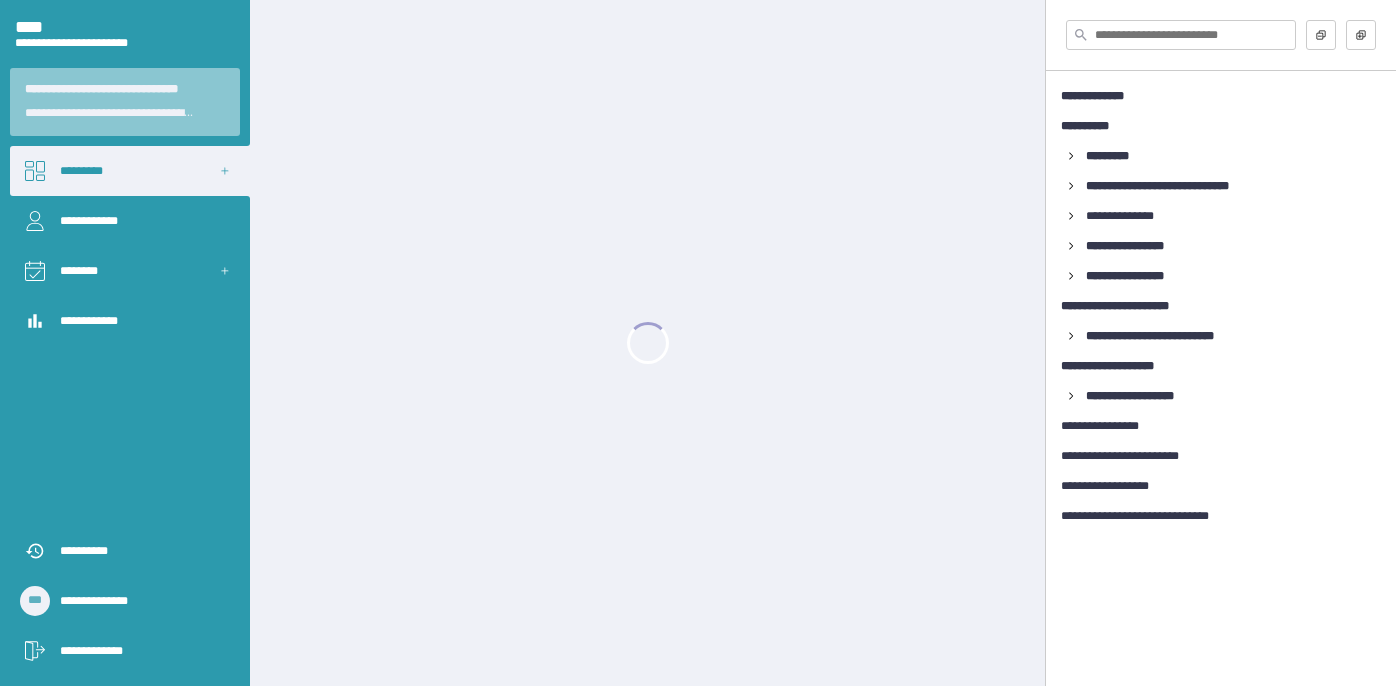 scroll, scrollTop: 0, scrollLeft: 0, axis: both 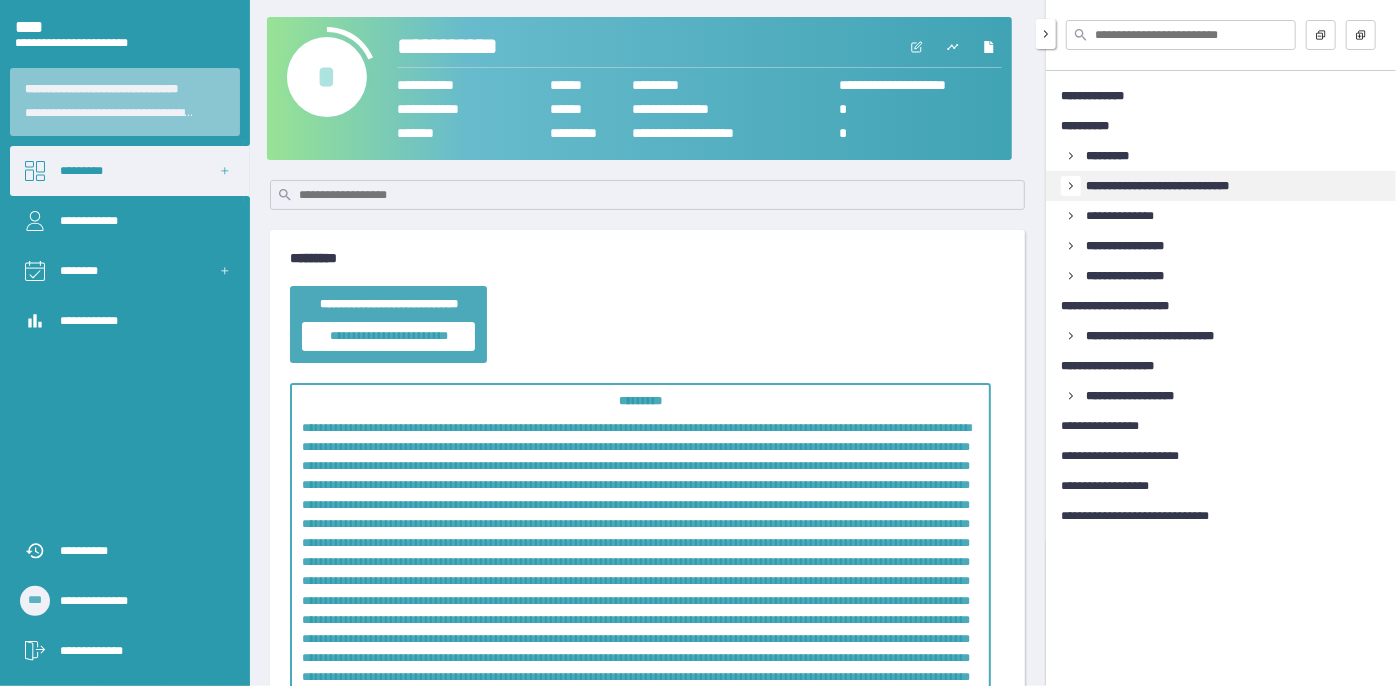 click 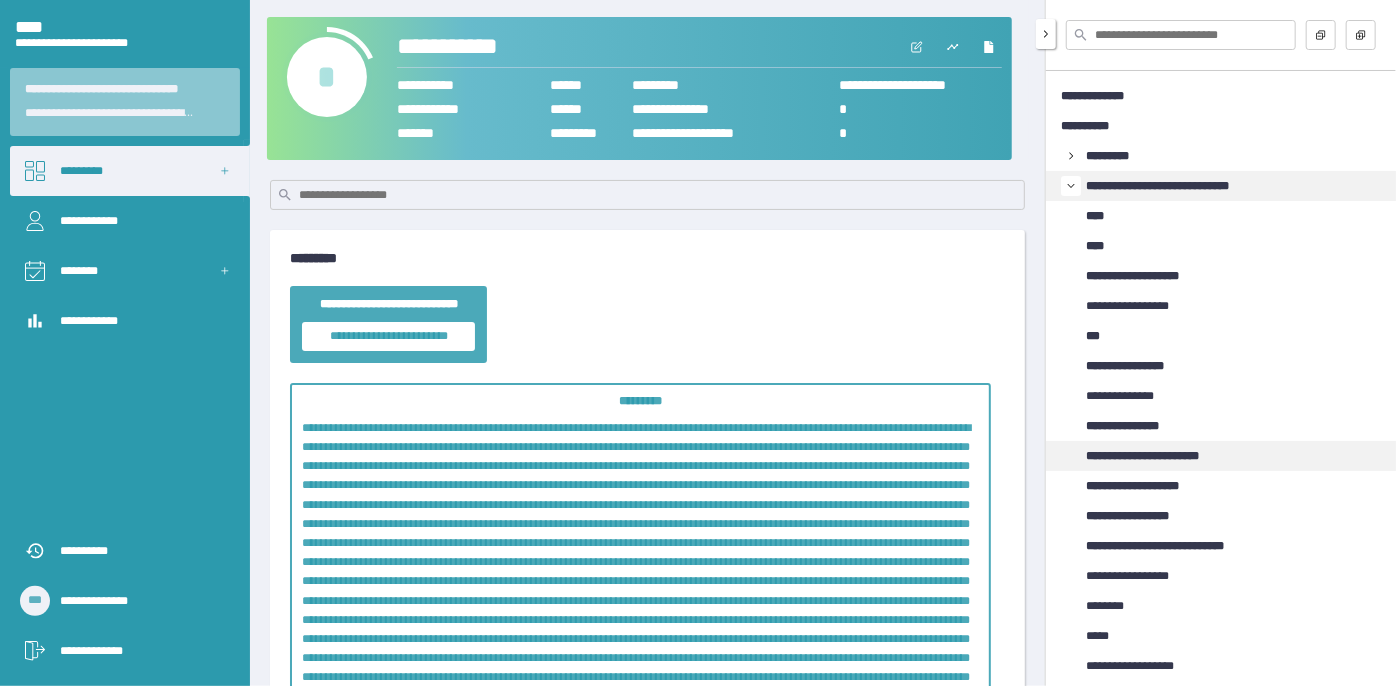 click on "**********" at bounding box center (1161, 456) 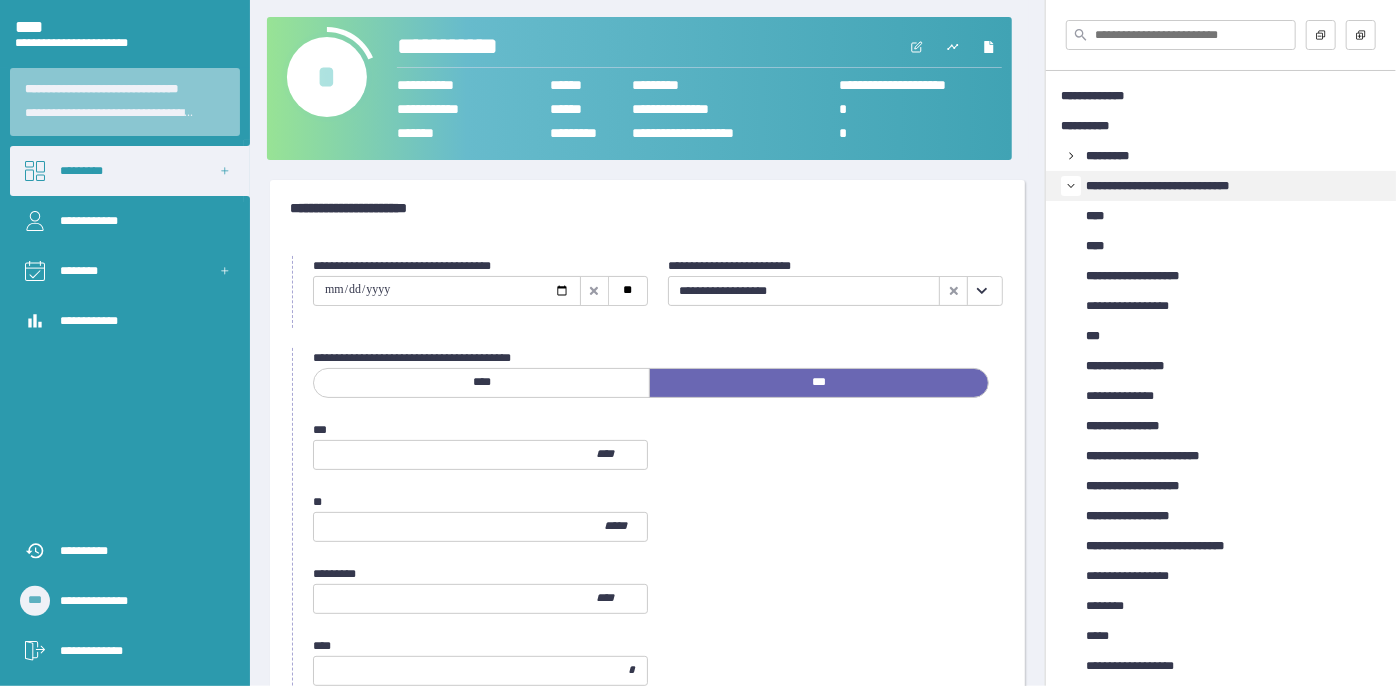 drag, startPoint x: 981, startPoint y: 286, endPoint x: 877, endPoint y: 334, distance: 114.54257 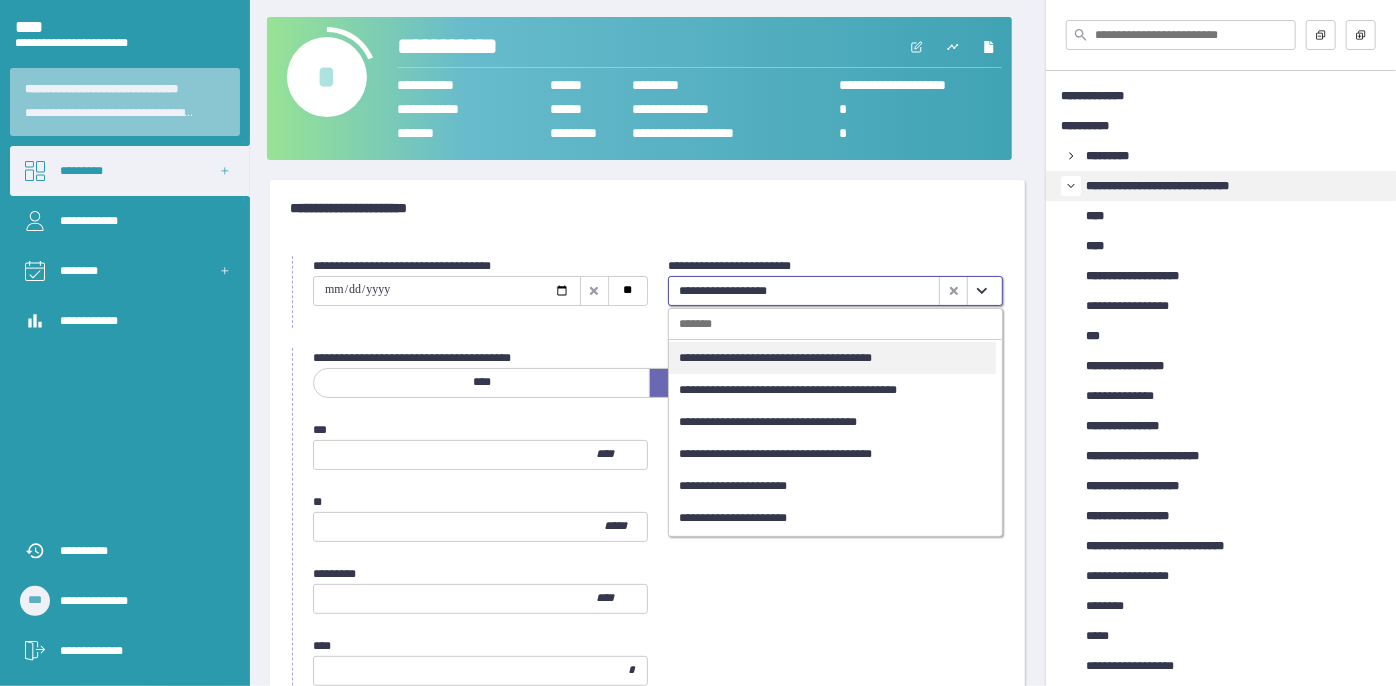 click on "**********" at bounding box center (832, 358) 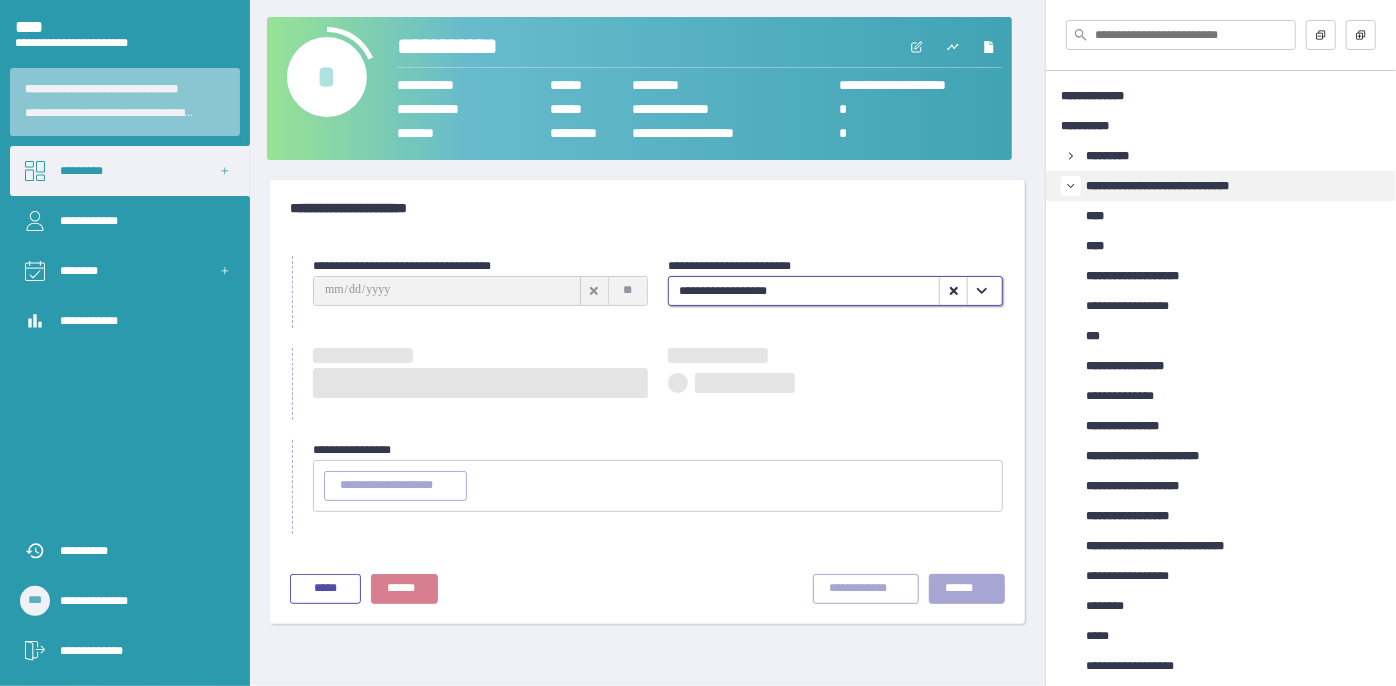 type on "**********" 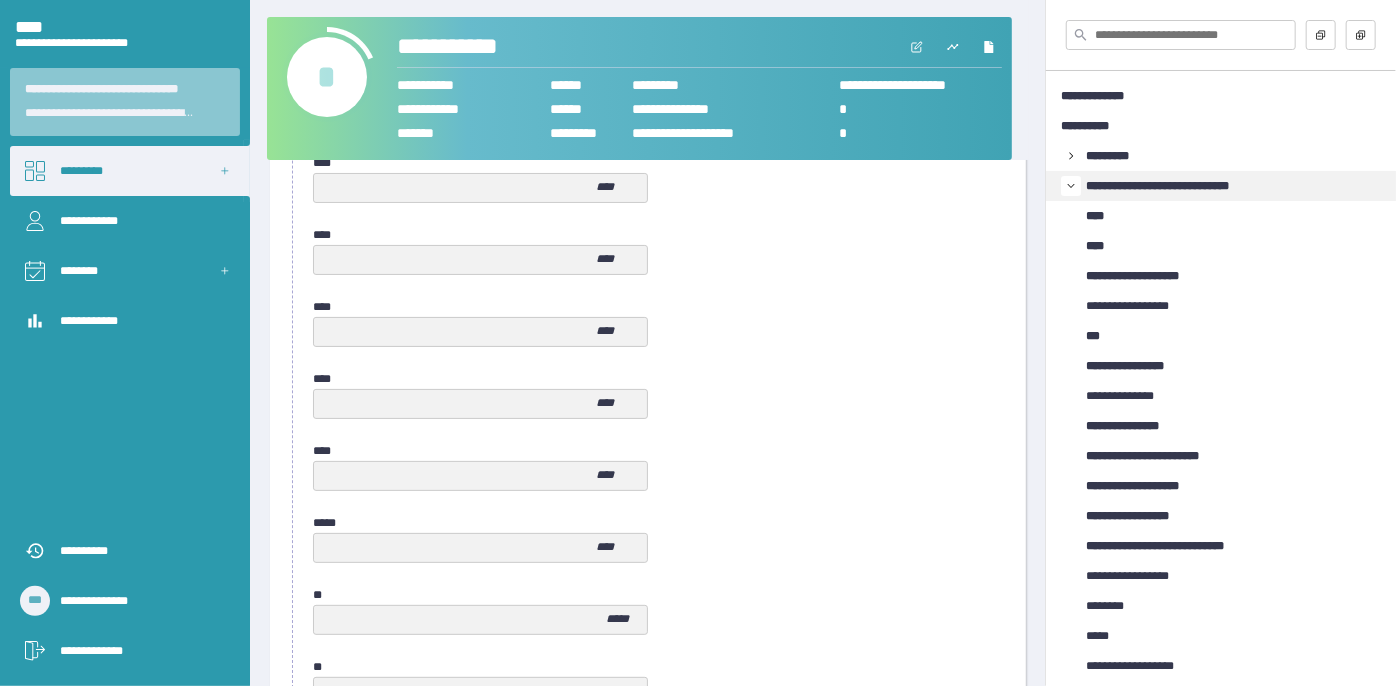 scroll, scrollTop: 1058, scrollLeft: 0, axis: vertical 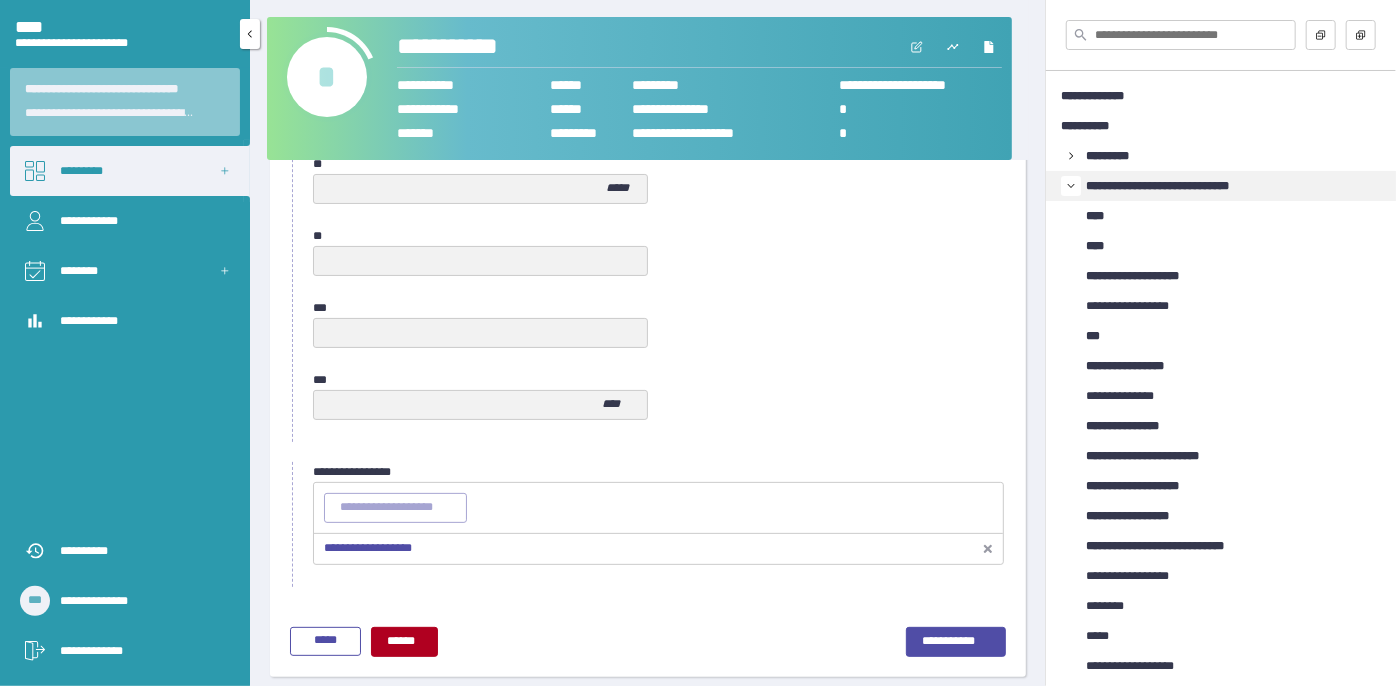 click on "*********" at bounding box center (130, 171) 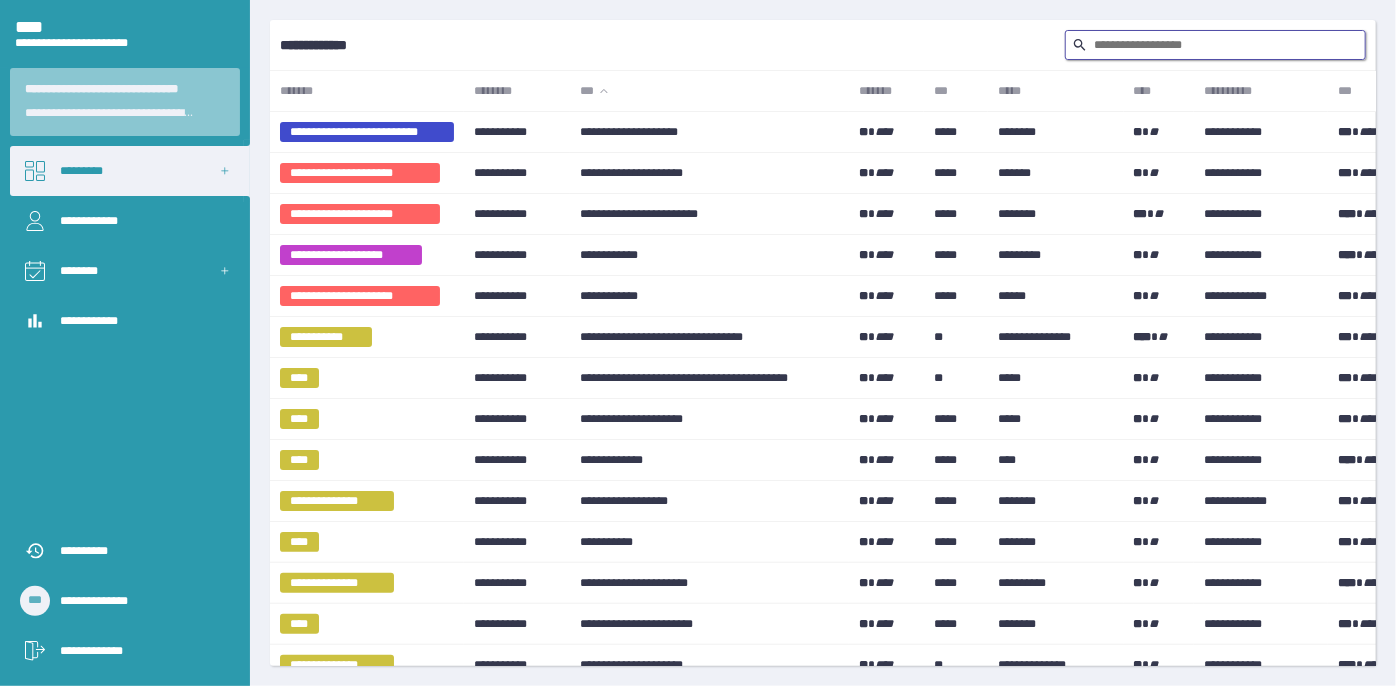 click at bounding box center [1215, 45] 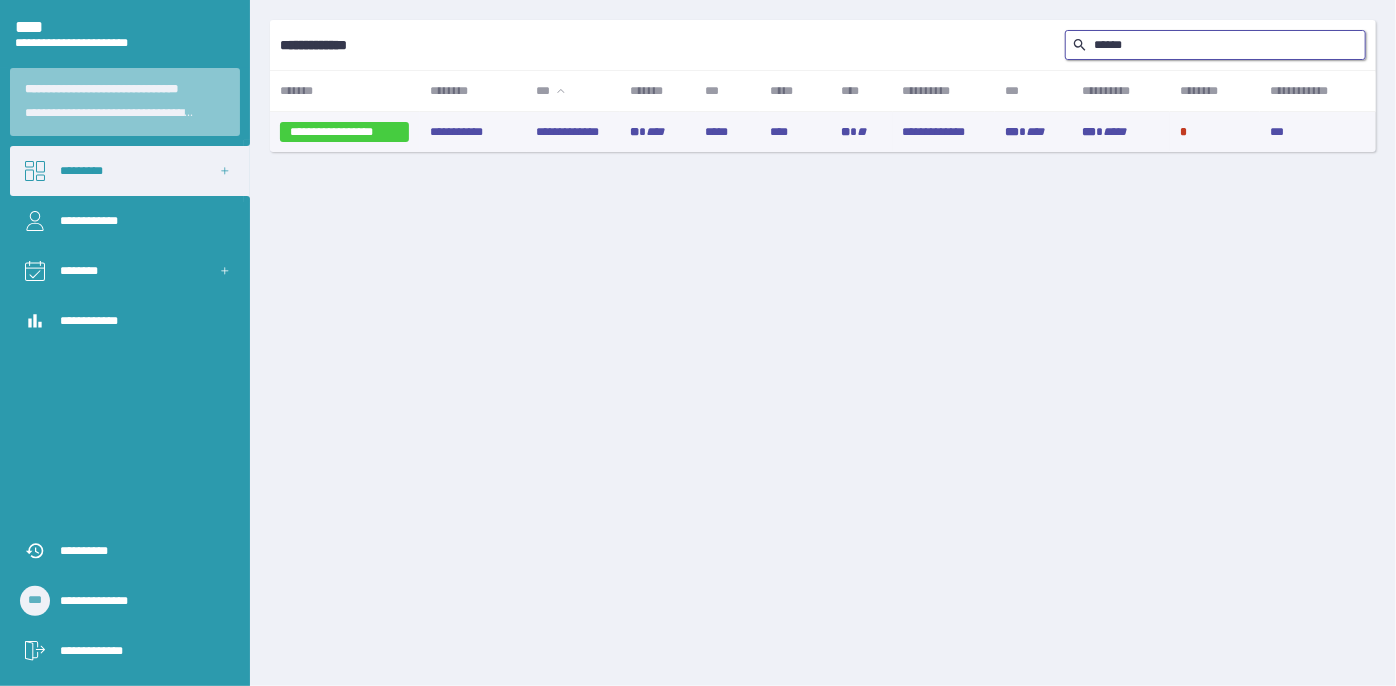 type on "******" 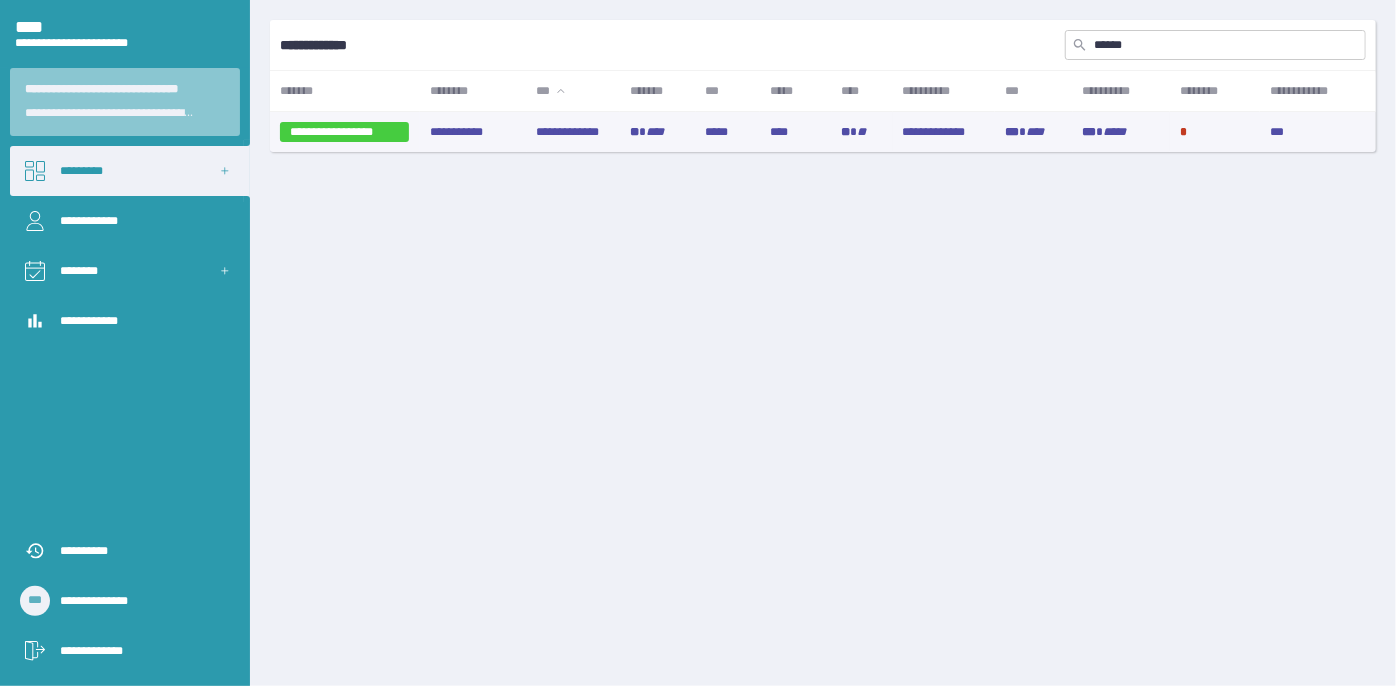 click on "**********" at bounding box center (573, 132) 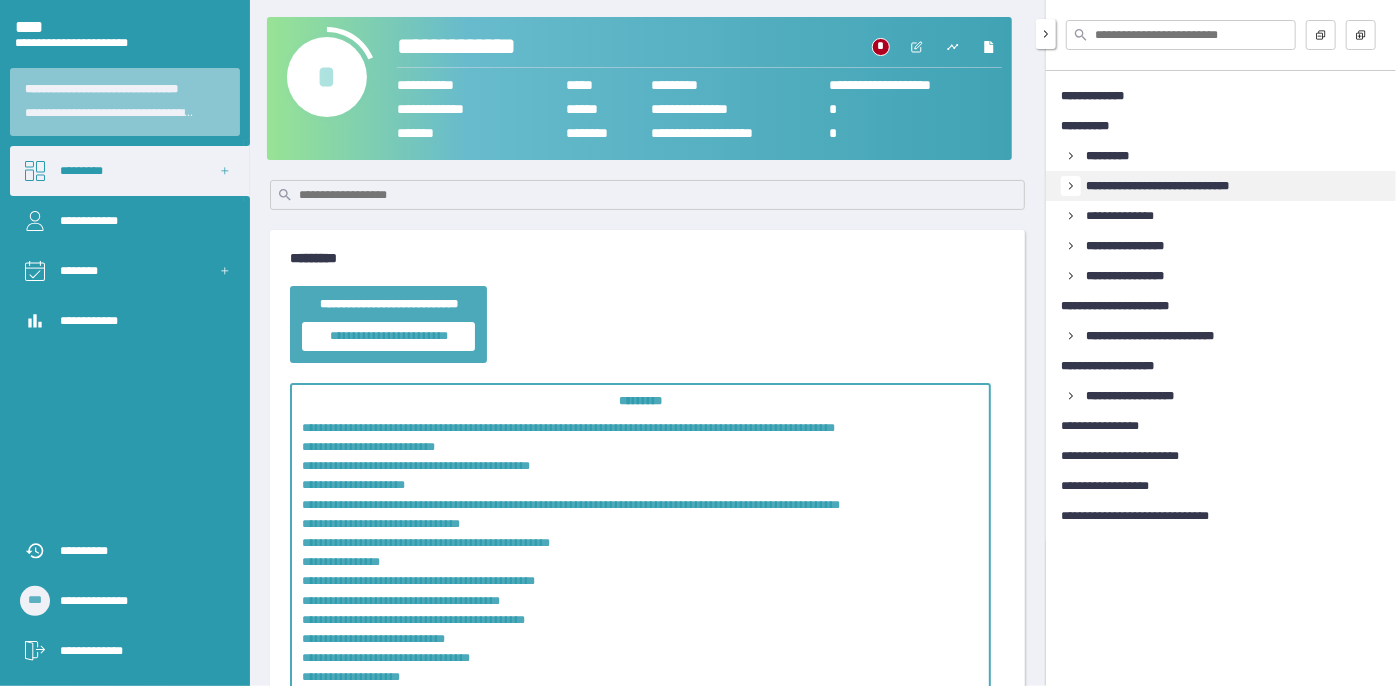 click at bounding box center (1071, 186) 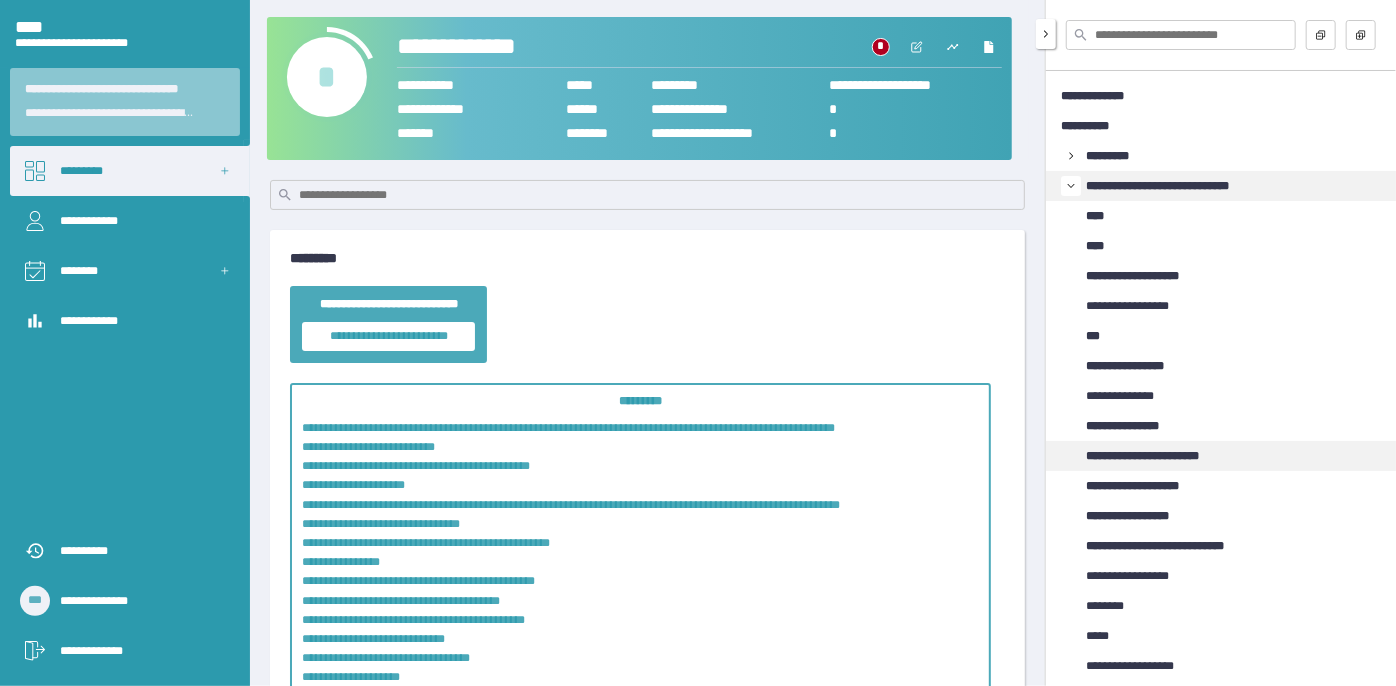 click on "**********" at bounding box center [1161, 456] 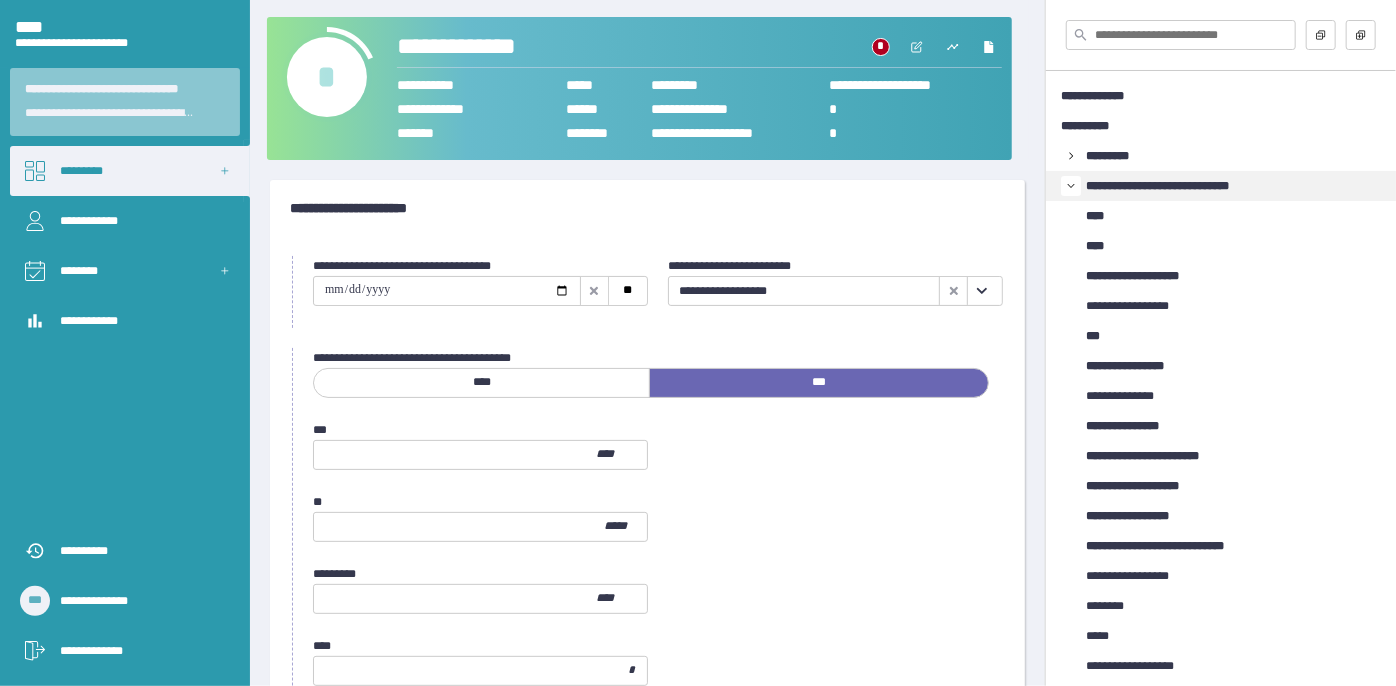 click 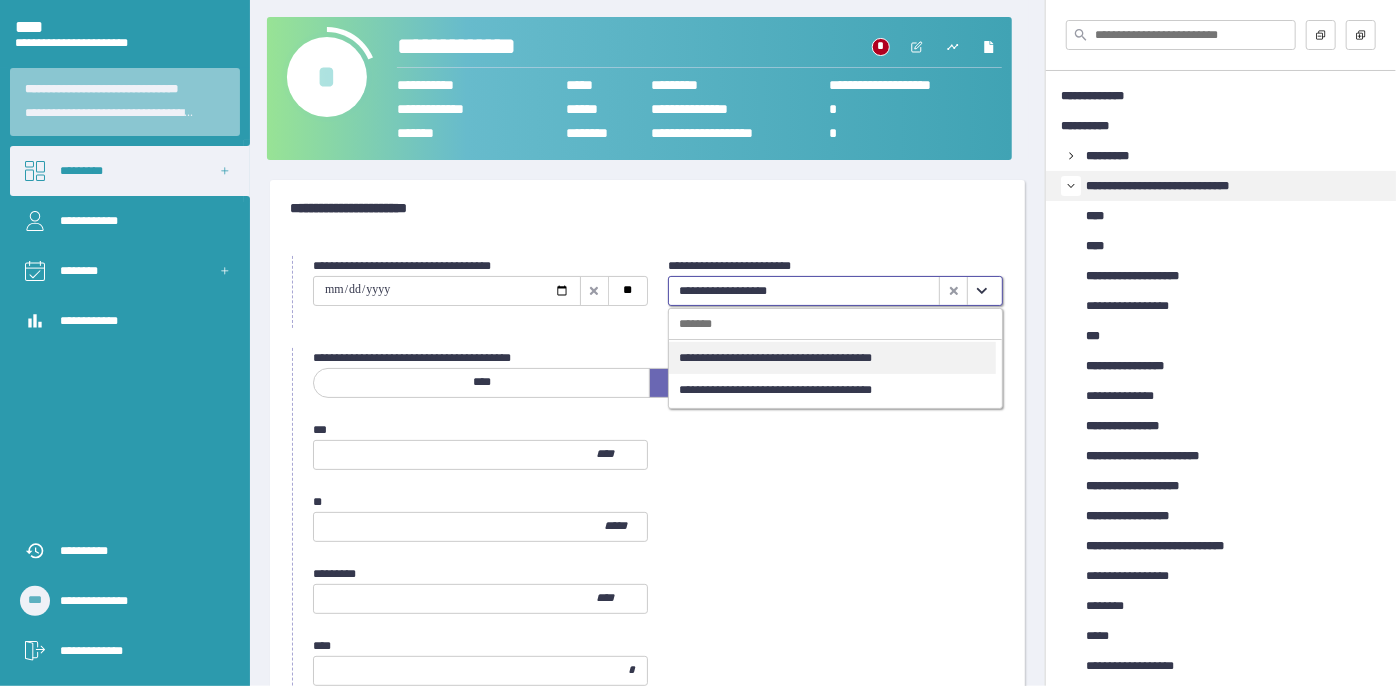 click on "**********" at bounding box center [832, 358] 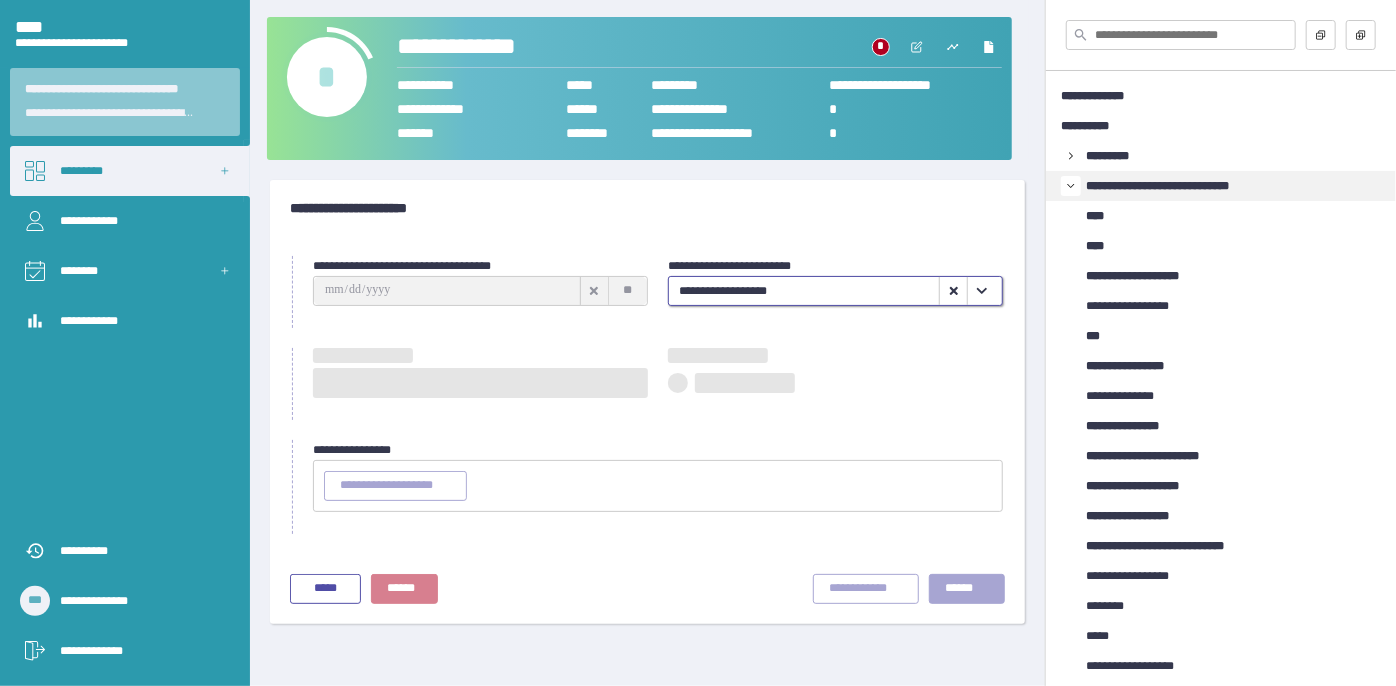 type on "**********" 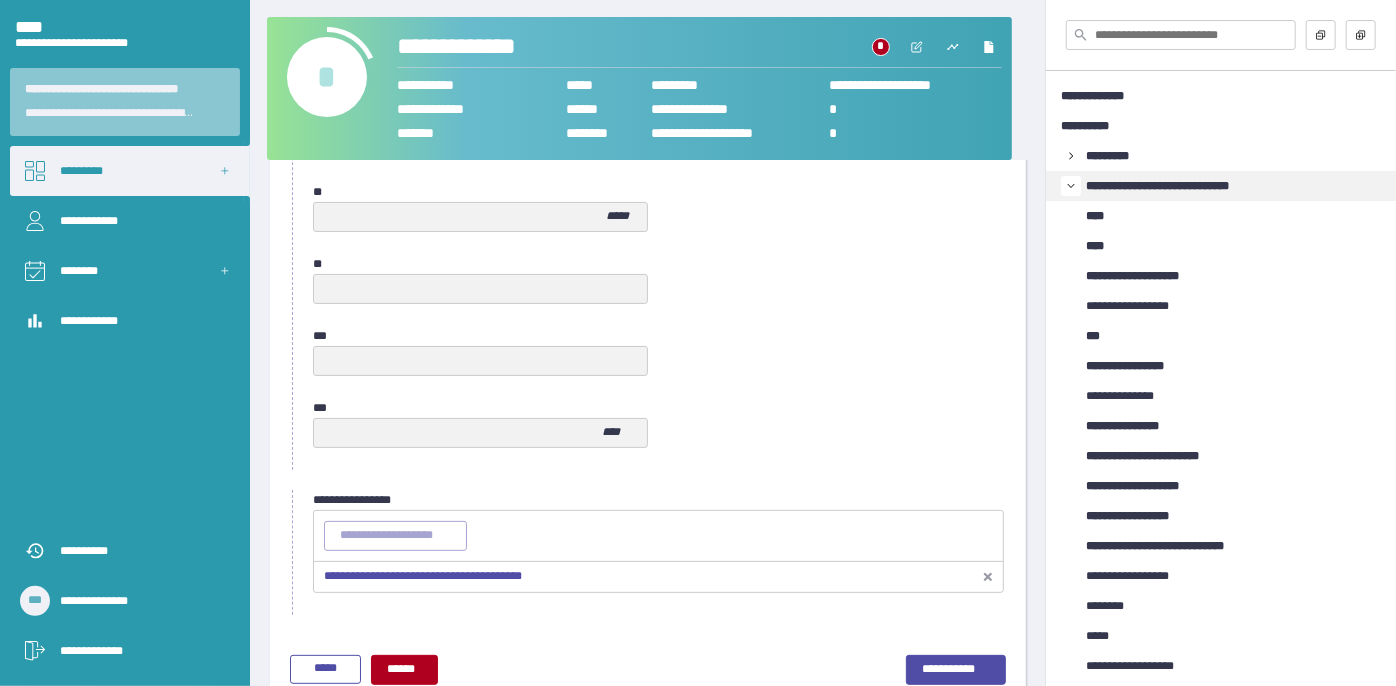 scroll, scrollTop: 1058, scrollLeft: 0, axis: vertical 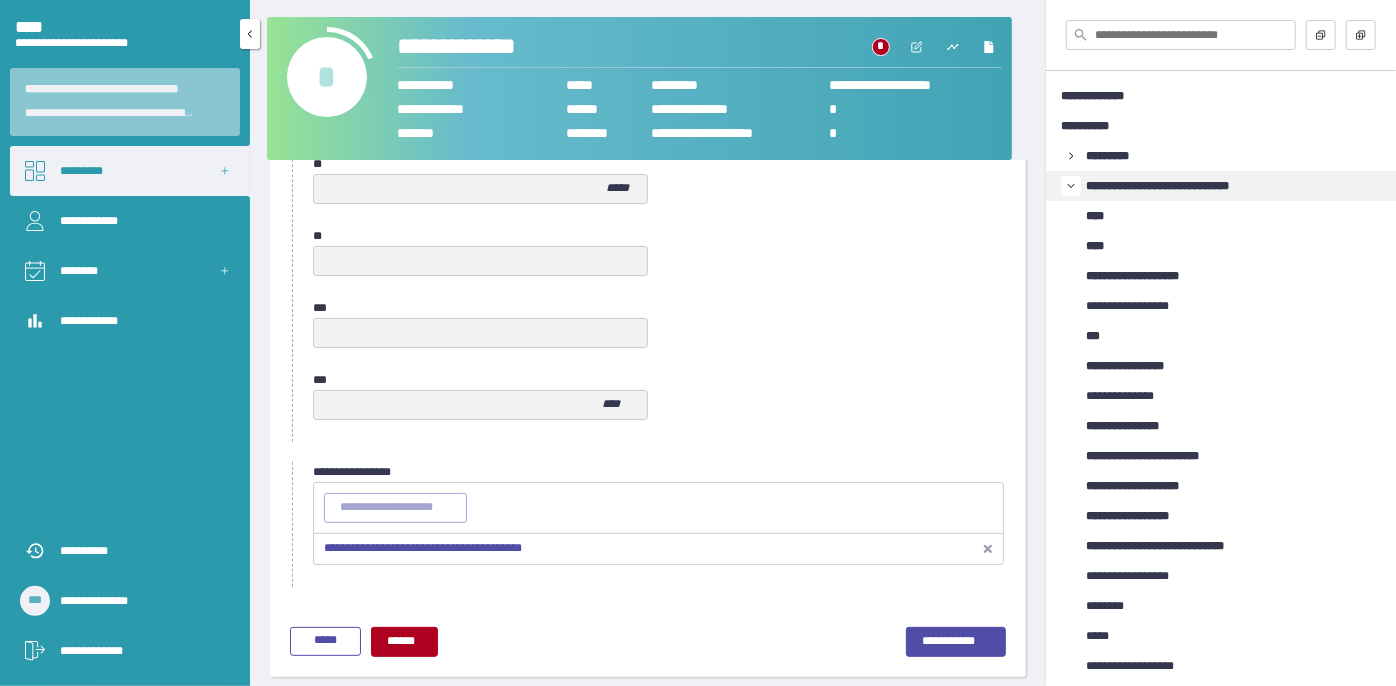 click on "*********" at bounding box center (130, 171) 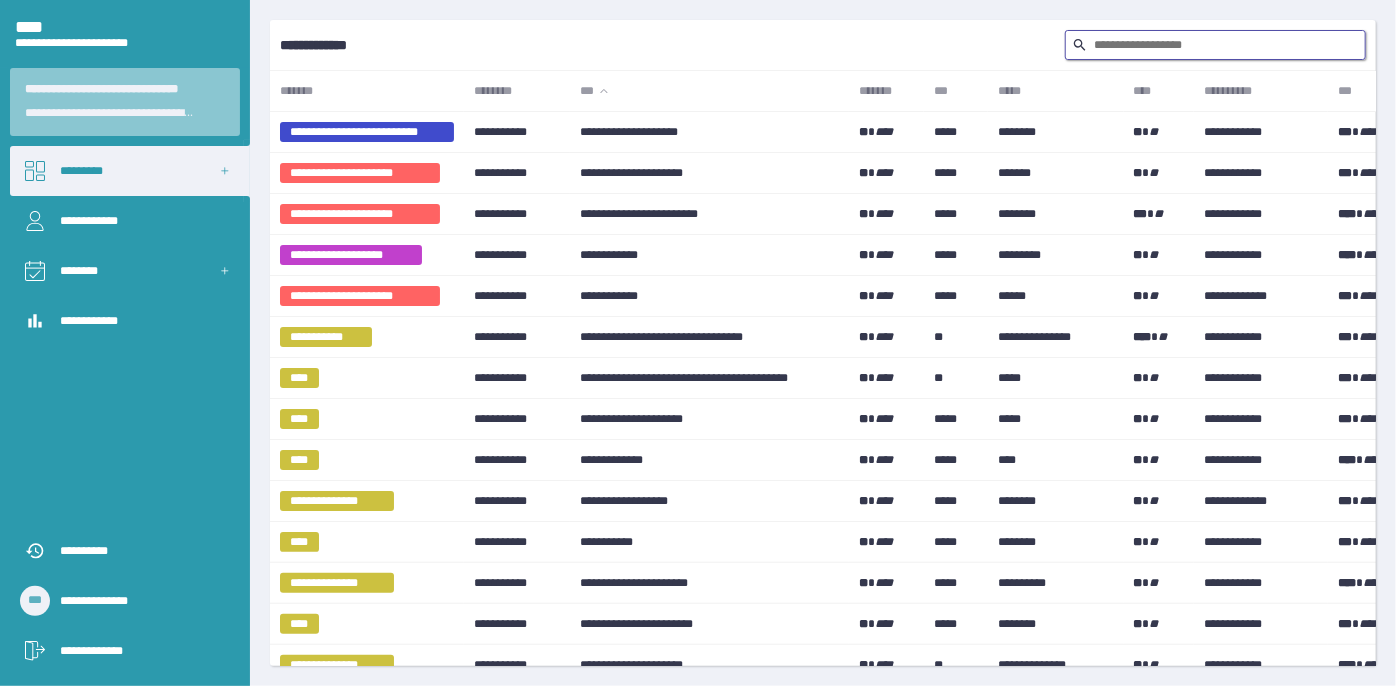 click at bounding box center [1215, 45] 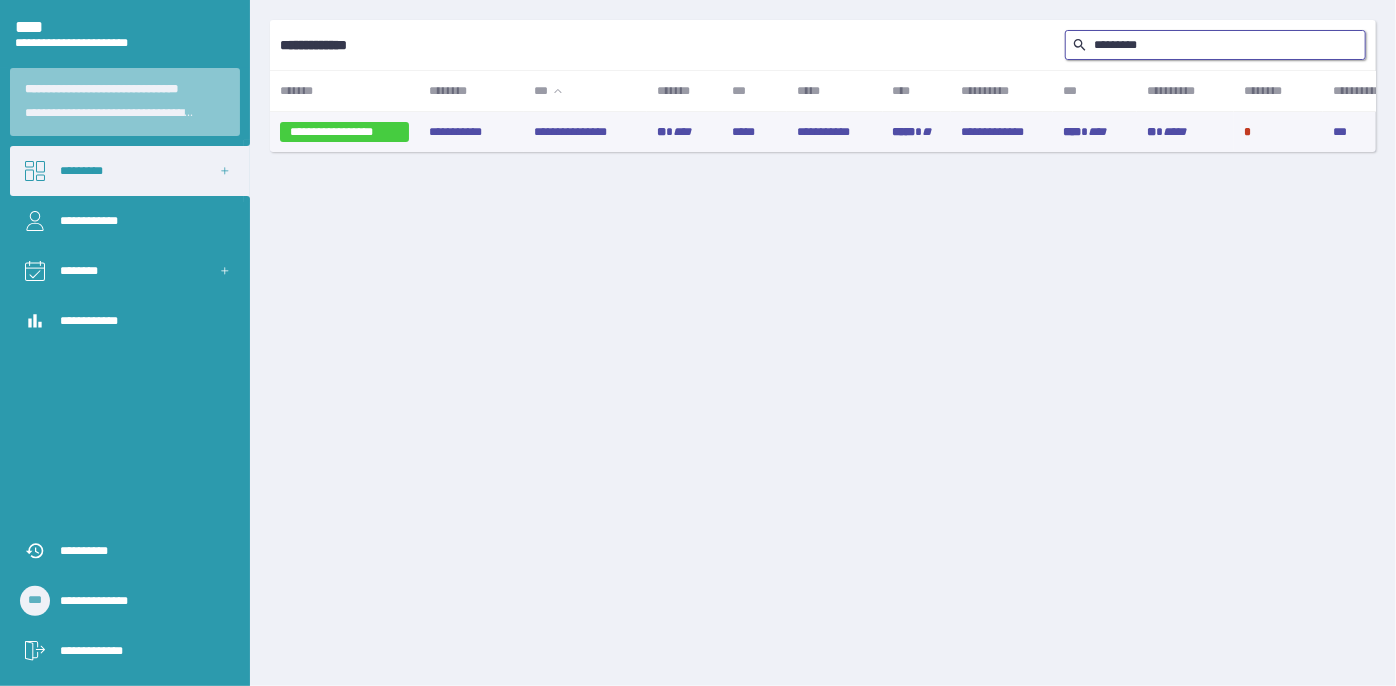 type on "*********" 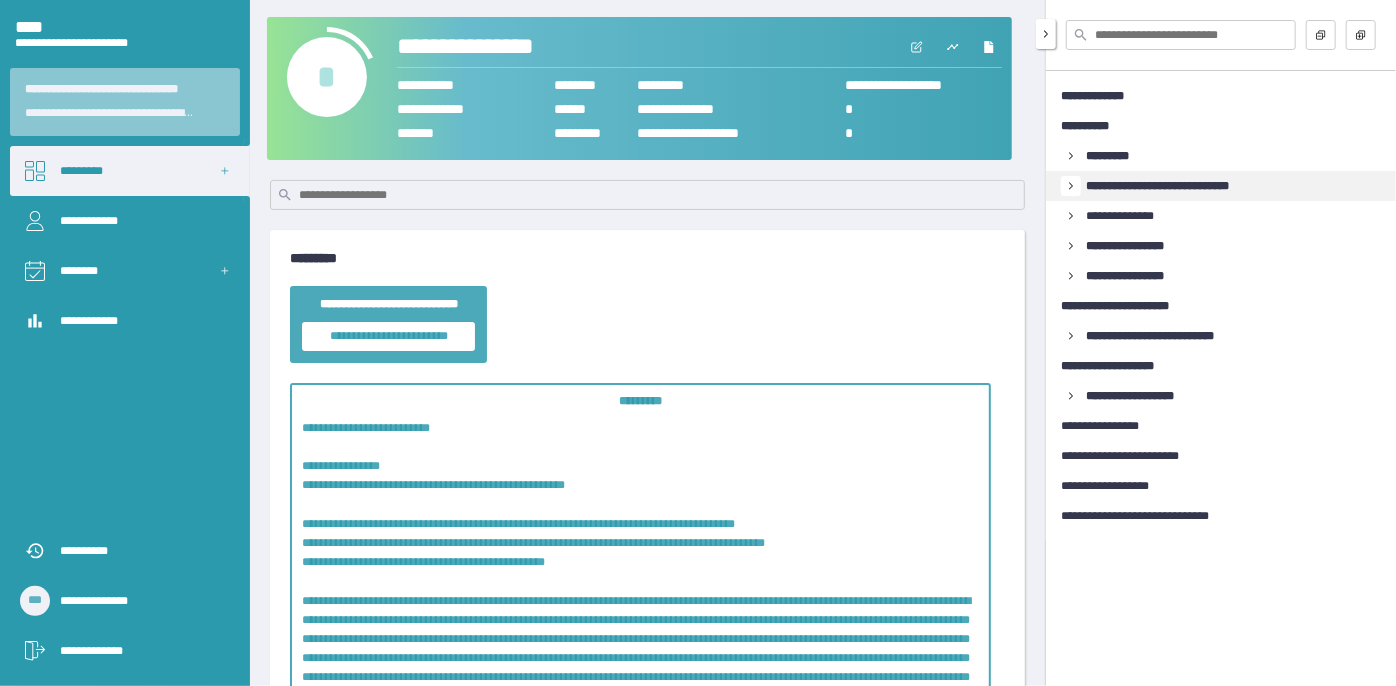 click 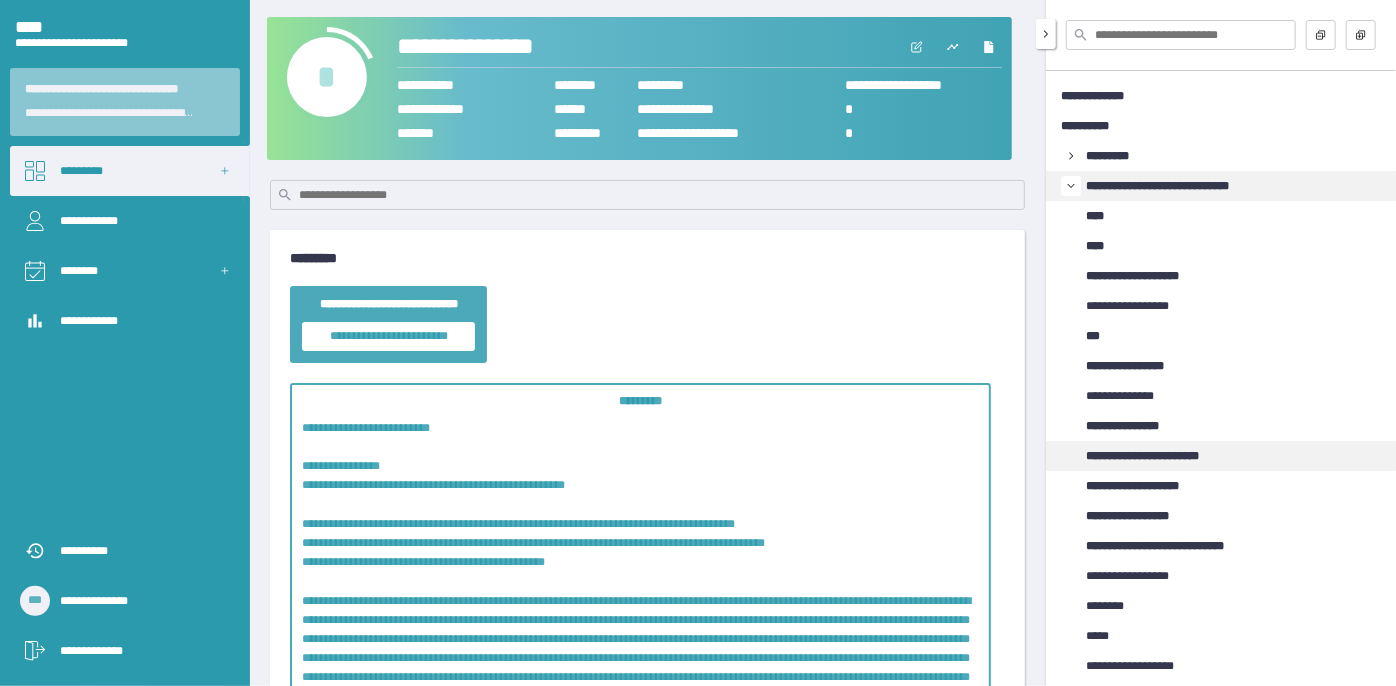 click on "**********" at bounding box center [1161, 456] 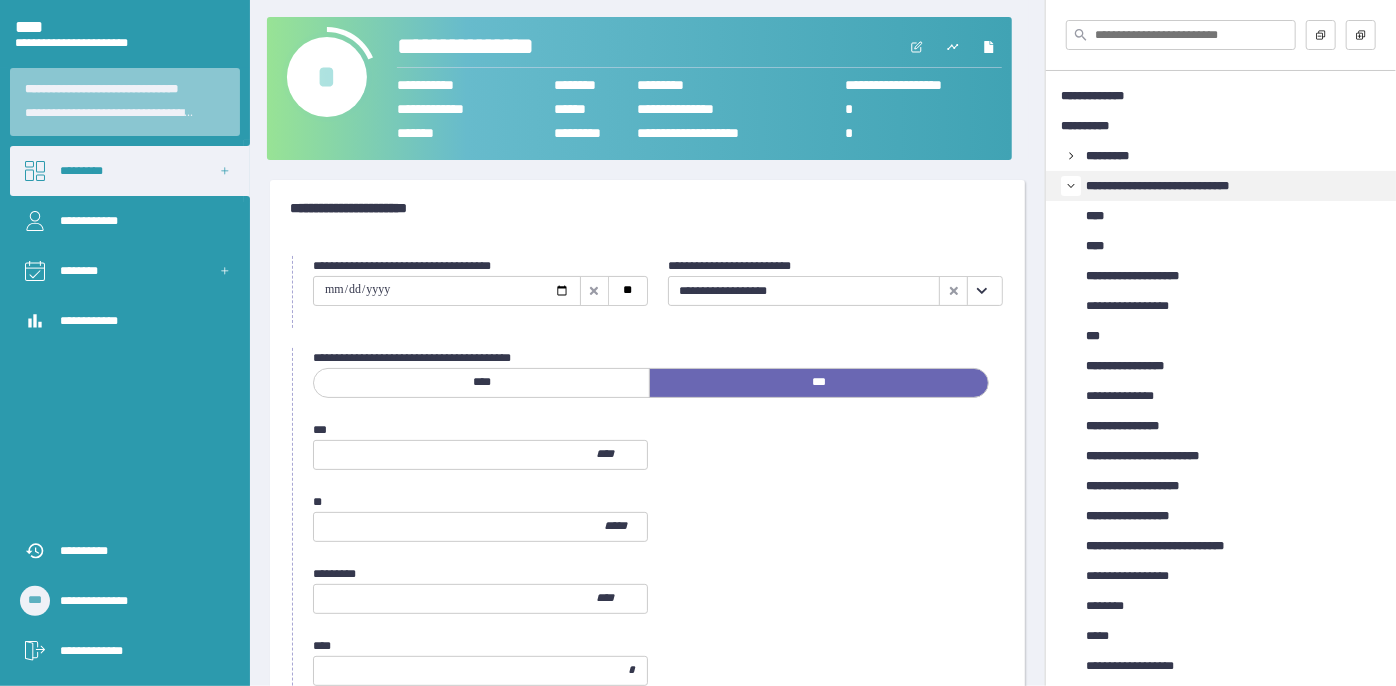 click 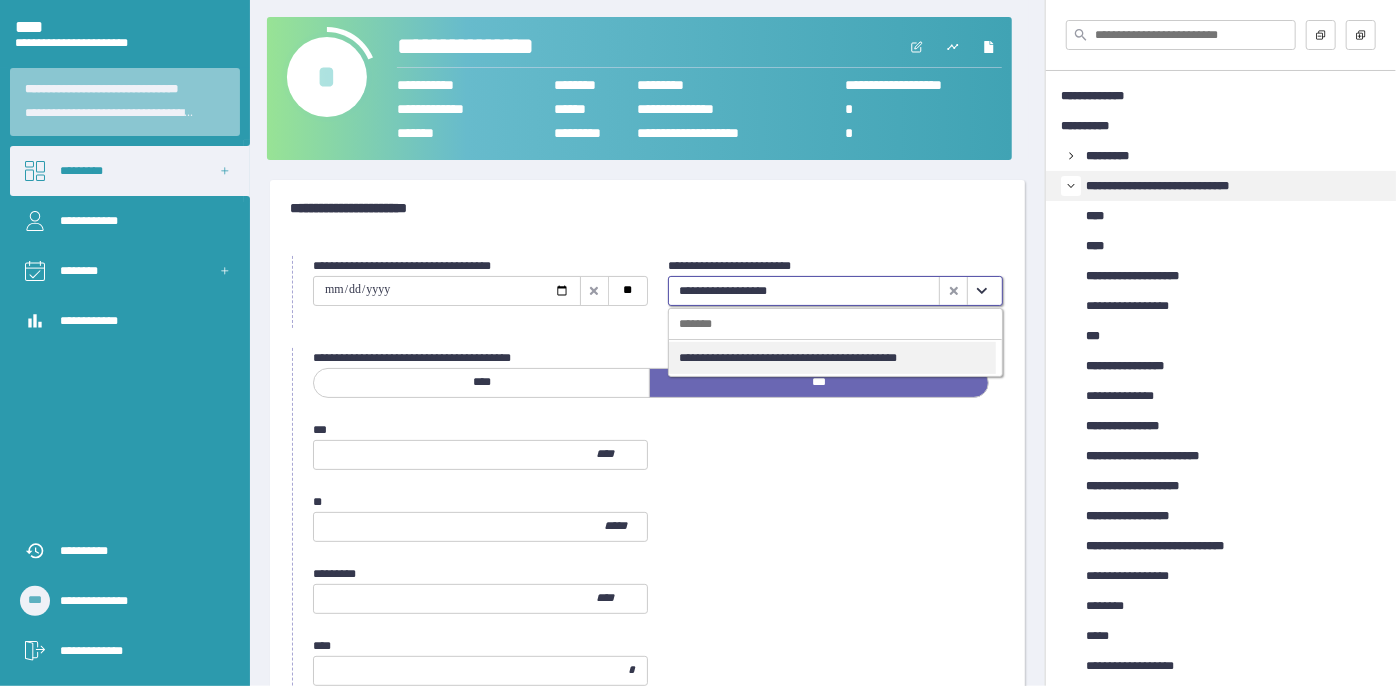 click on "**********" at bounding box center (832, 358) 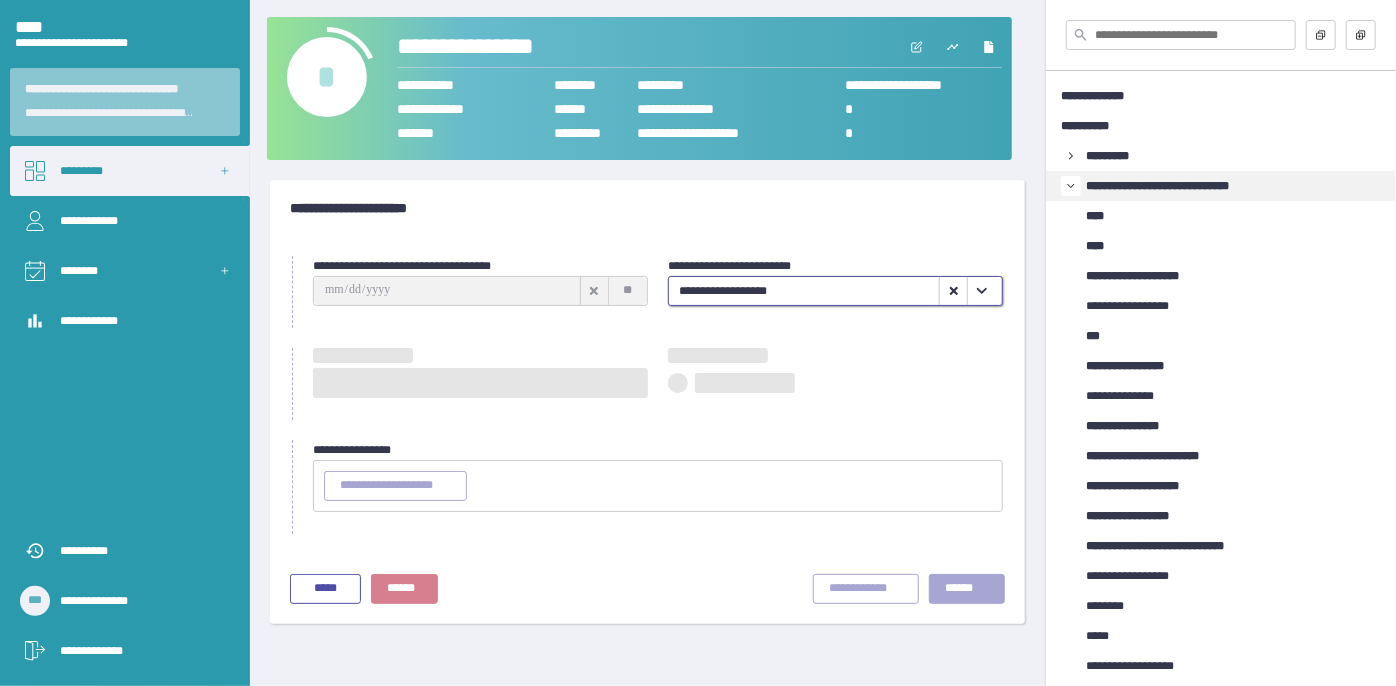 type on "**********" 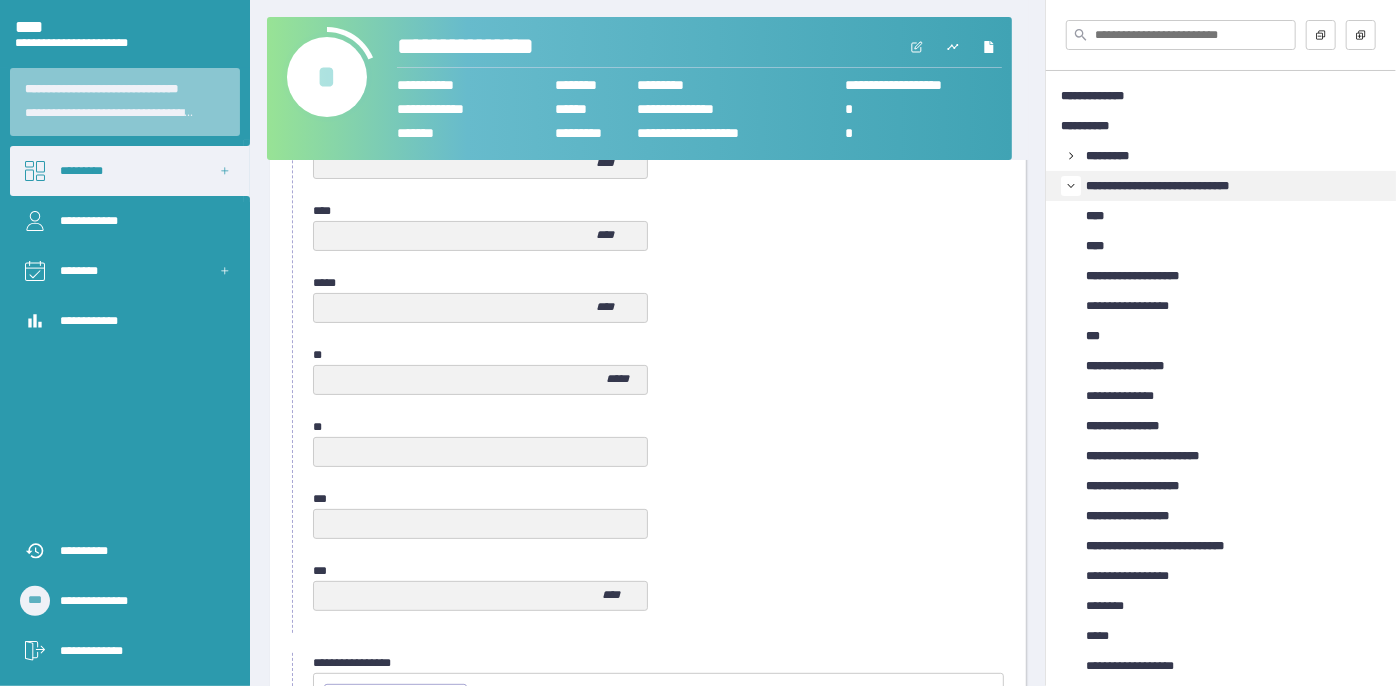 scroll, scrollTop: 1027, scrollLeft: 0, axis: vertical 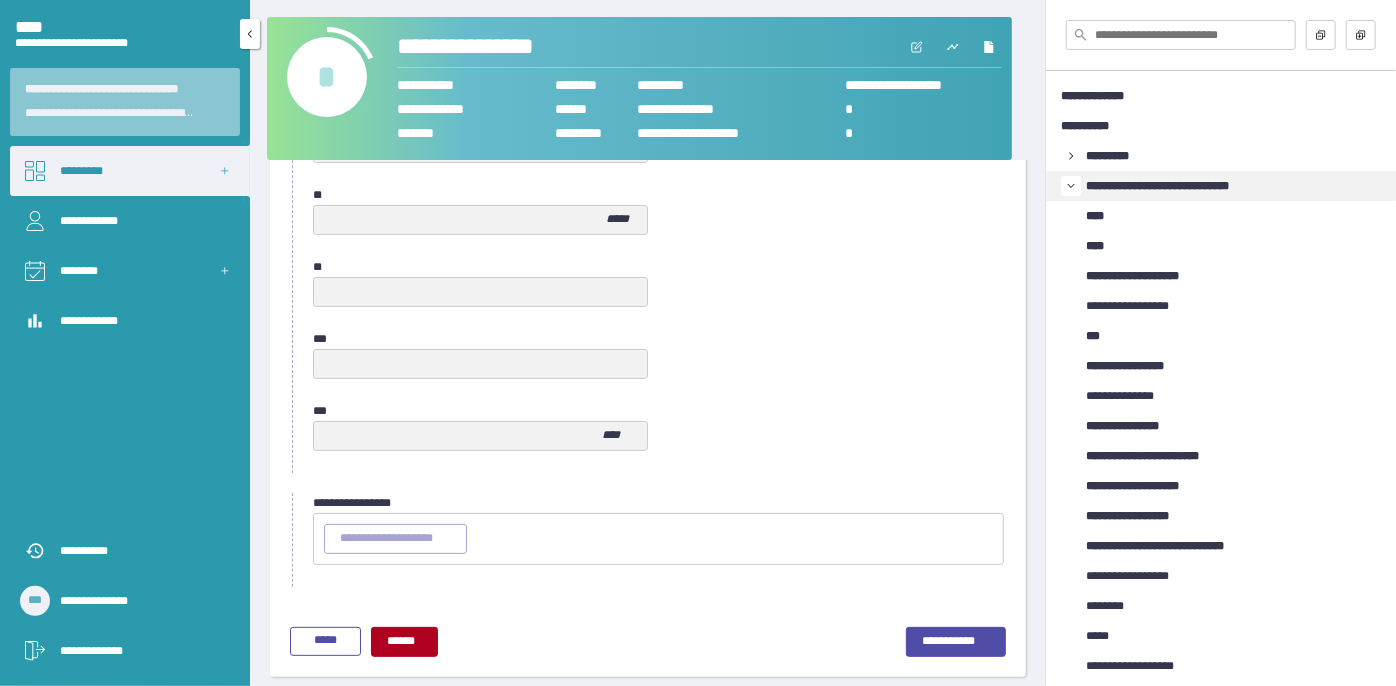 click on "*********" at bounding box center [130, 171] 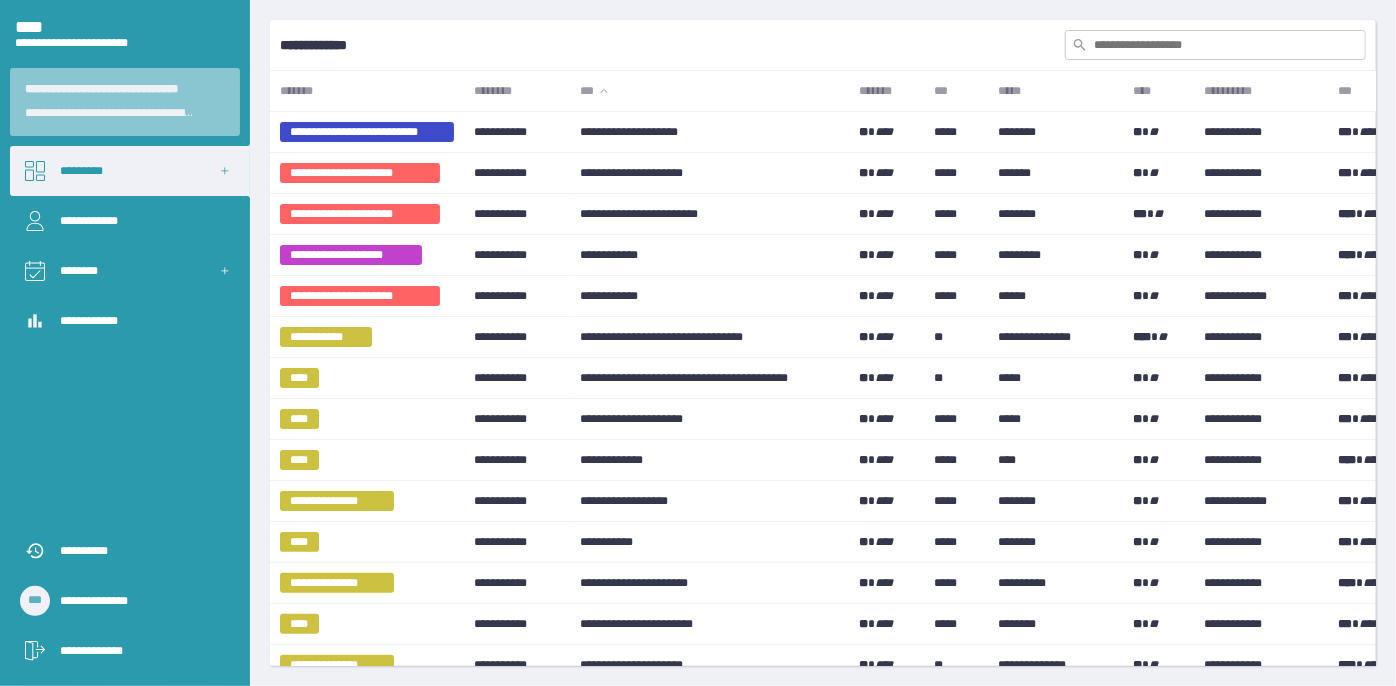 click at bounding box center (1215, 45) 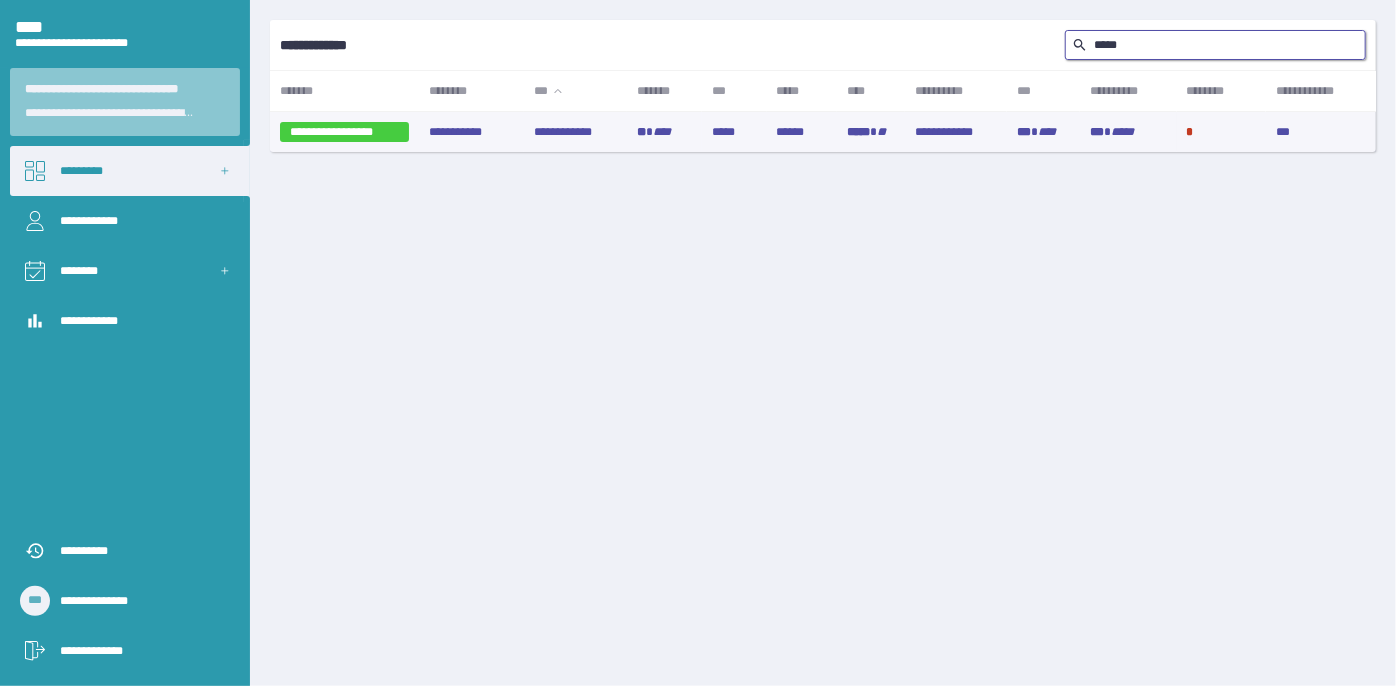type on "*****" 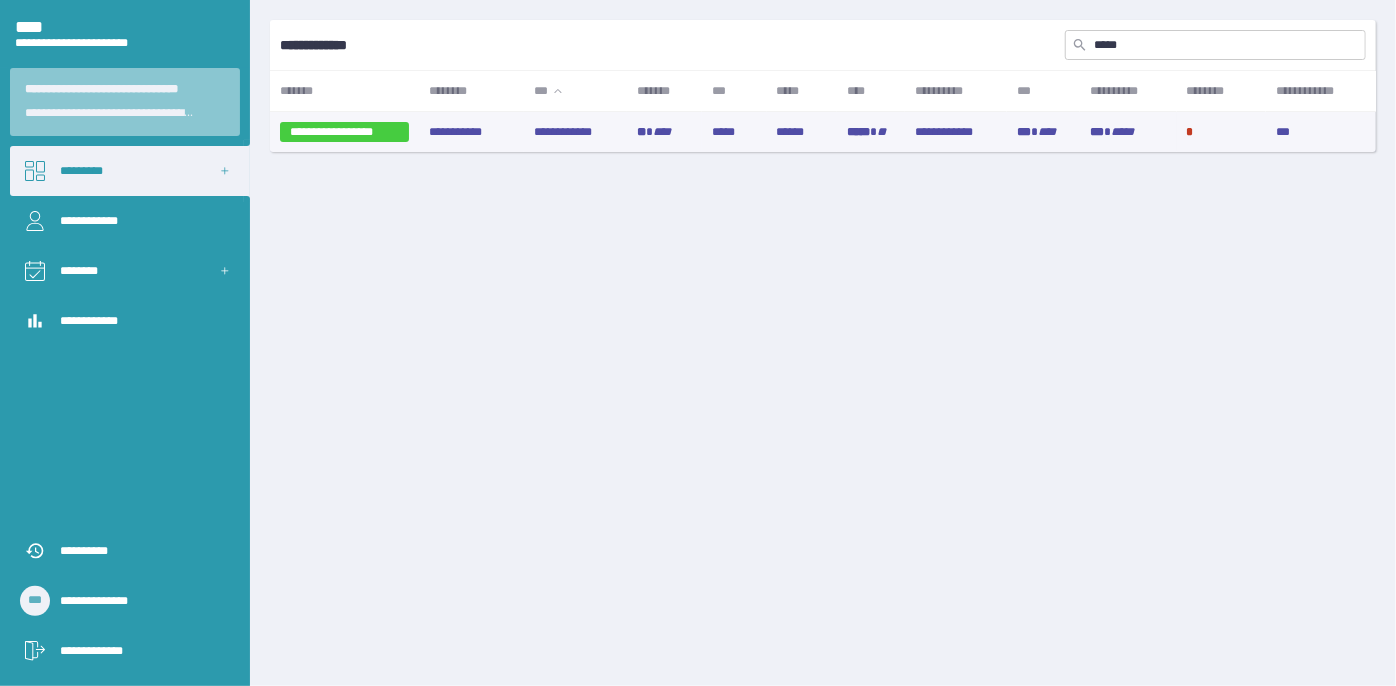click on "**********" at bounding box center [575, 132] 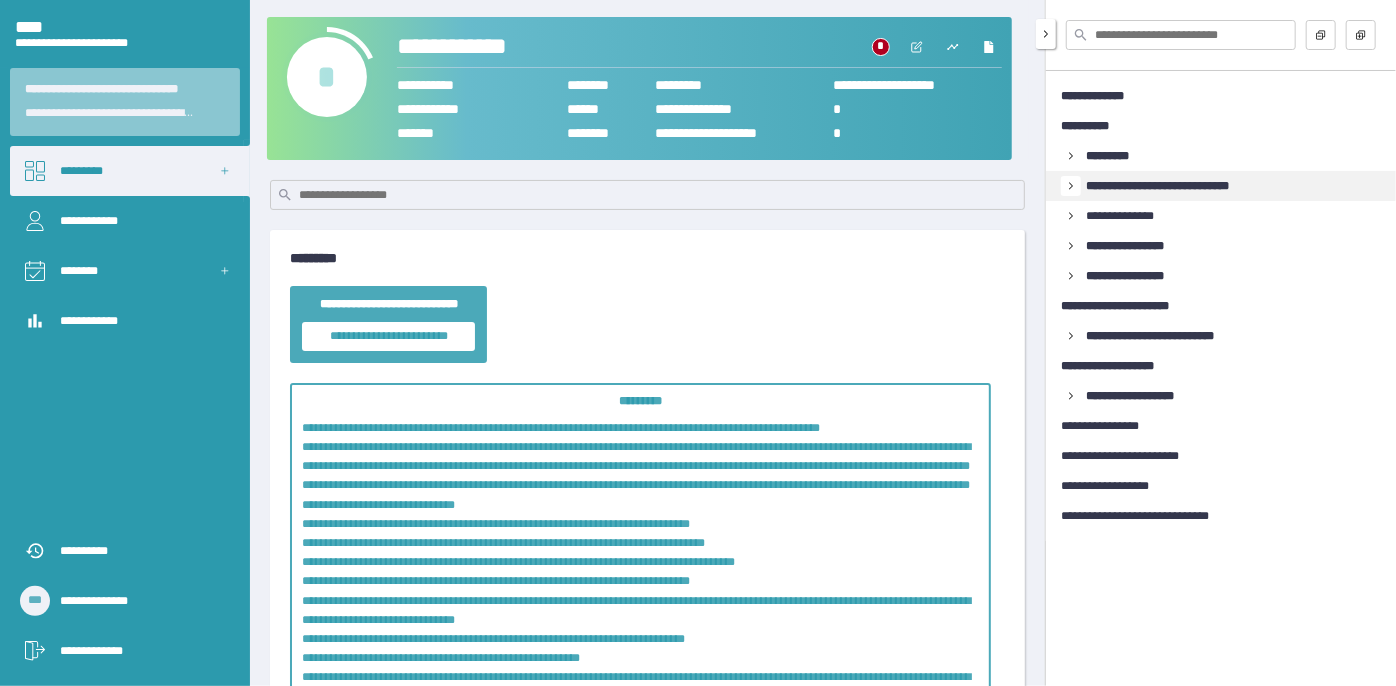 click at bounding box center (1071, 186) 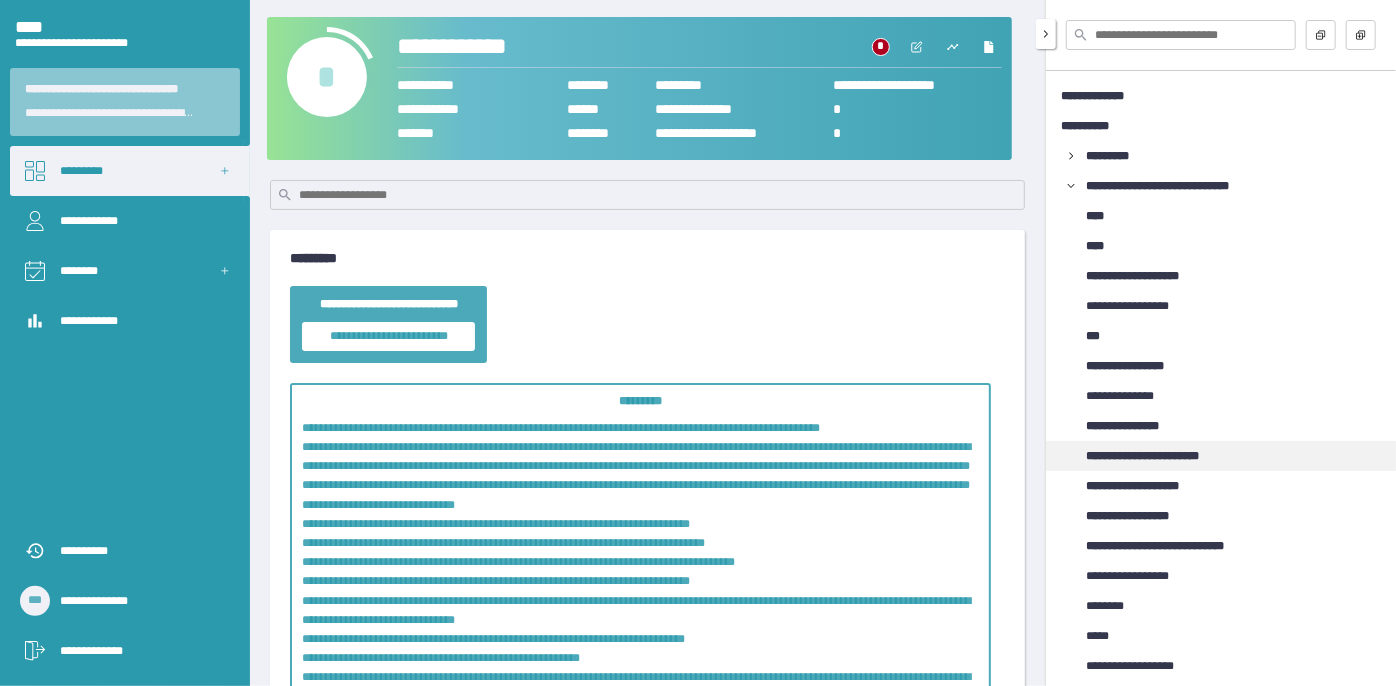 click on "**********" at bounding box center [1161, 456] 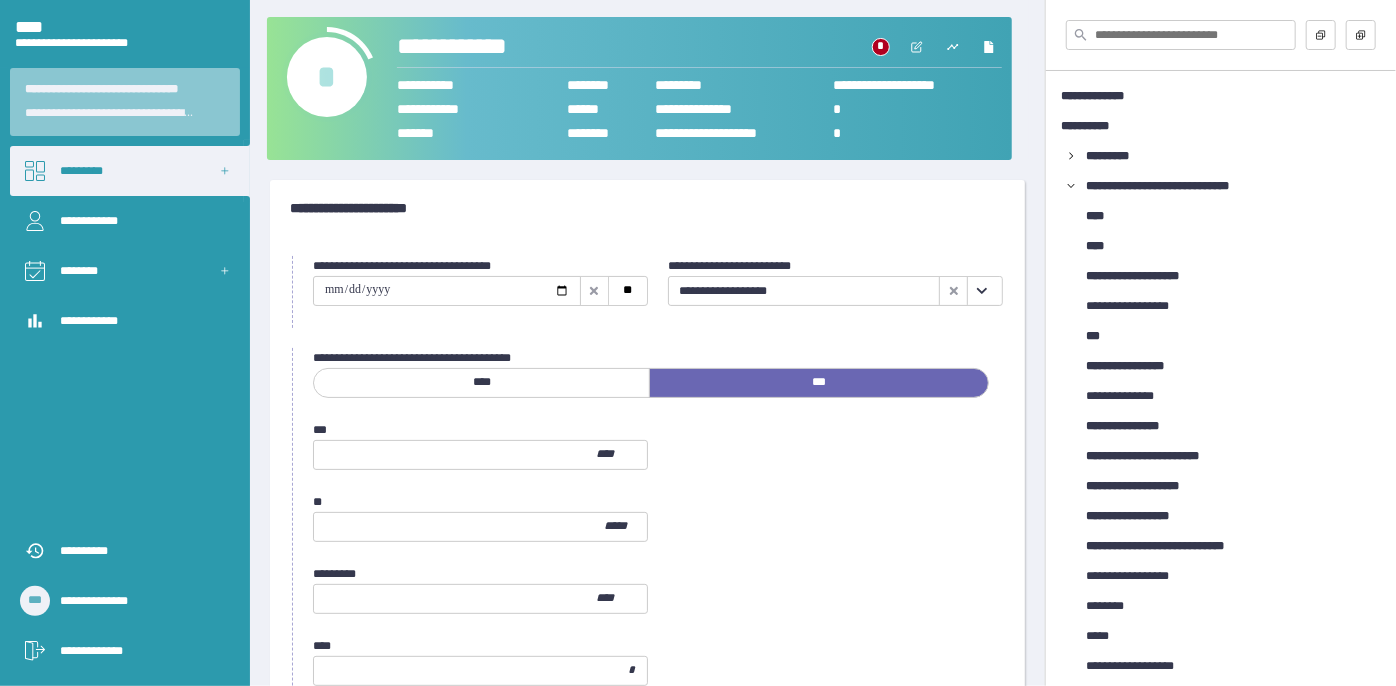 click 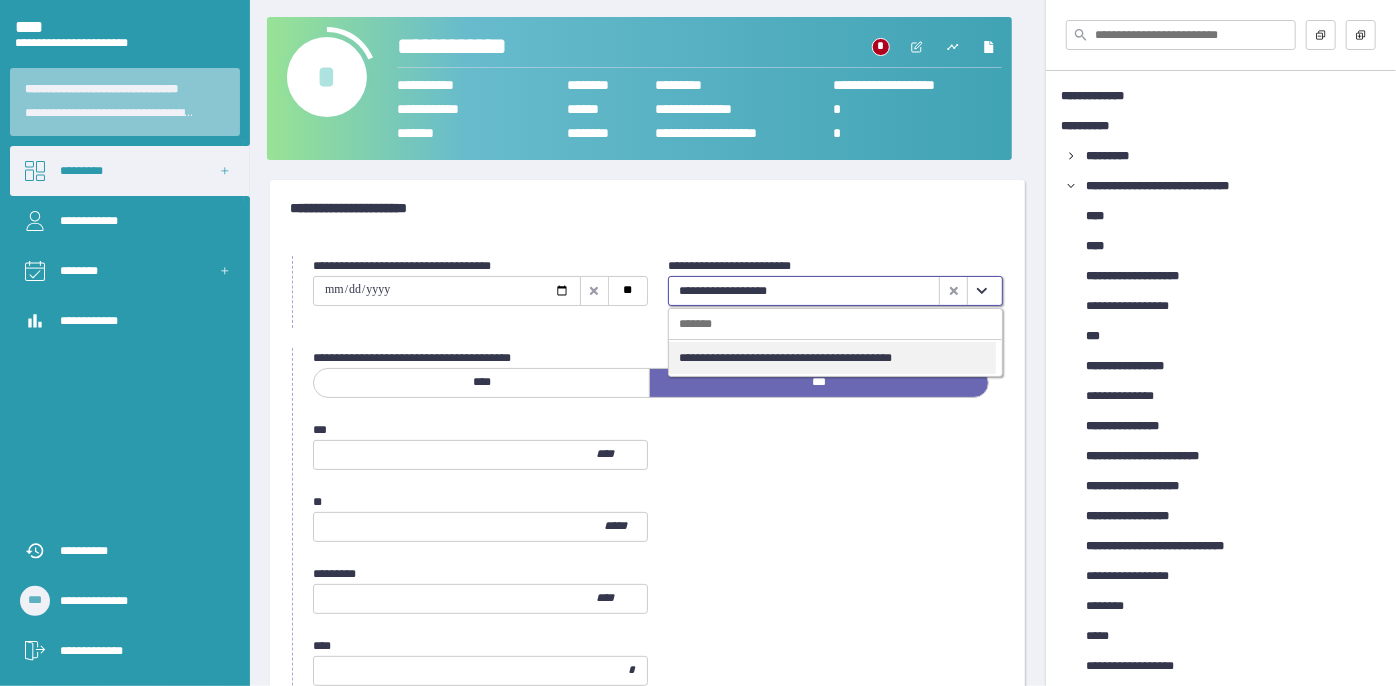 click on "**********" at bounding box center [832, 358] 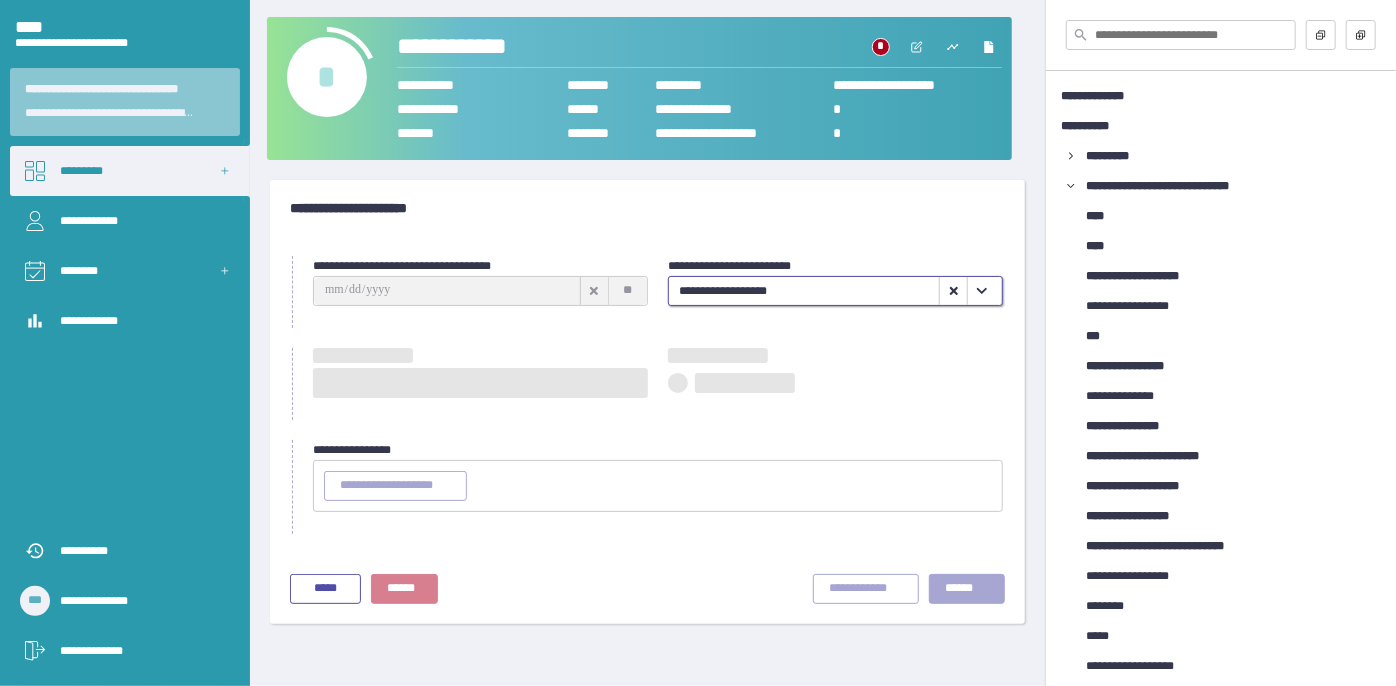 type on "**********" 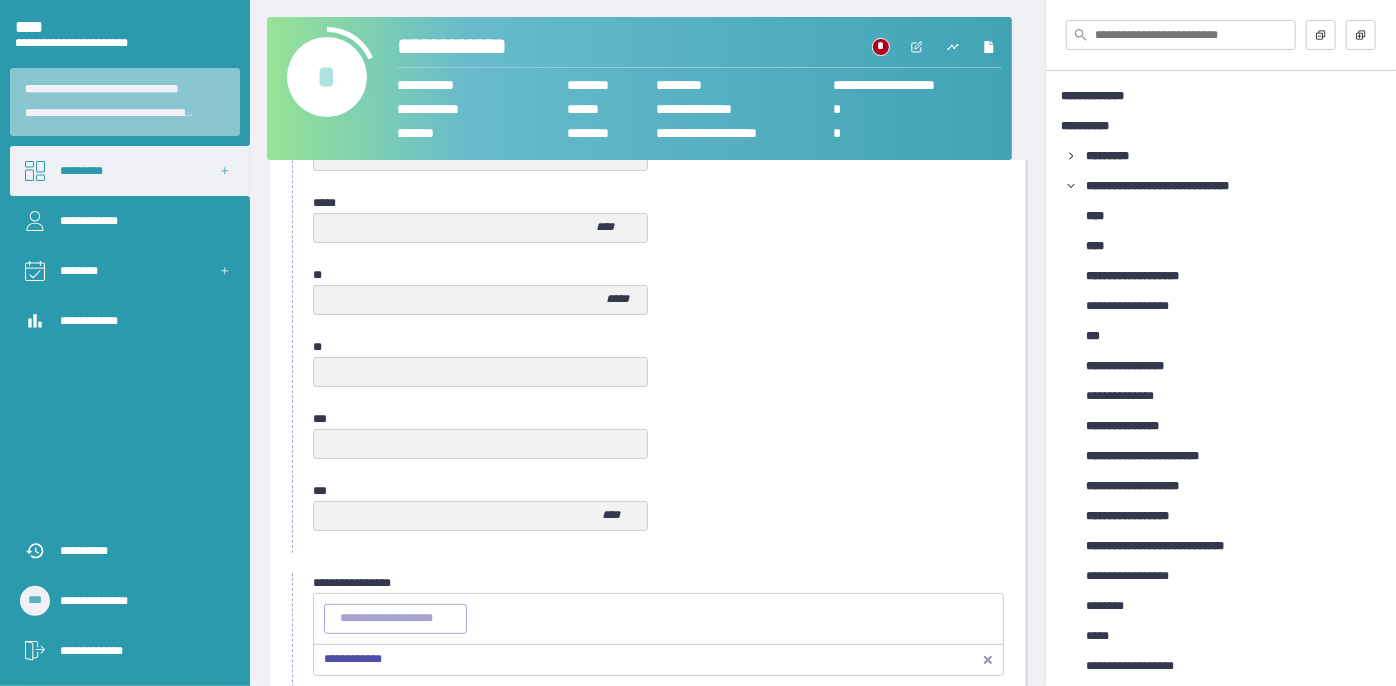 scroll, scrollTop: 1058, scrollLeft: 0, axis: vertical 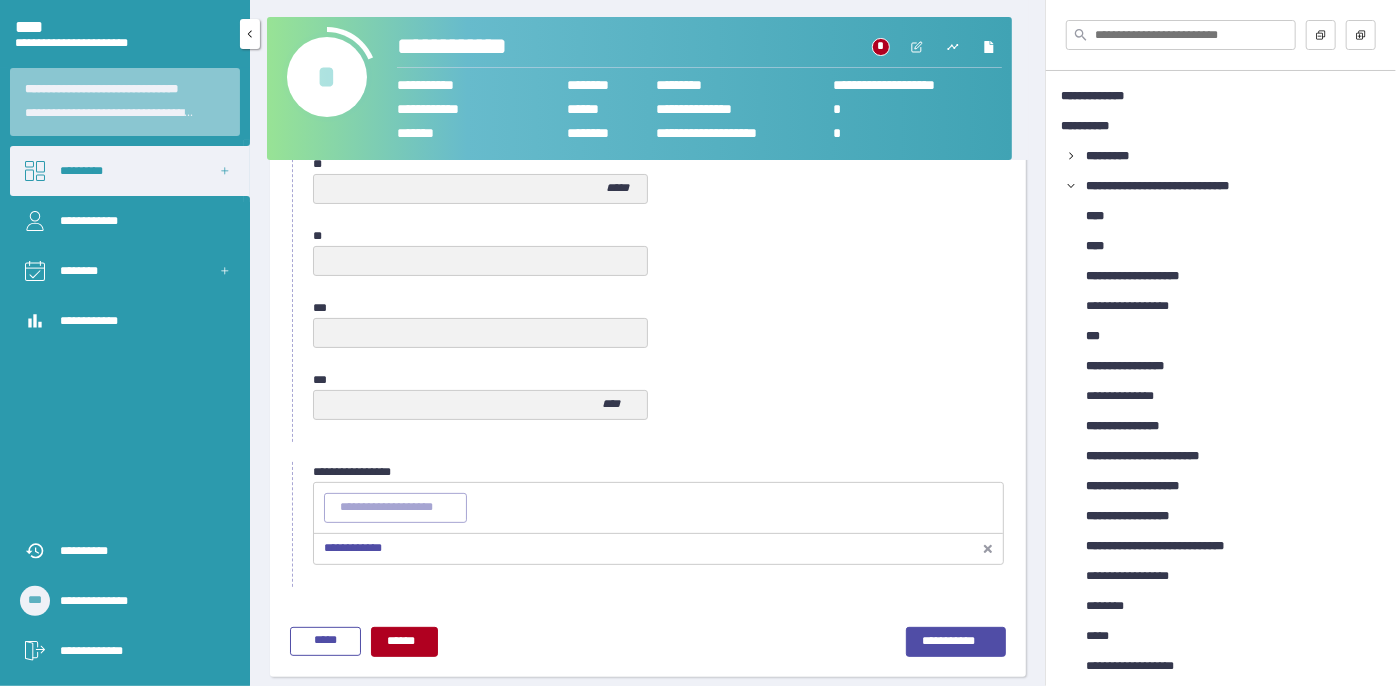 click on "*********" at bounding box center [130, 171] 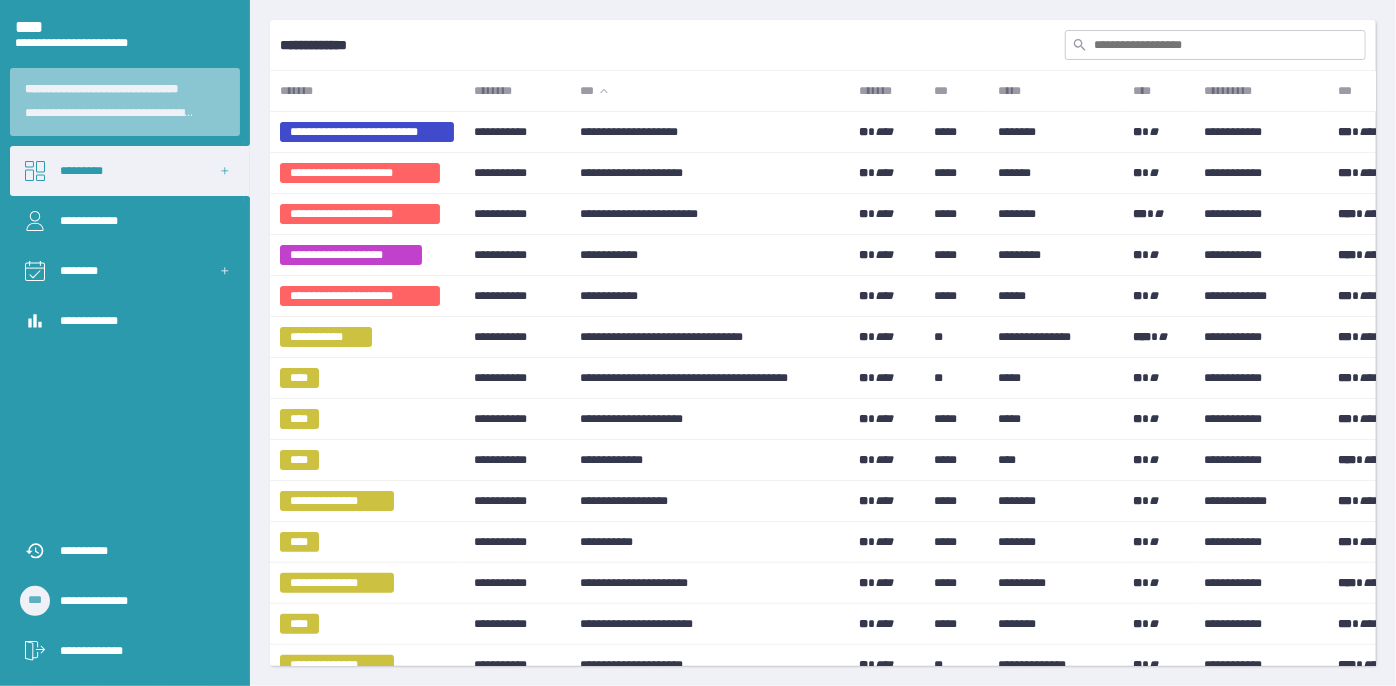 click at bounding box center (1215, 45) 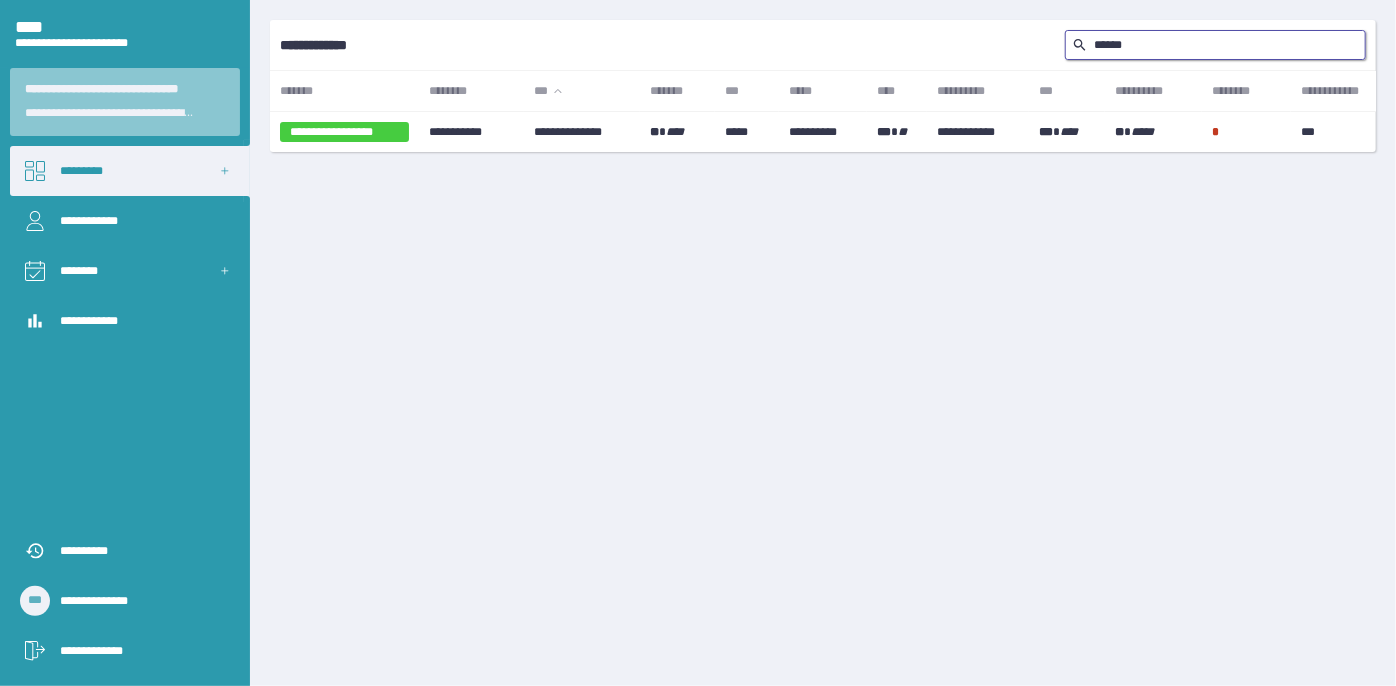 type on "*******" 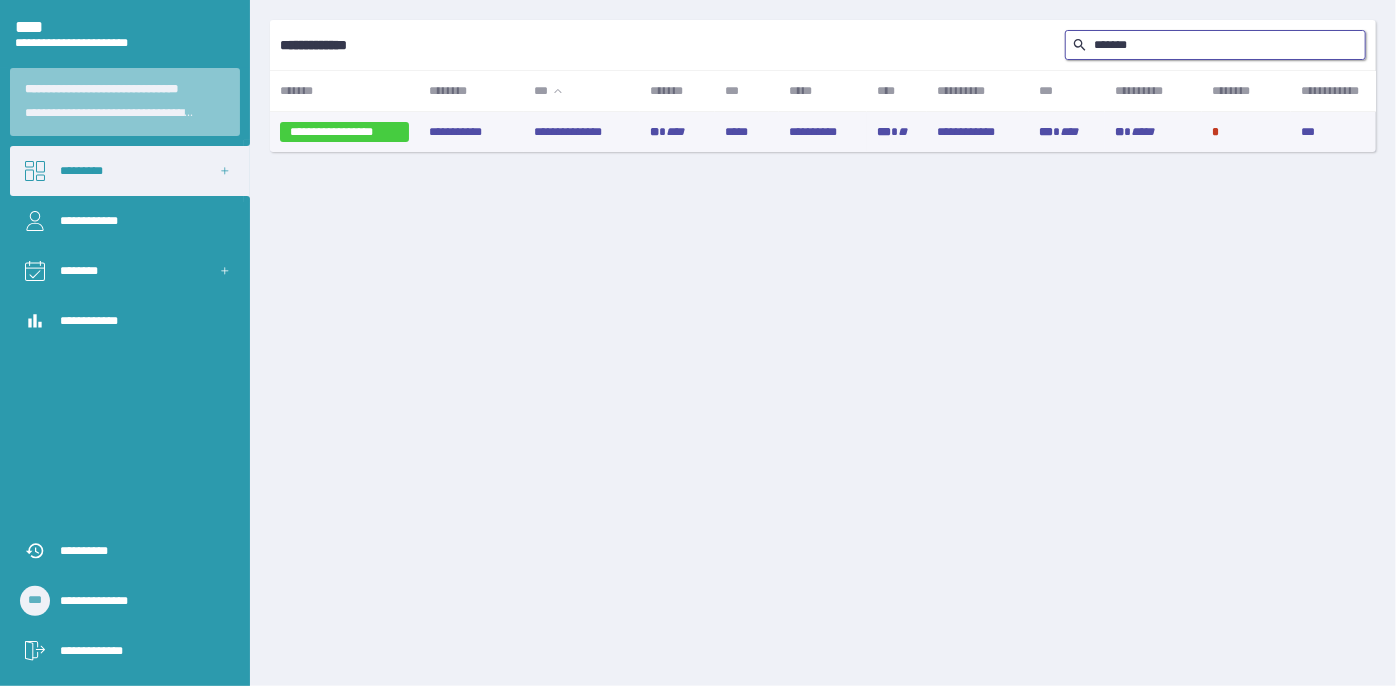 click on "**********" at bounding box center (581, 132) 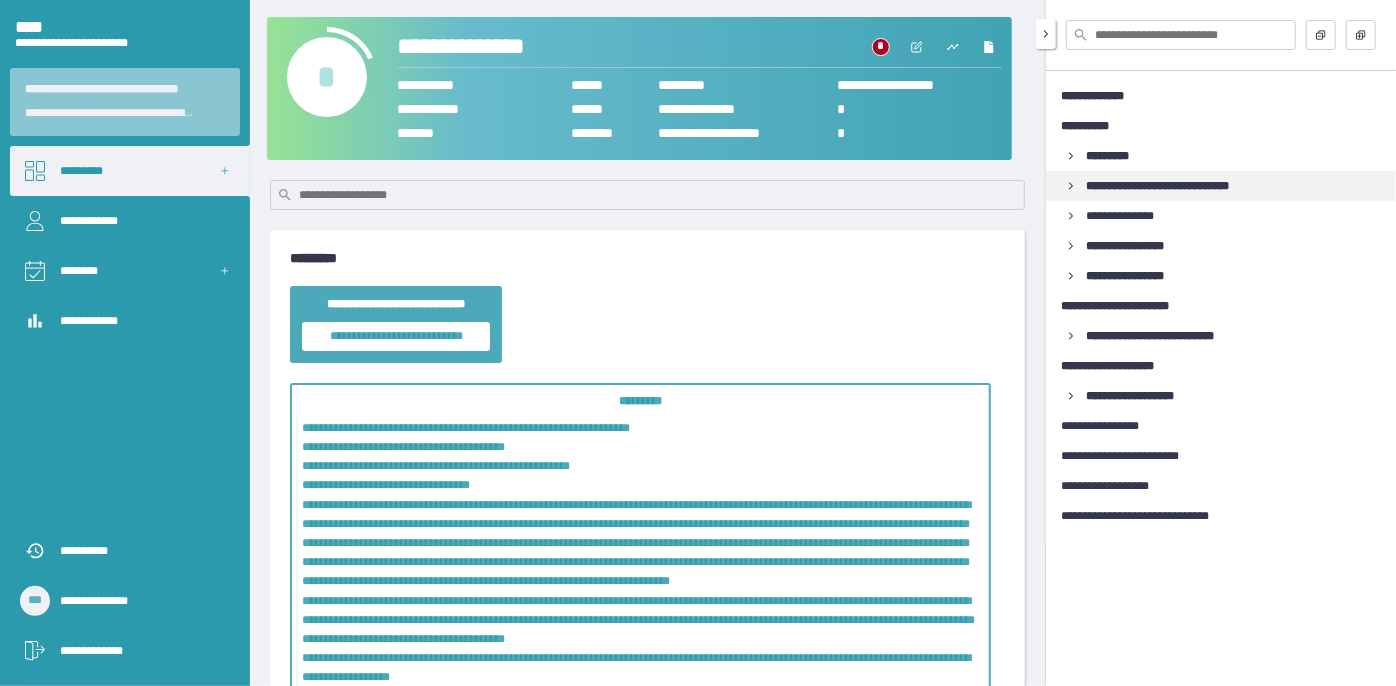 click on "**********" at bounding box center [1221, 186] 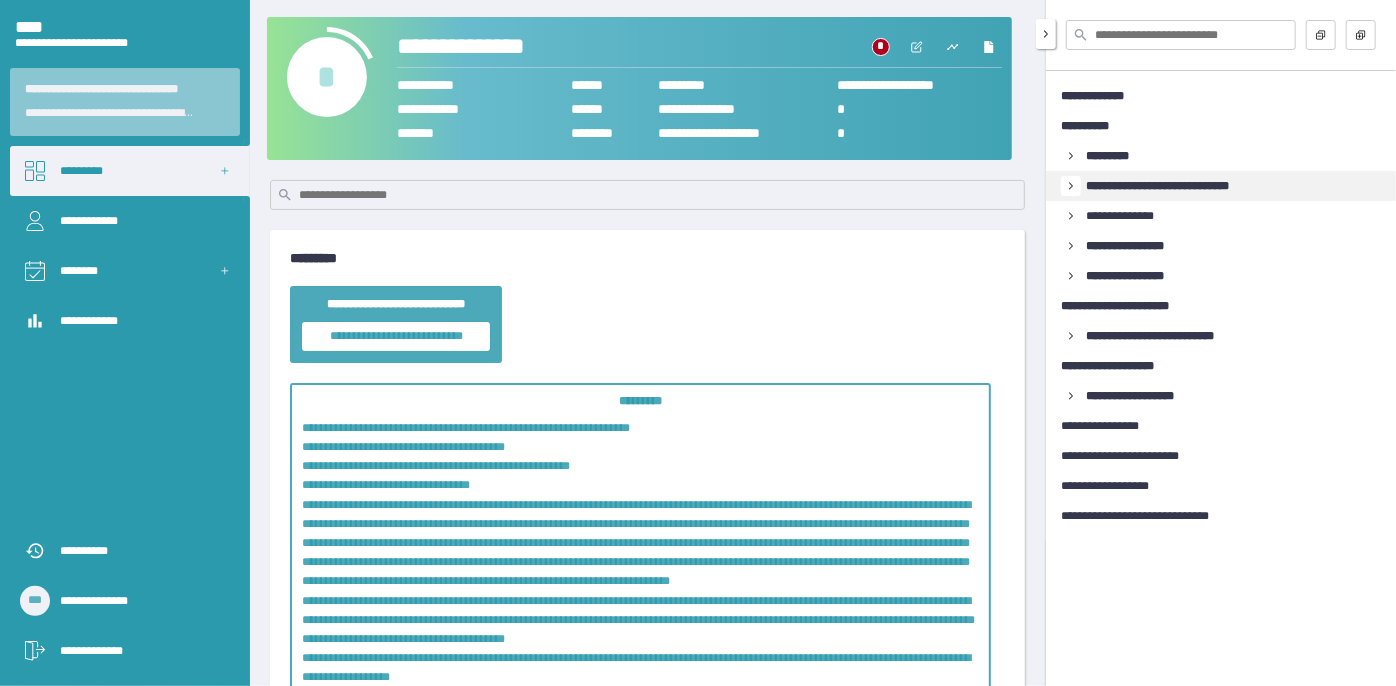 click at bounding box center [1071, 186] 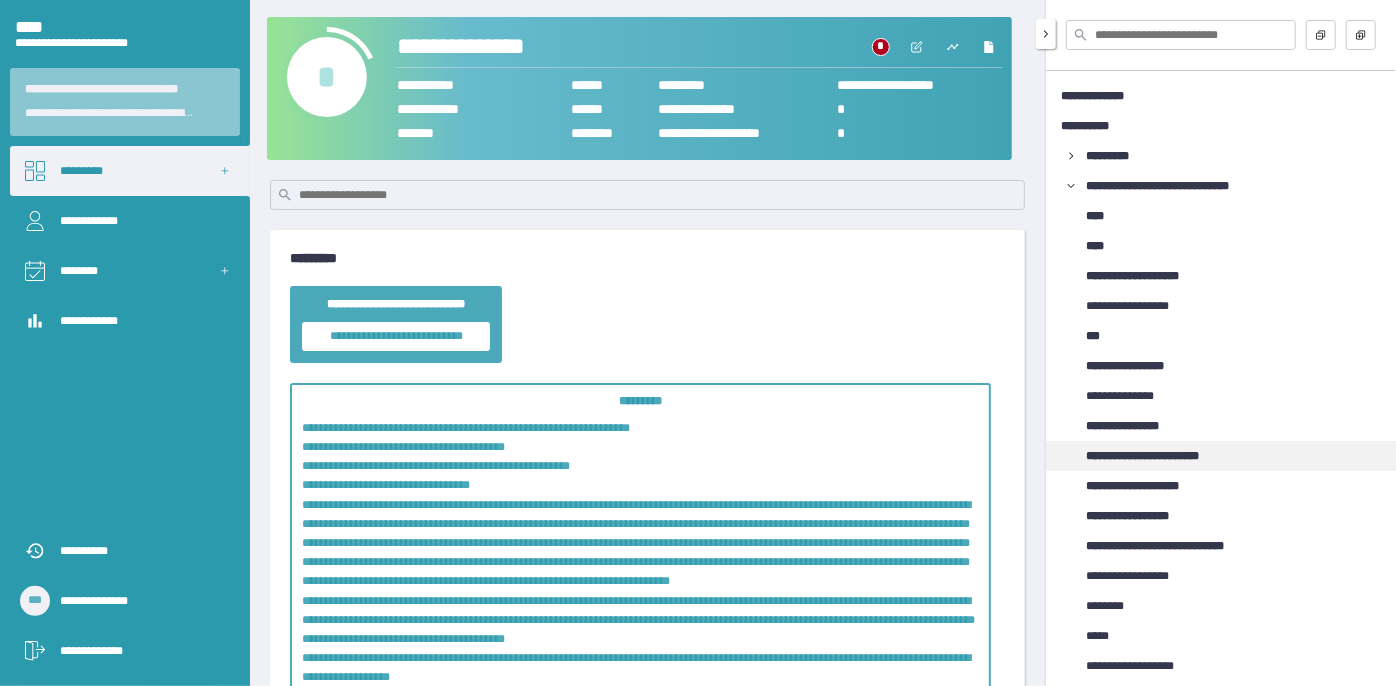 click on "**********" at bounding box center [1161, 456] 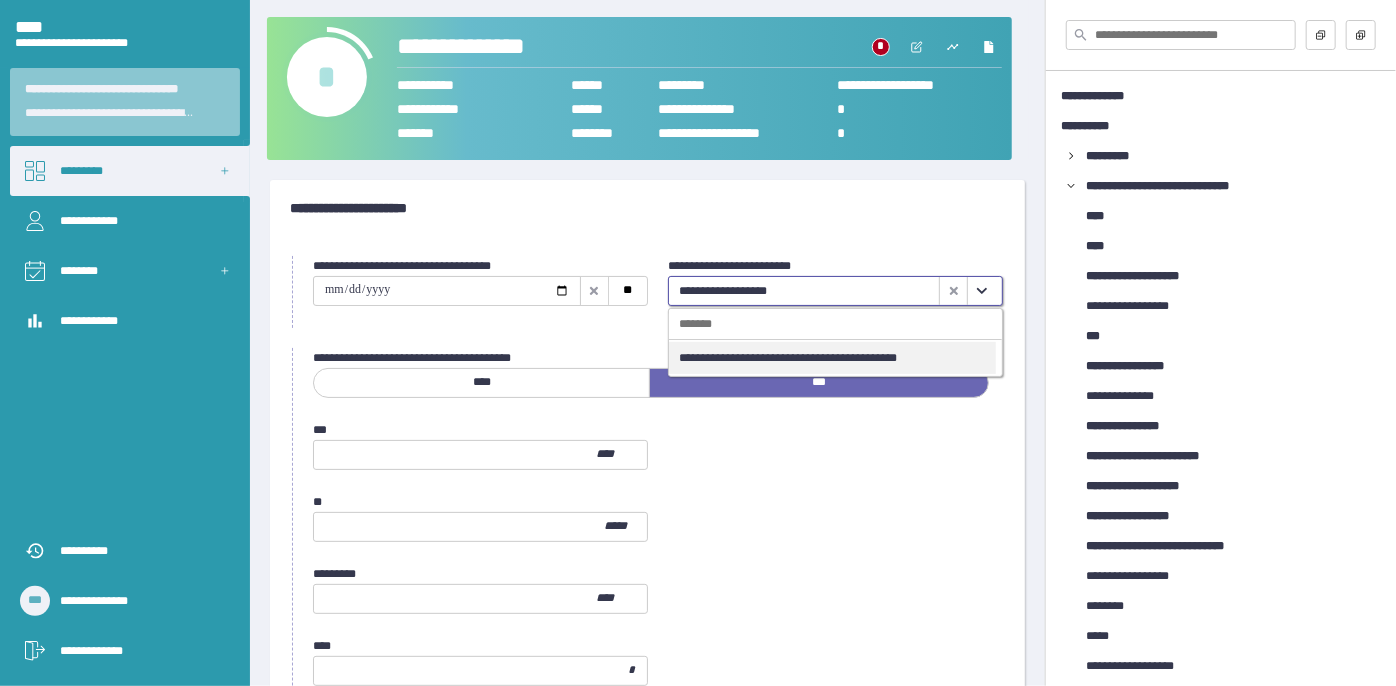 click 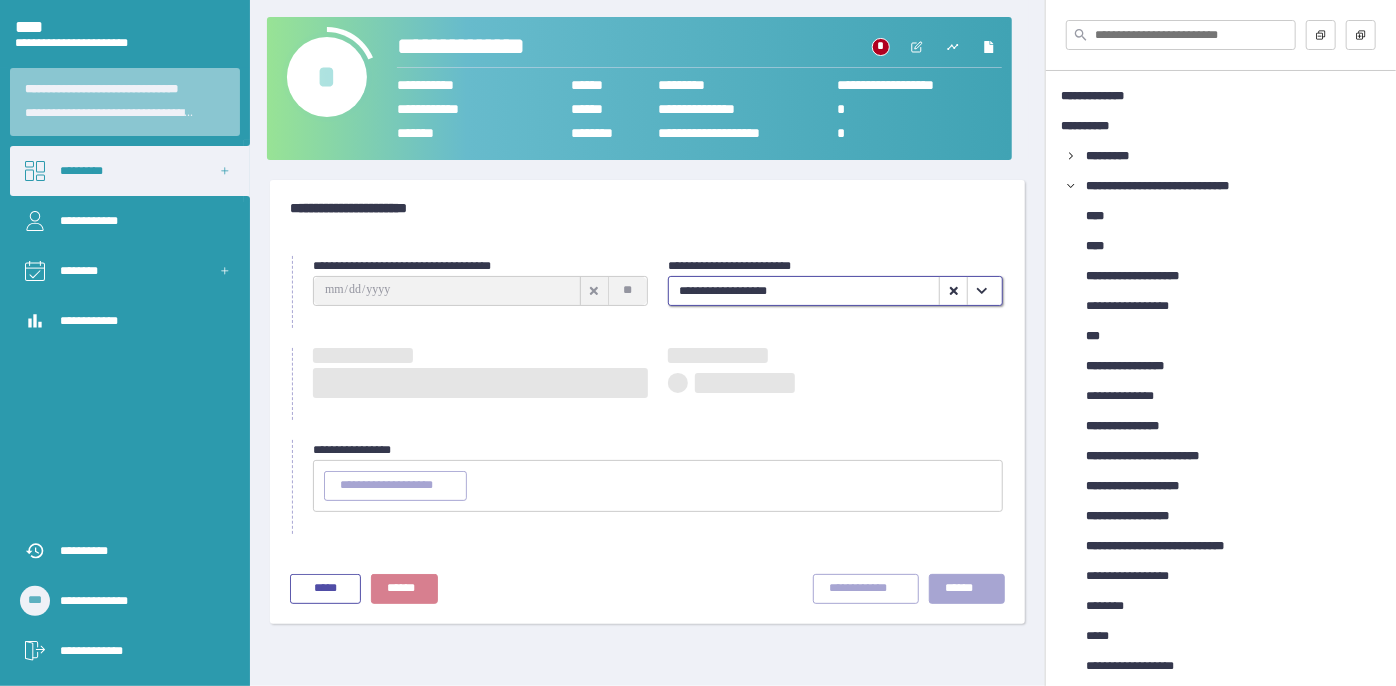 type on "**********" 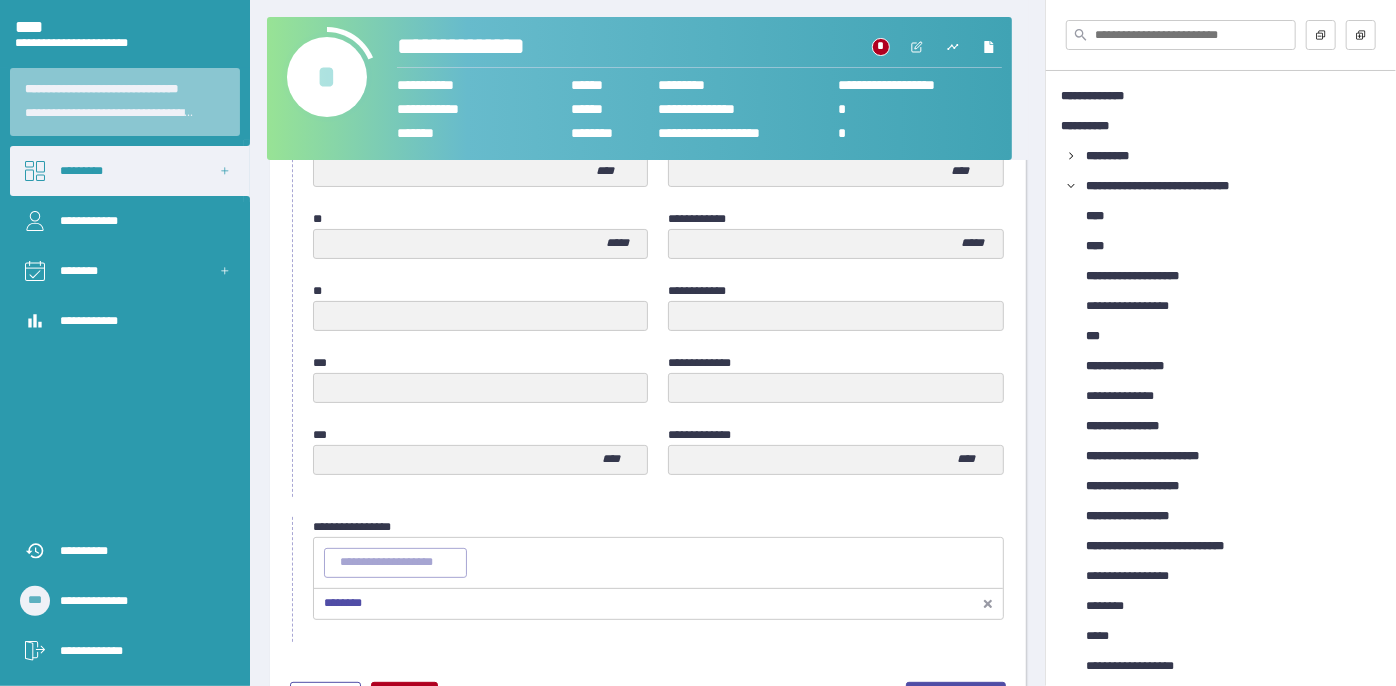 scroll, scrollTop: 1058, scrollLeft: 0, axis: vertical 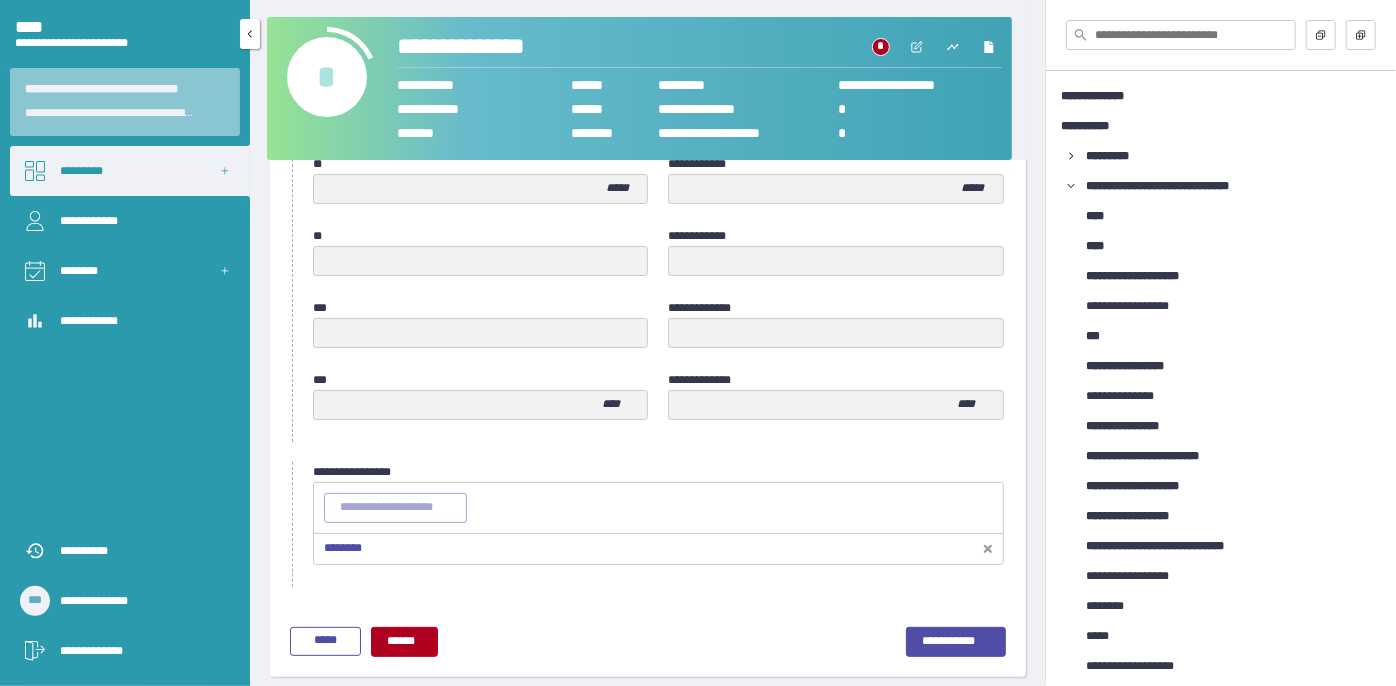 click on "*********" at bounding box center [130, 171] 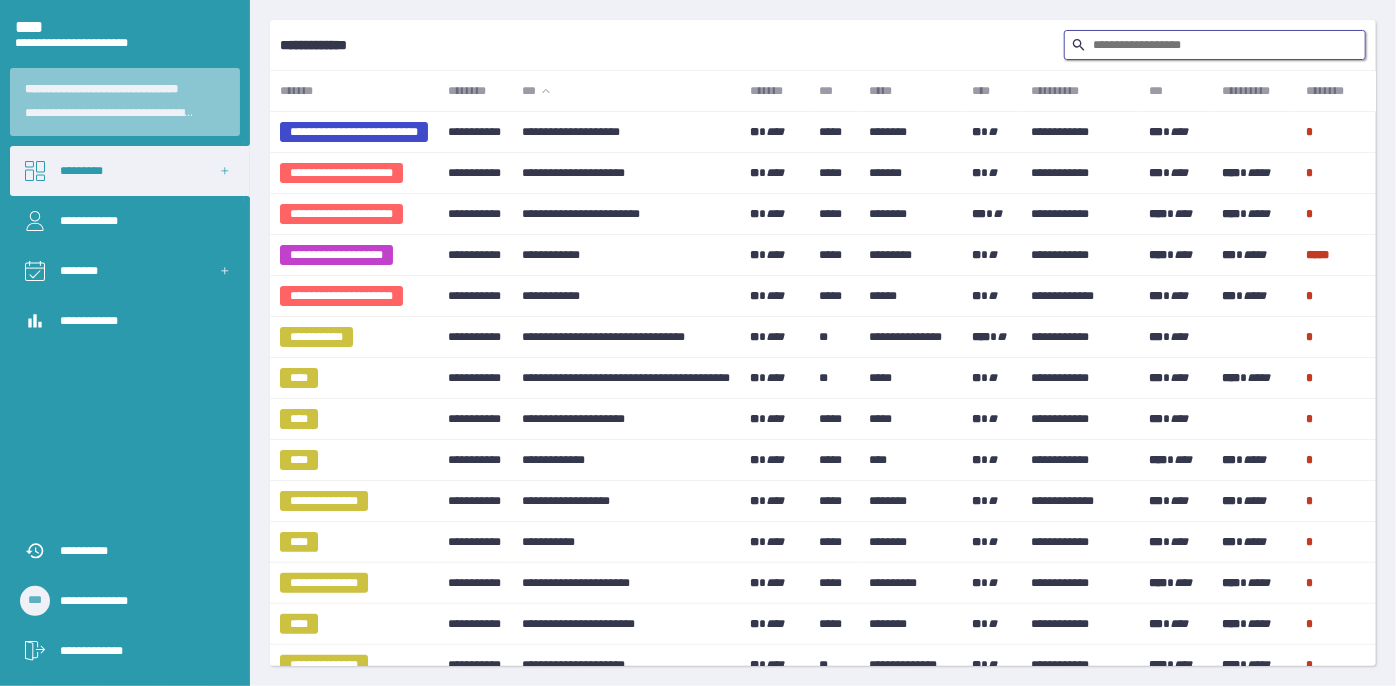 click at bounding box center (1215, 45) 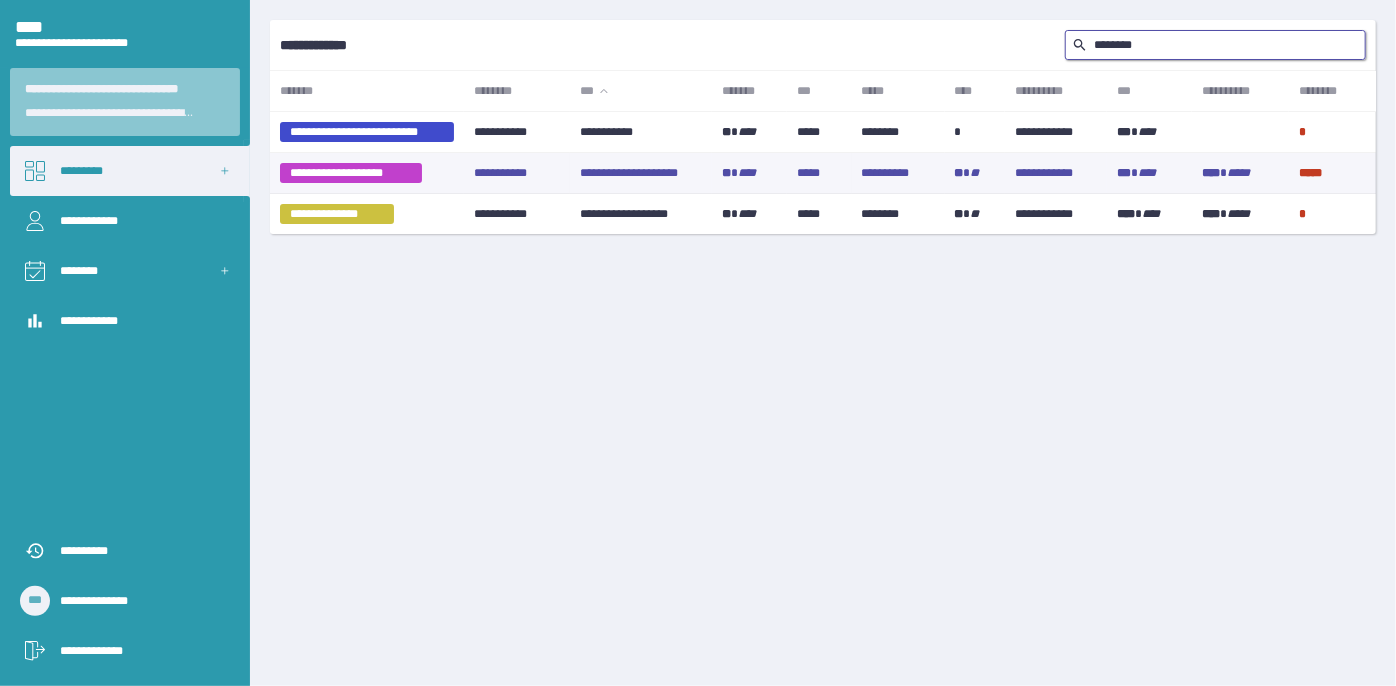 type on "********" 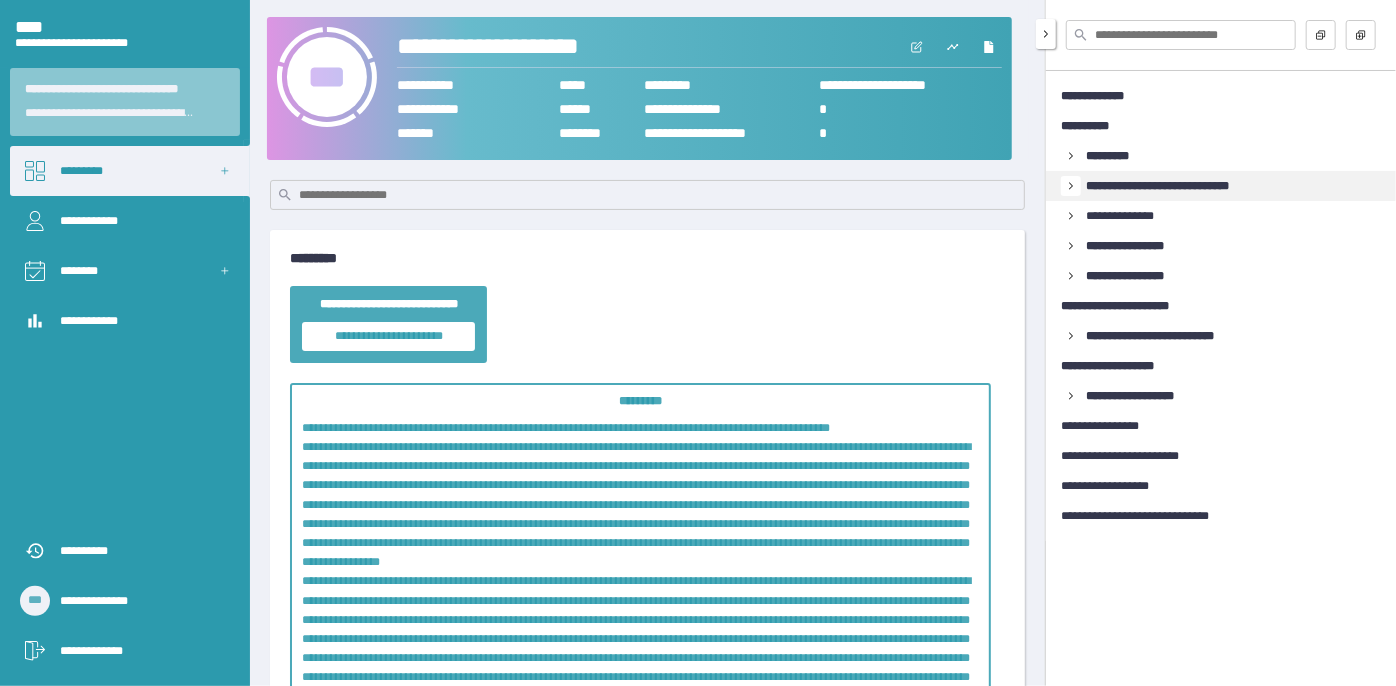 click at bounding box center (1071, 186) 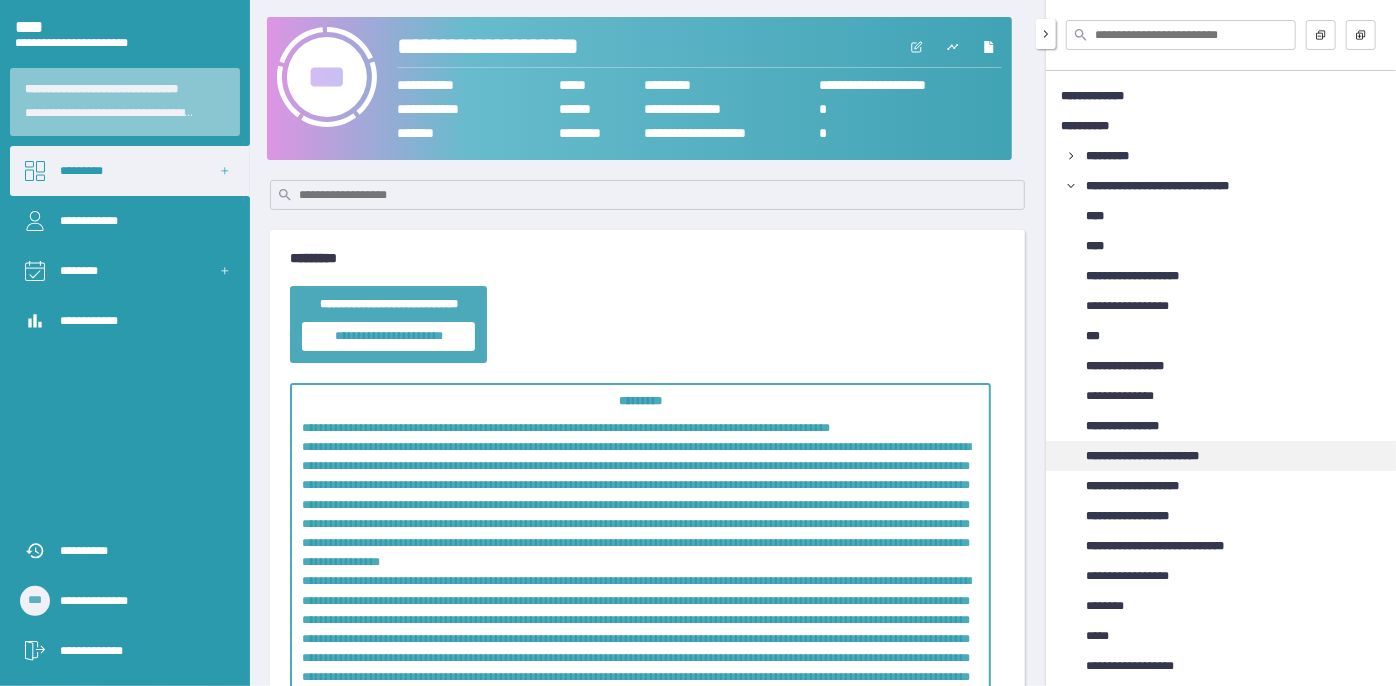 click on "**********" at bounding box center (1161, 456) 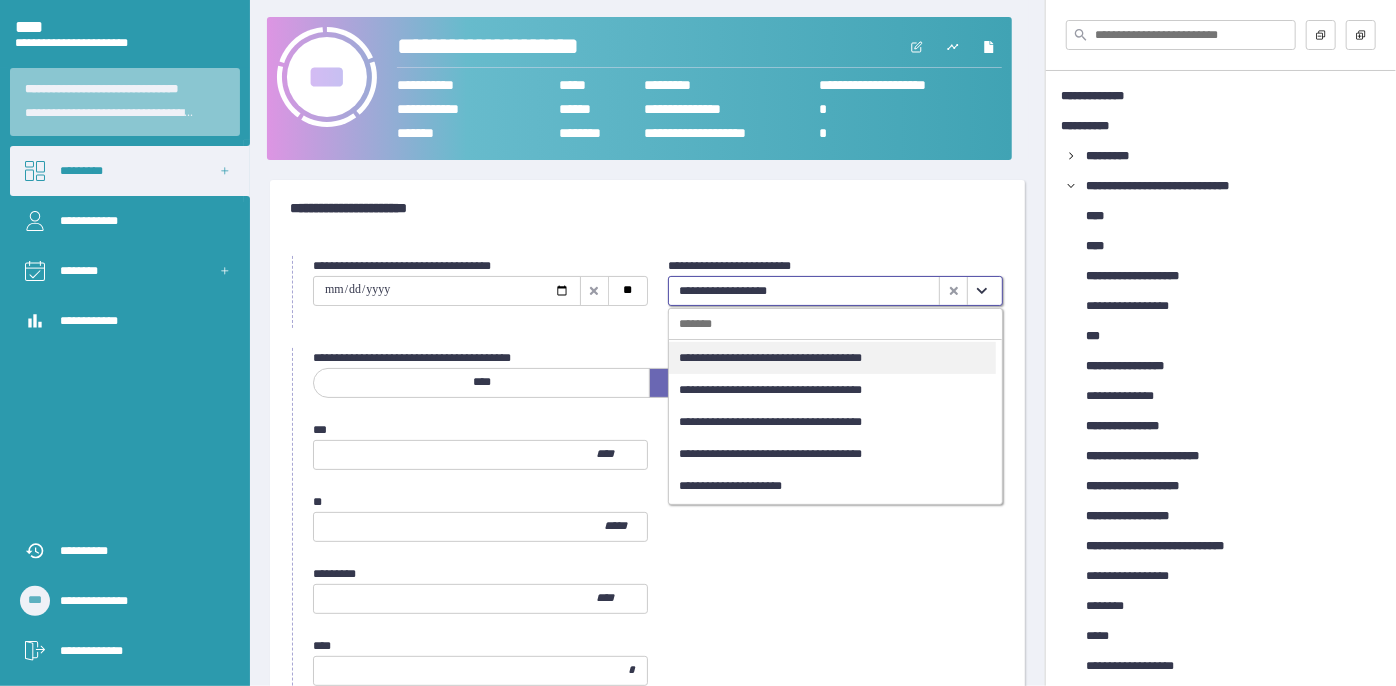 click at bounding box center (981, 291) 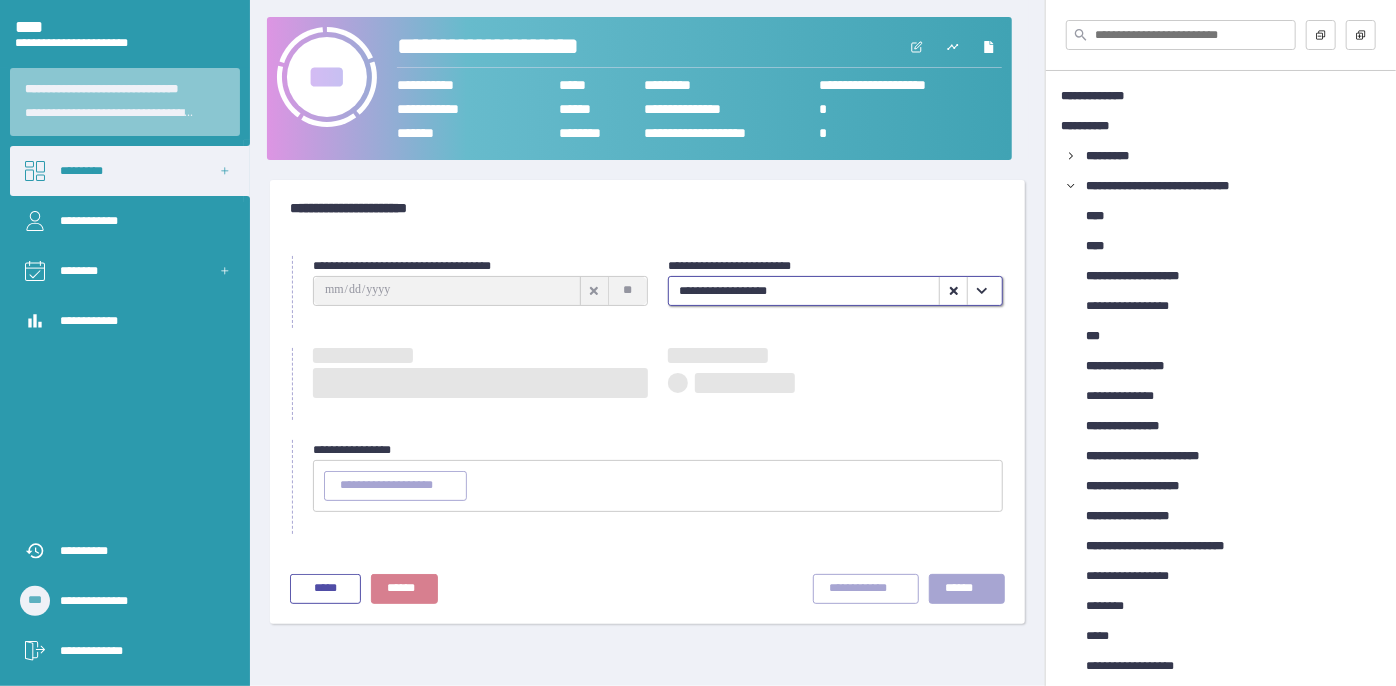 type on "**********" 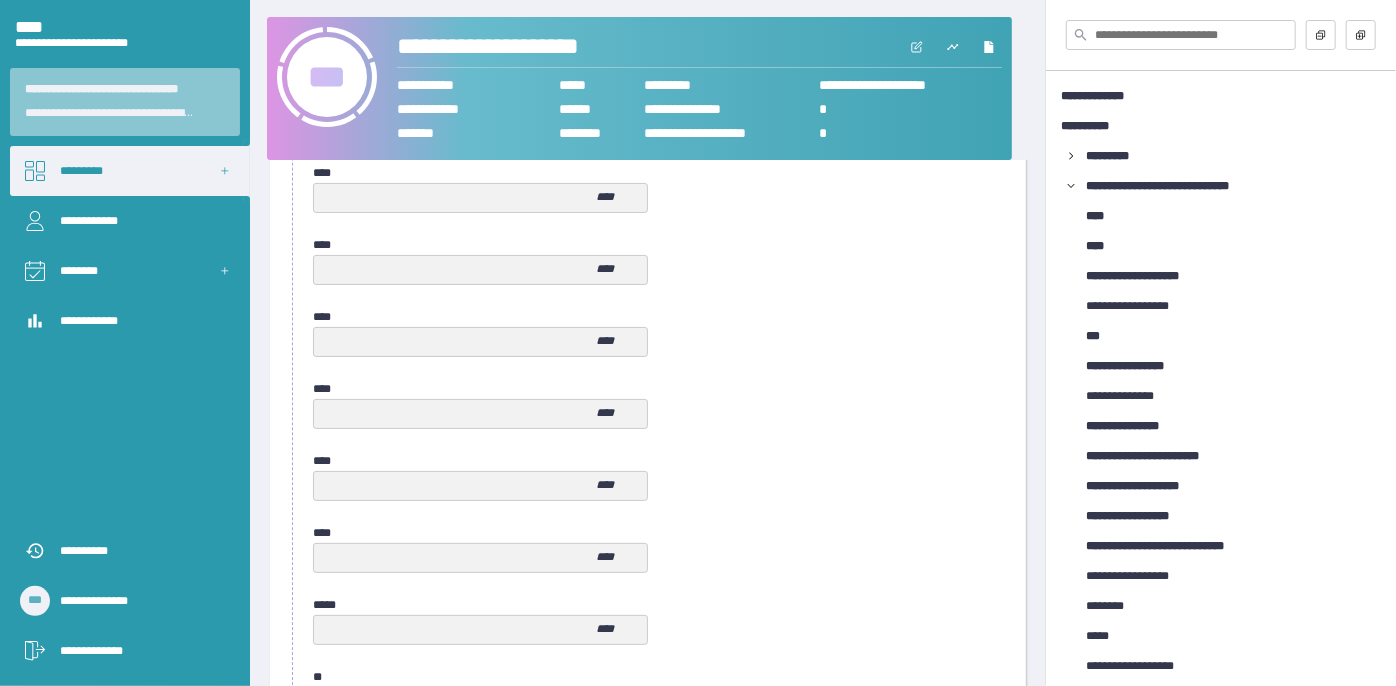 scroll, scrollTop: 1058, scrollLeft: 0, axis: vertical 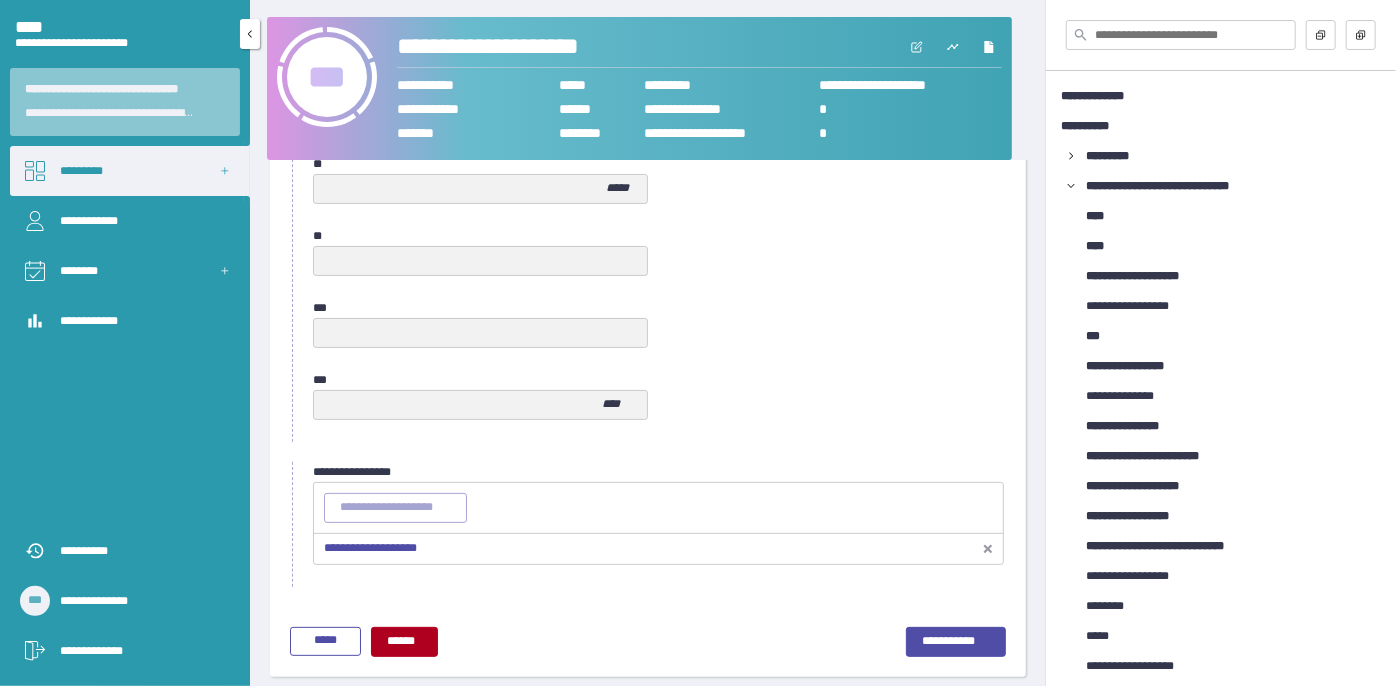 click on "*********" at bounding box center (130, 171) 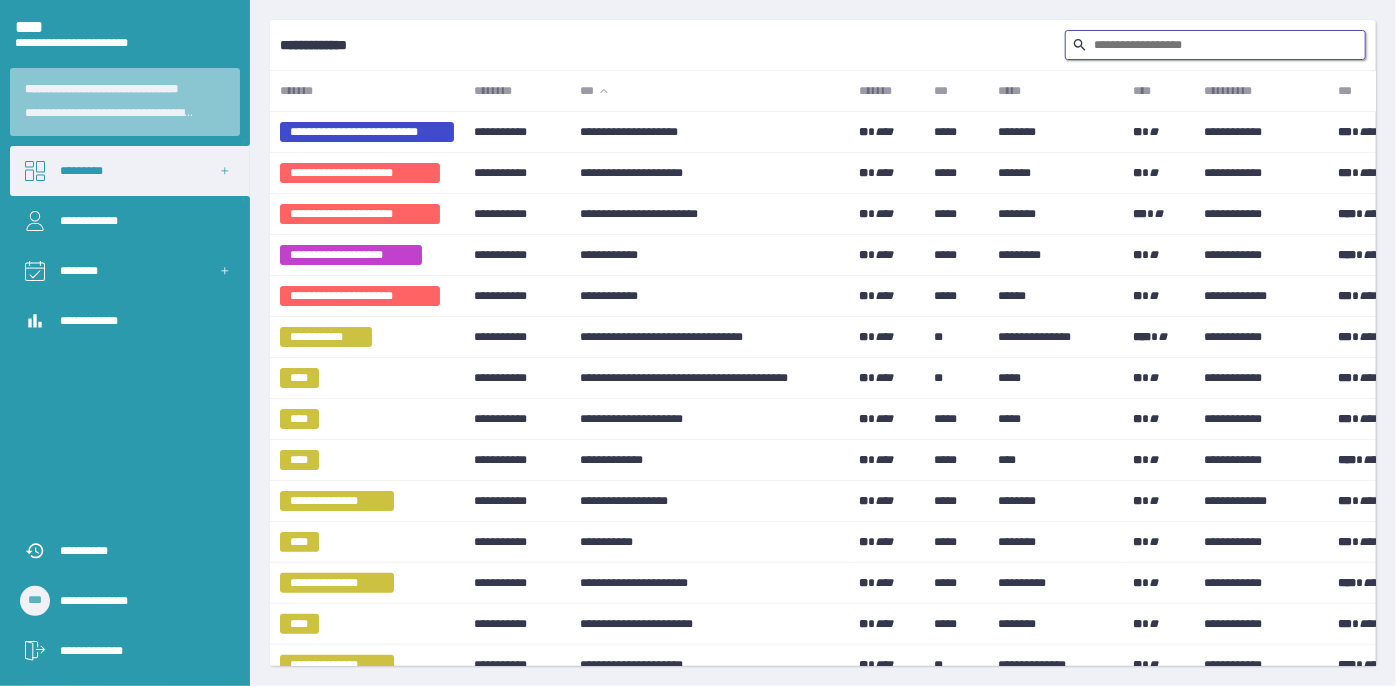 click at bounding box center (1215, 45) 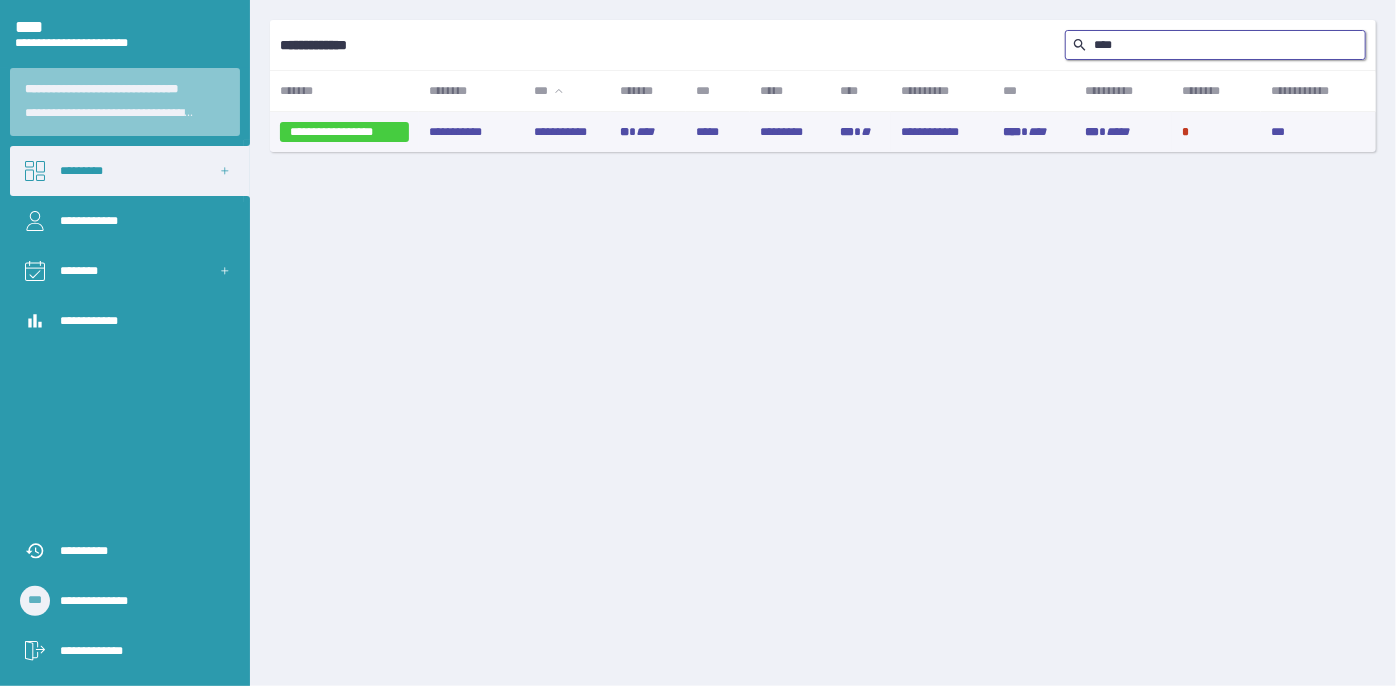 type on "****" 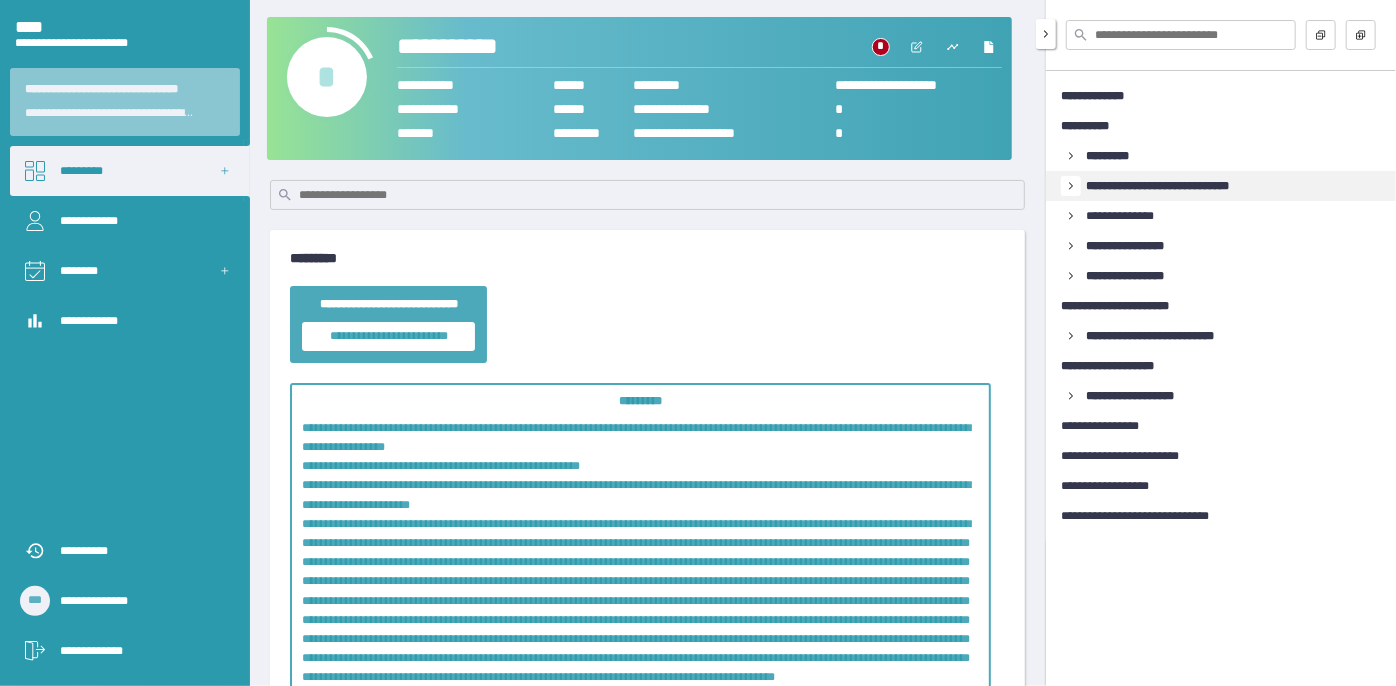 click 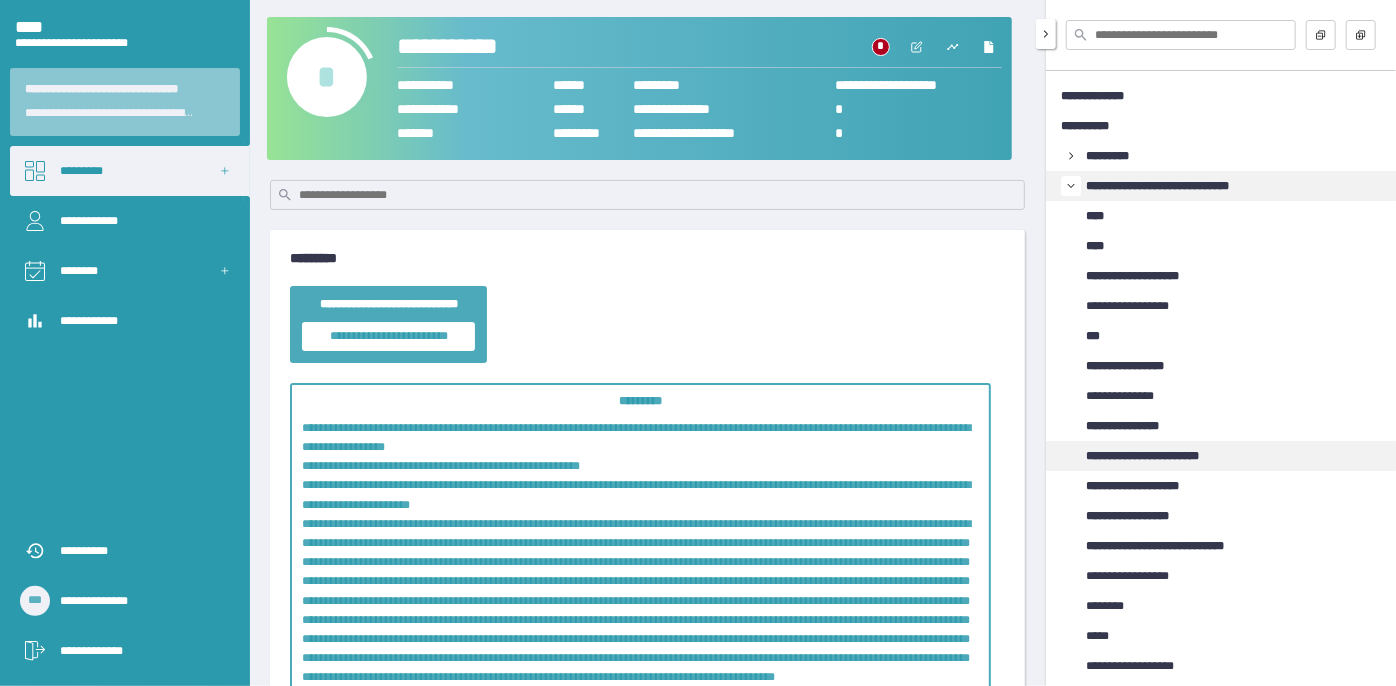 click on "**********" at bounding box center [1161, 456] 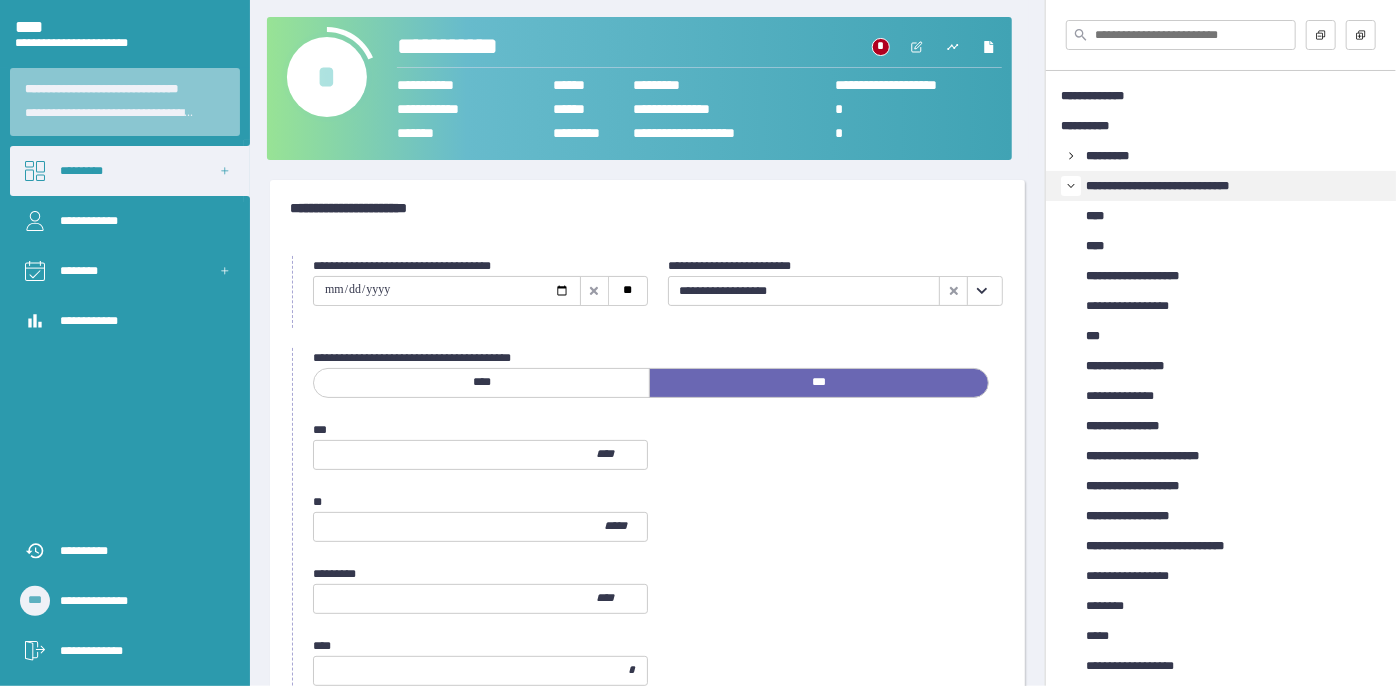 click at bounding box center [981, 291] 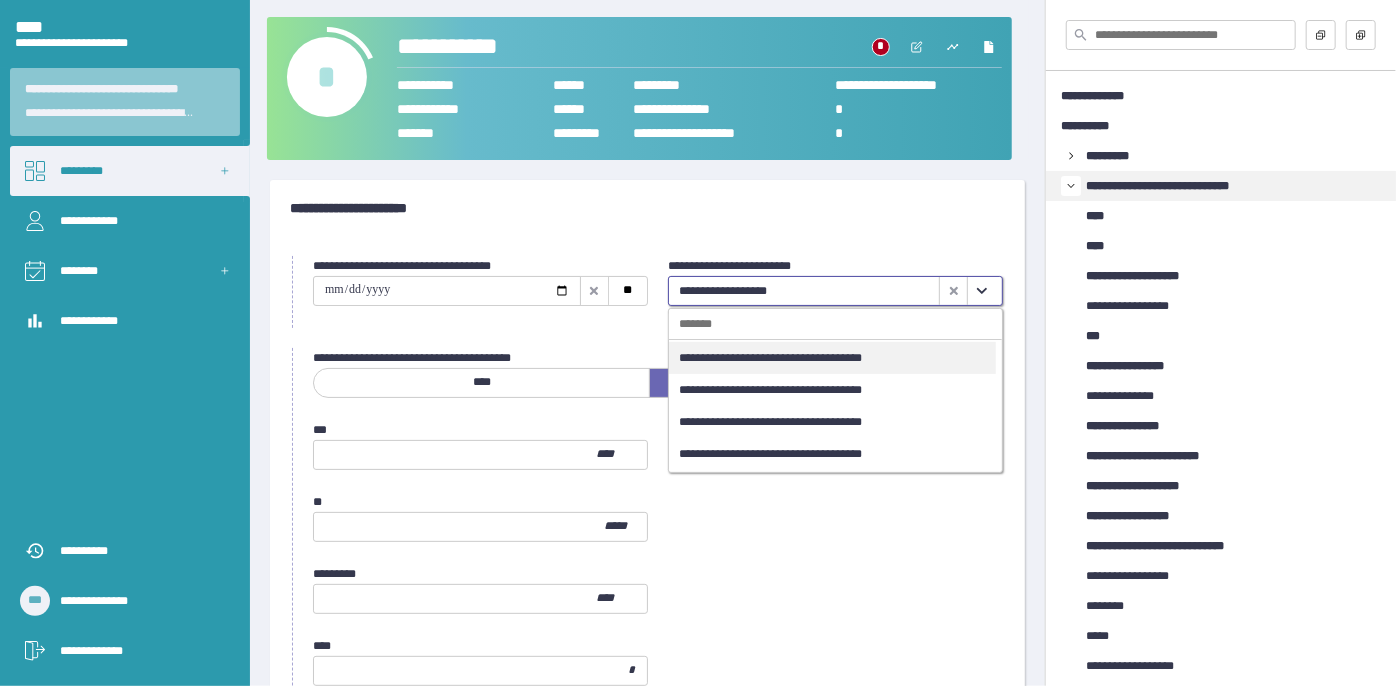 click on "**********" at bounding box center (832, 358) 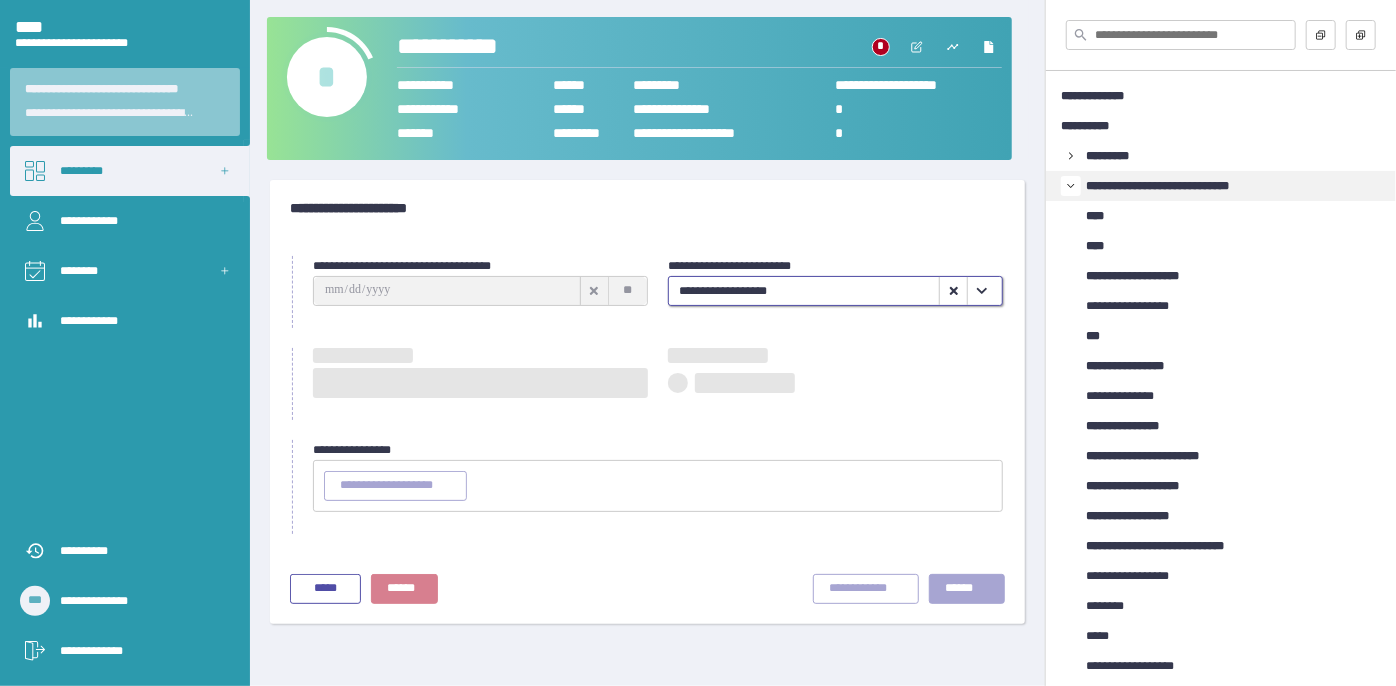 type on "**********" 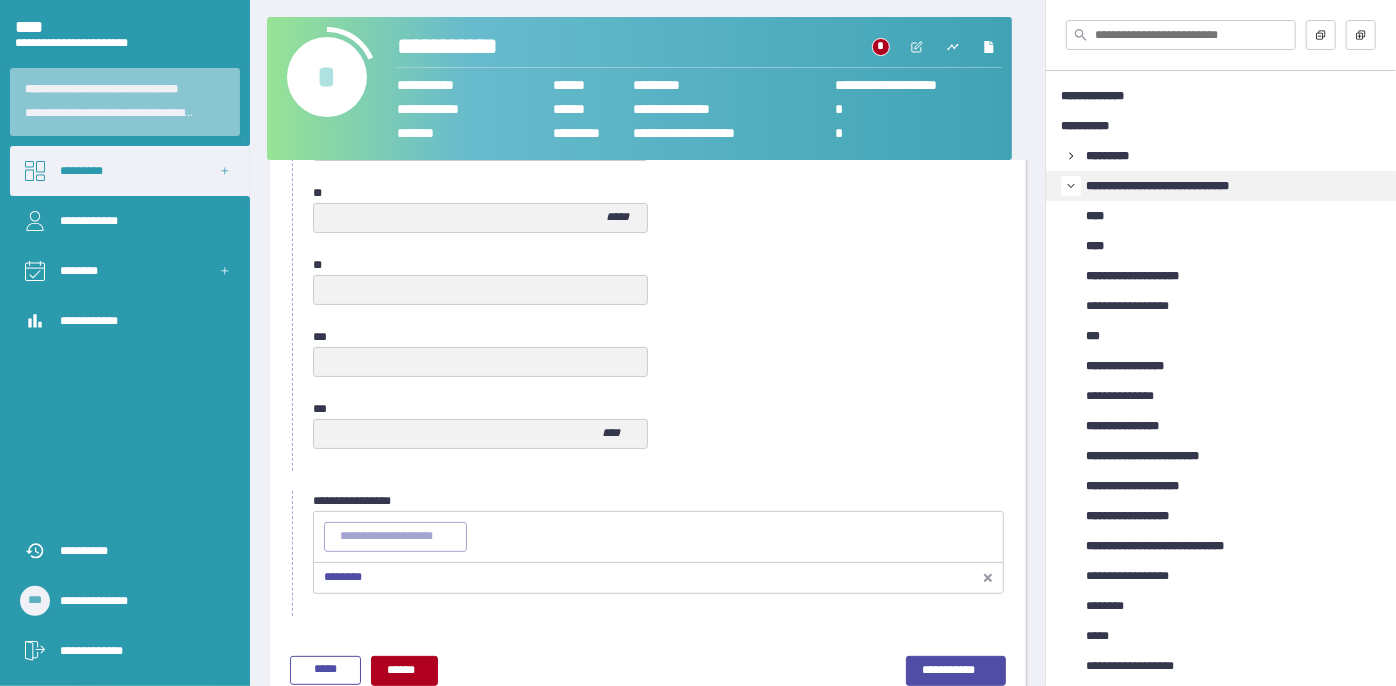 scroll, scrollTop: 1058, scrollLeft: 0, axis: vertical 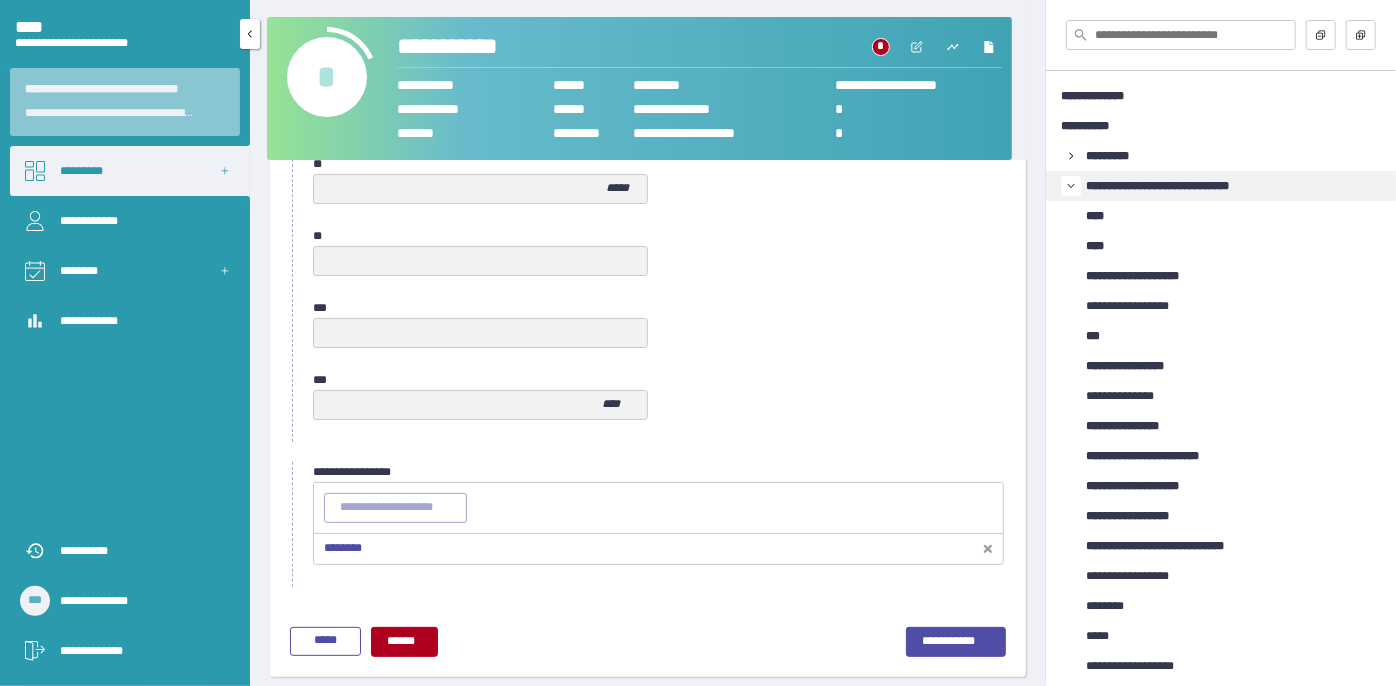 click on "*********" at bounding box center [130, 171] 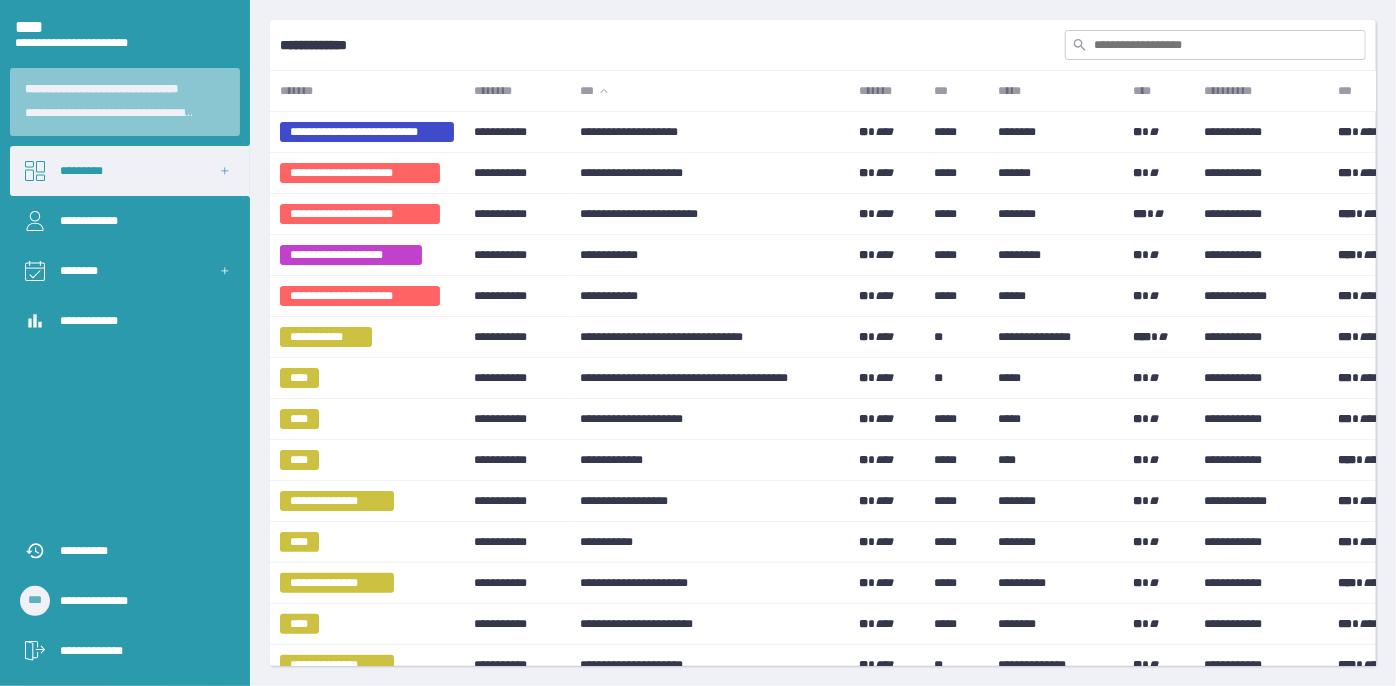 click at bounding box center [1215, 45] 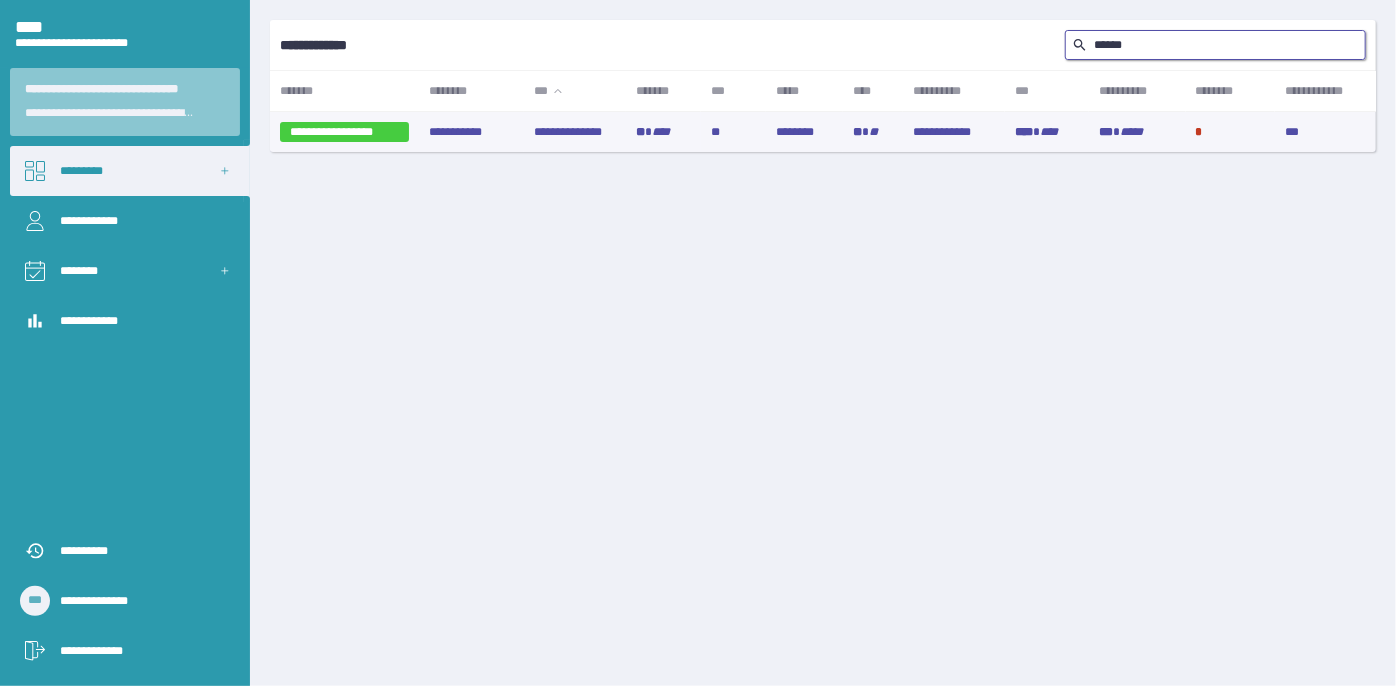 type on "******" 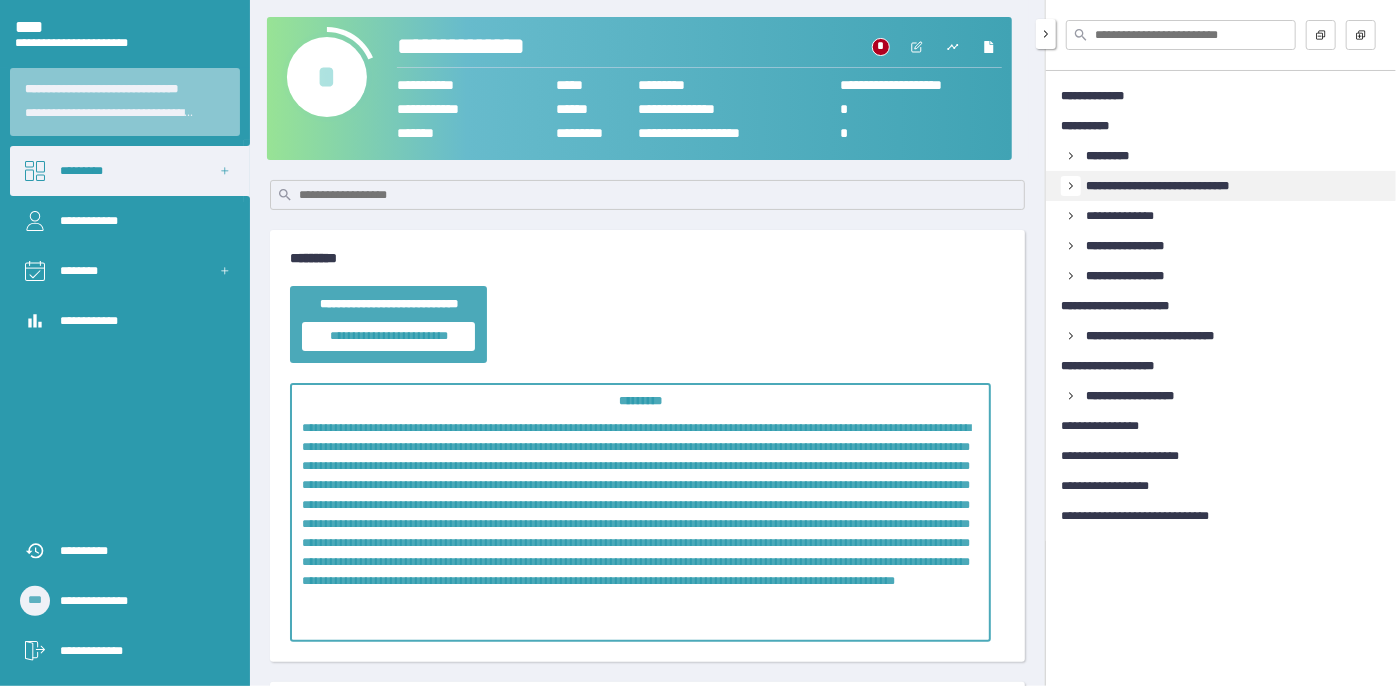 click 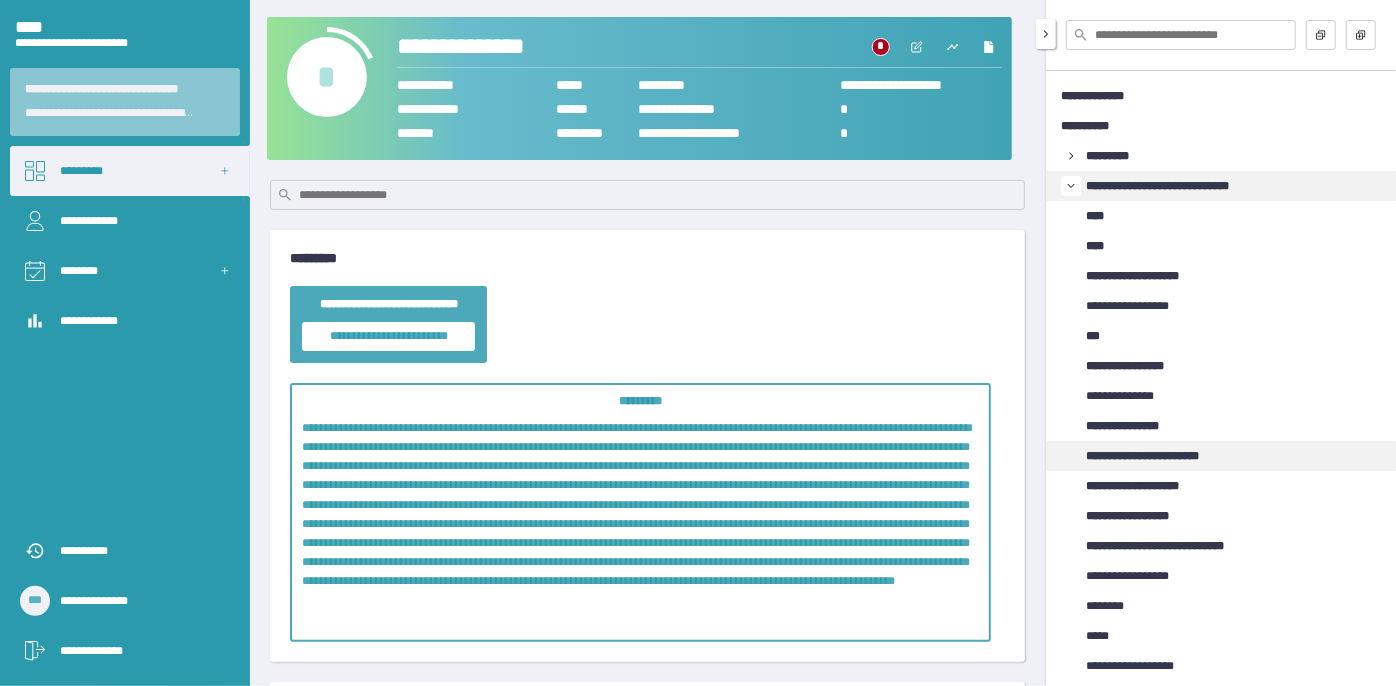 click on "**********" at bounding box center [1161, 456] 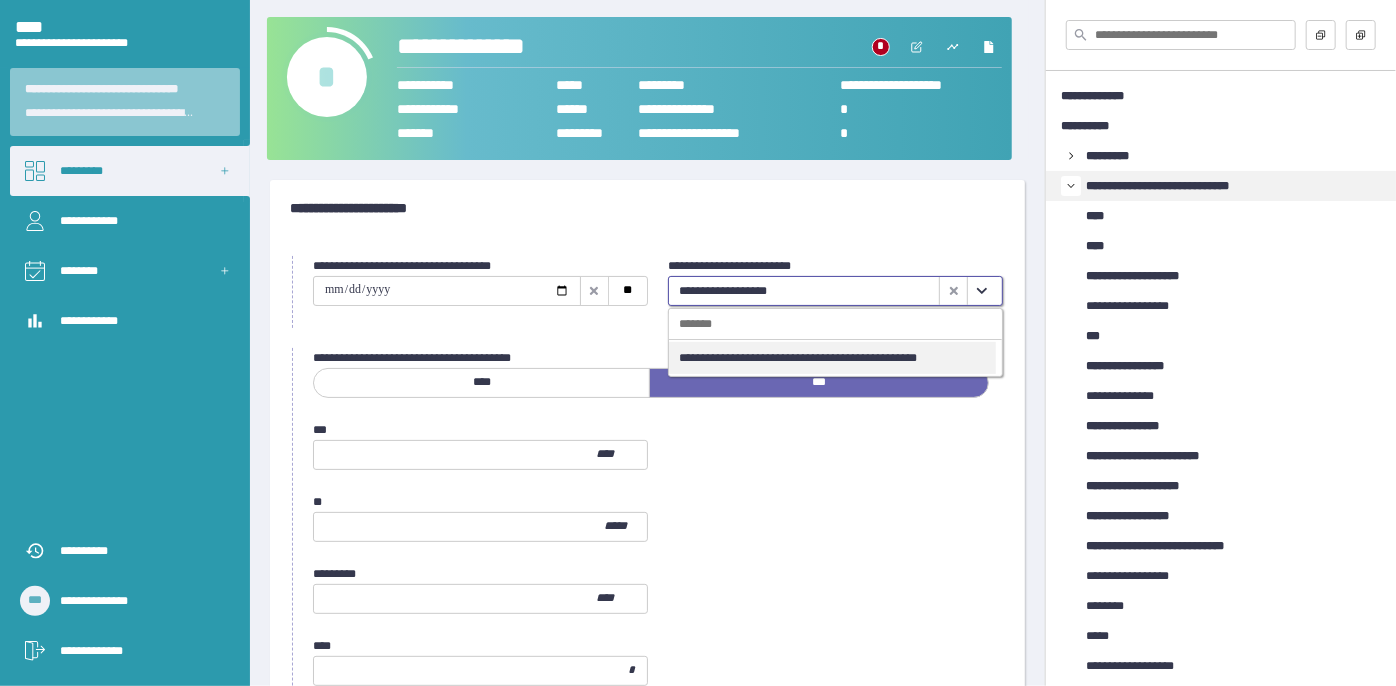 click at bounding box center (981, 291) 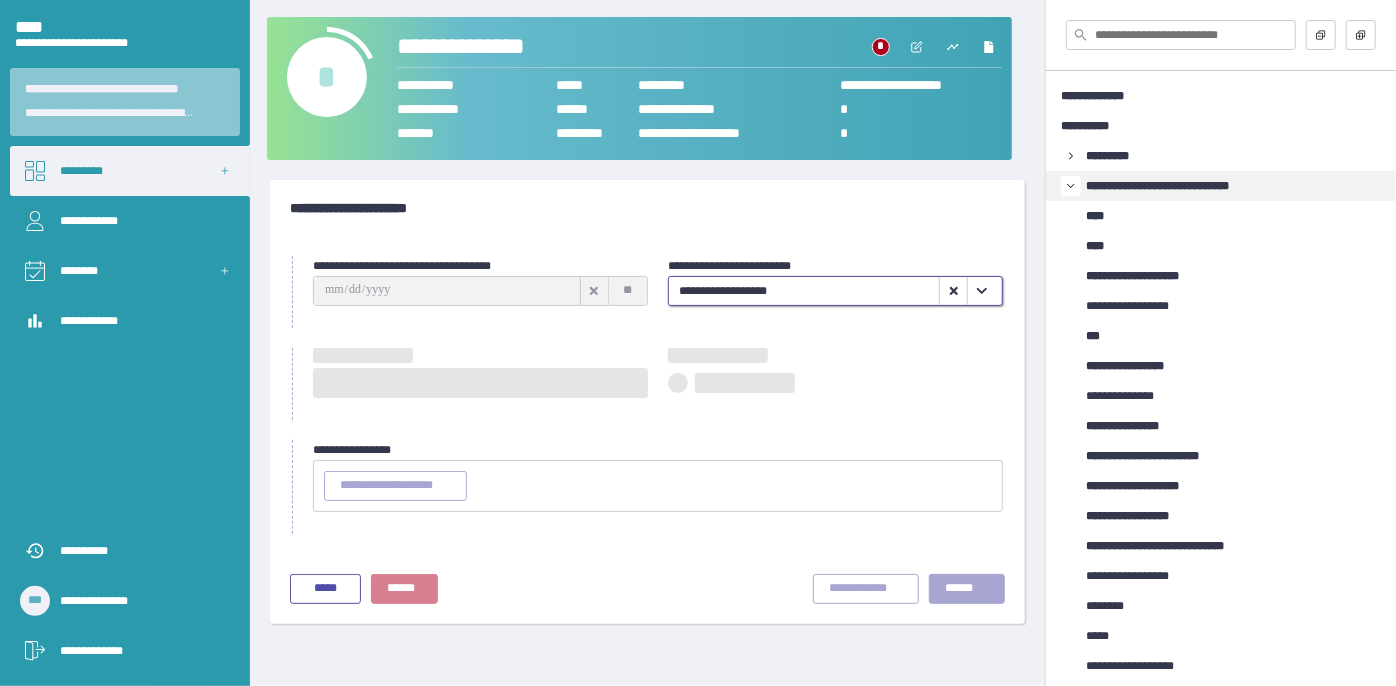 type on "**********" 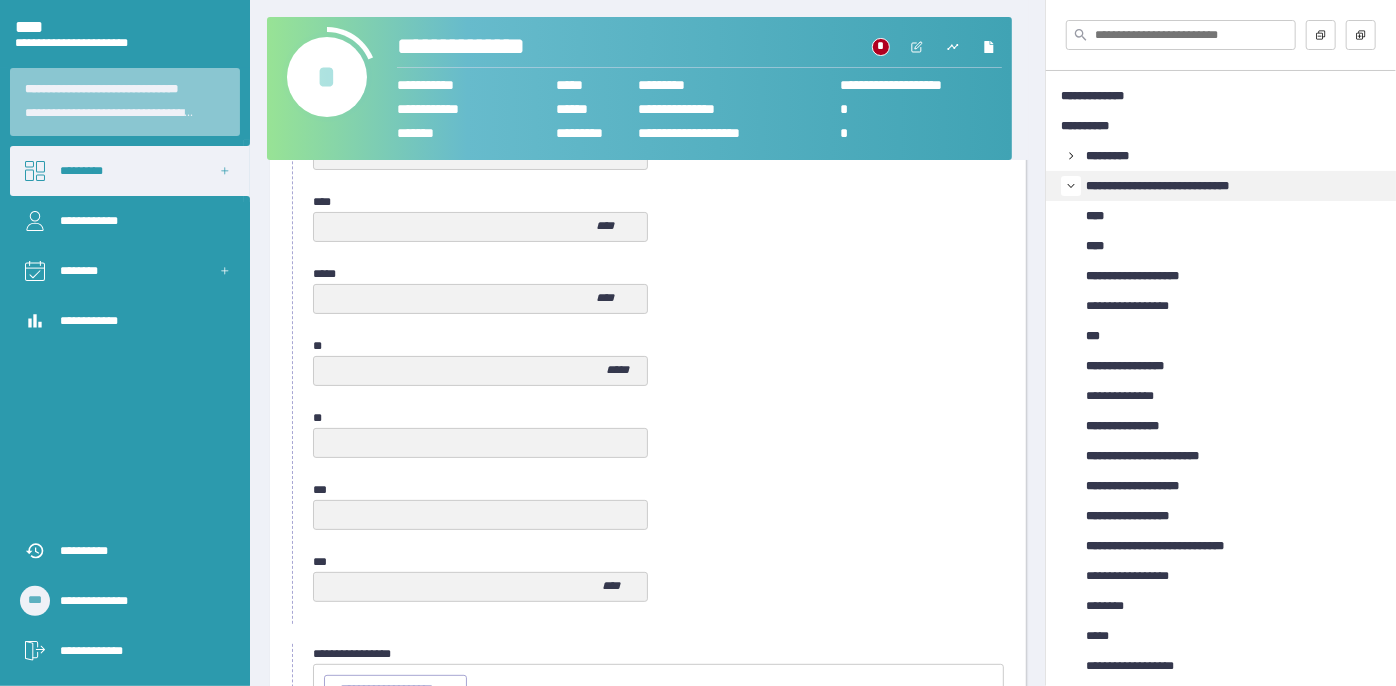 scroll, scrollTop: 1058, scrollLeft: 0, axis: vertical 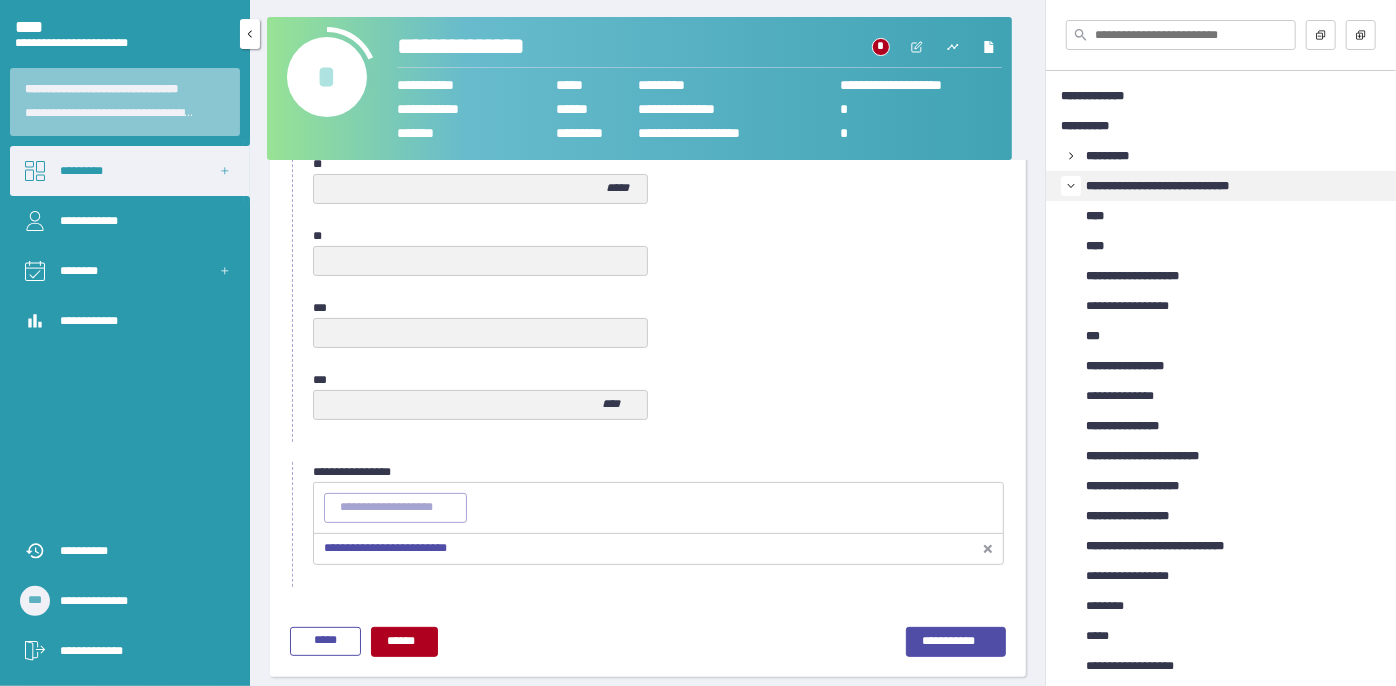 click on "*********" at bounding box center (130, 171) 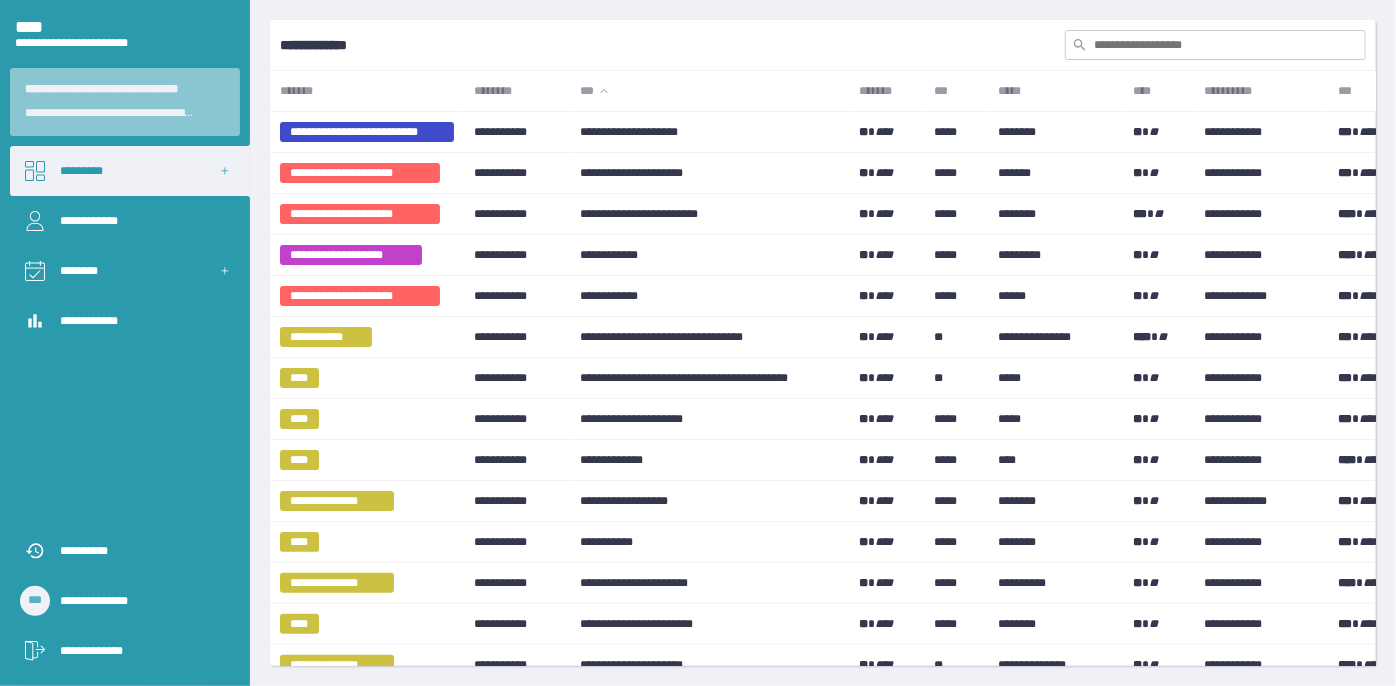 click at bounding box center [1215, 45] 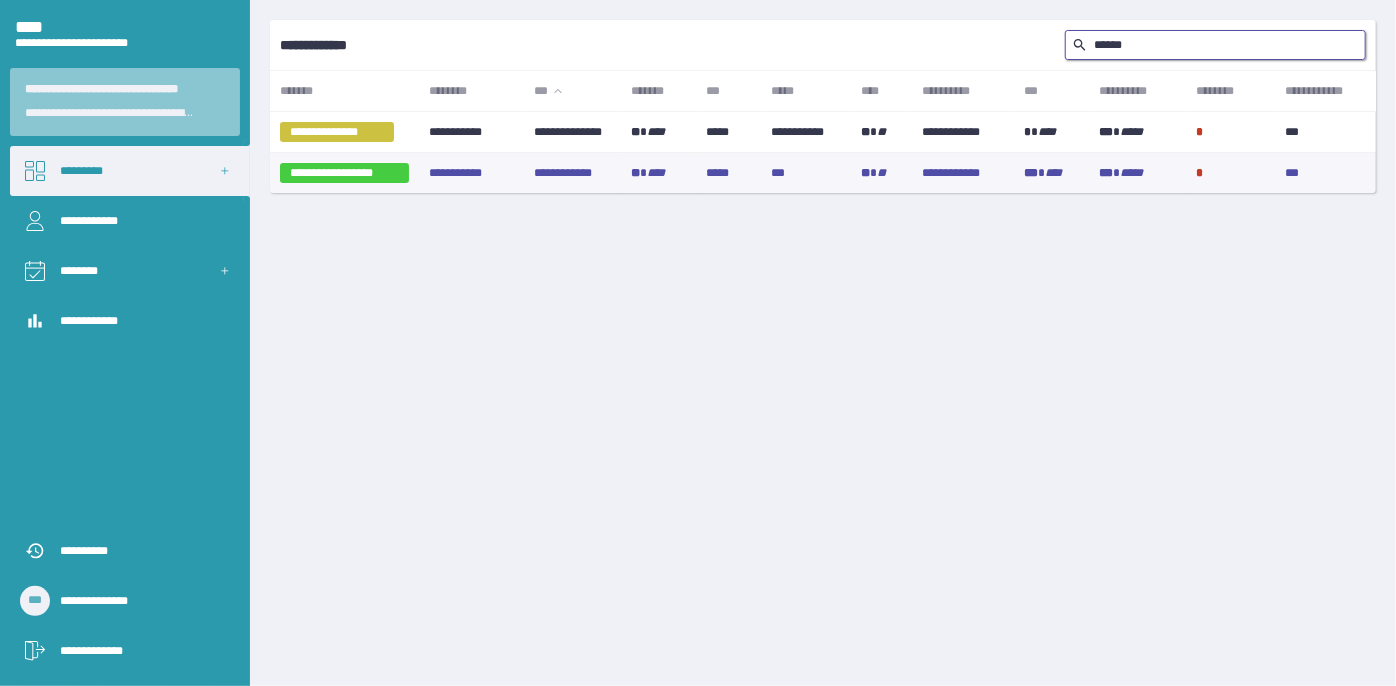 type on "******" 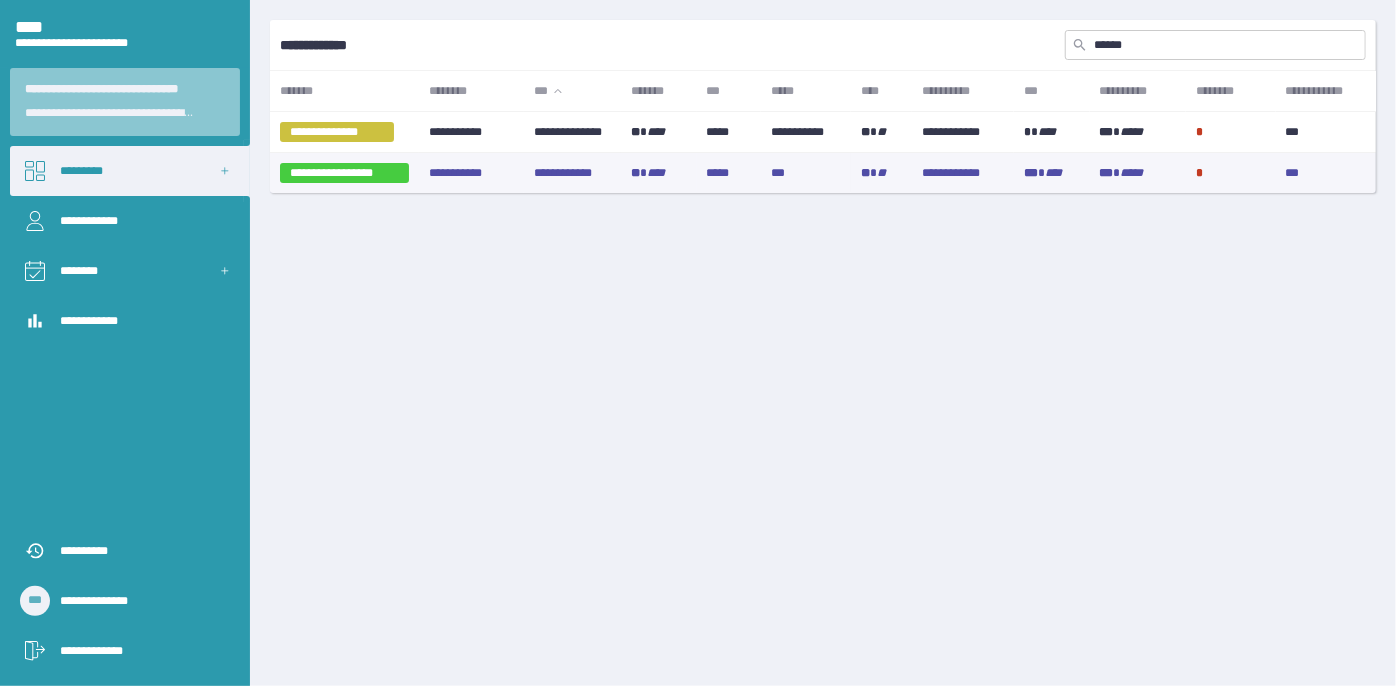 click on "**********" at bounding box center [572, 173] 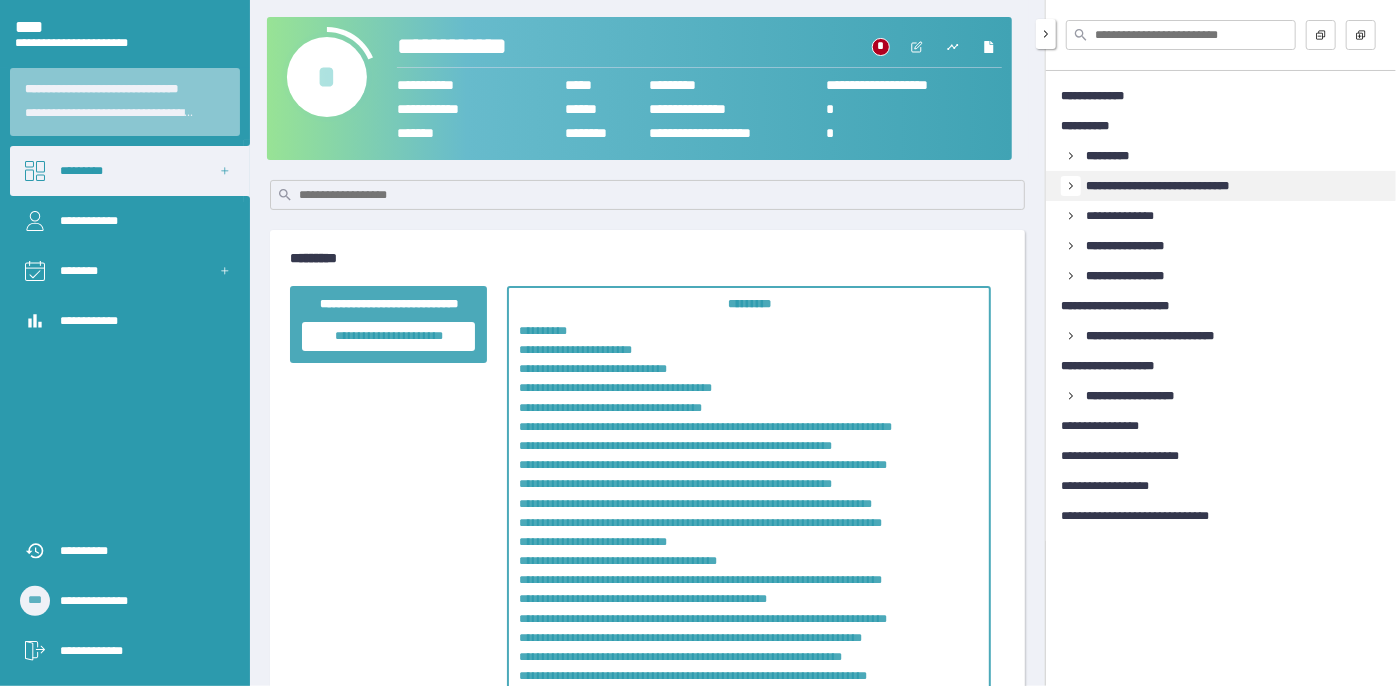click 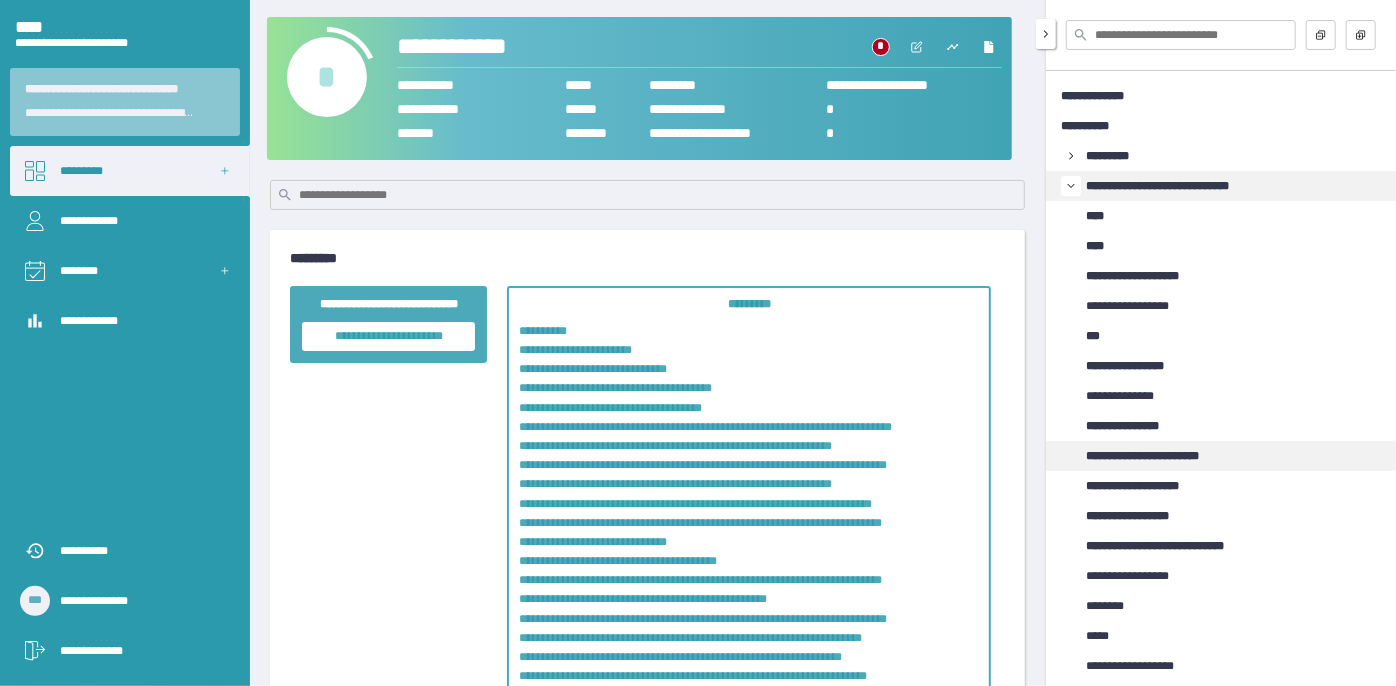 click on "**********" at bounding box center [1161, 456] 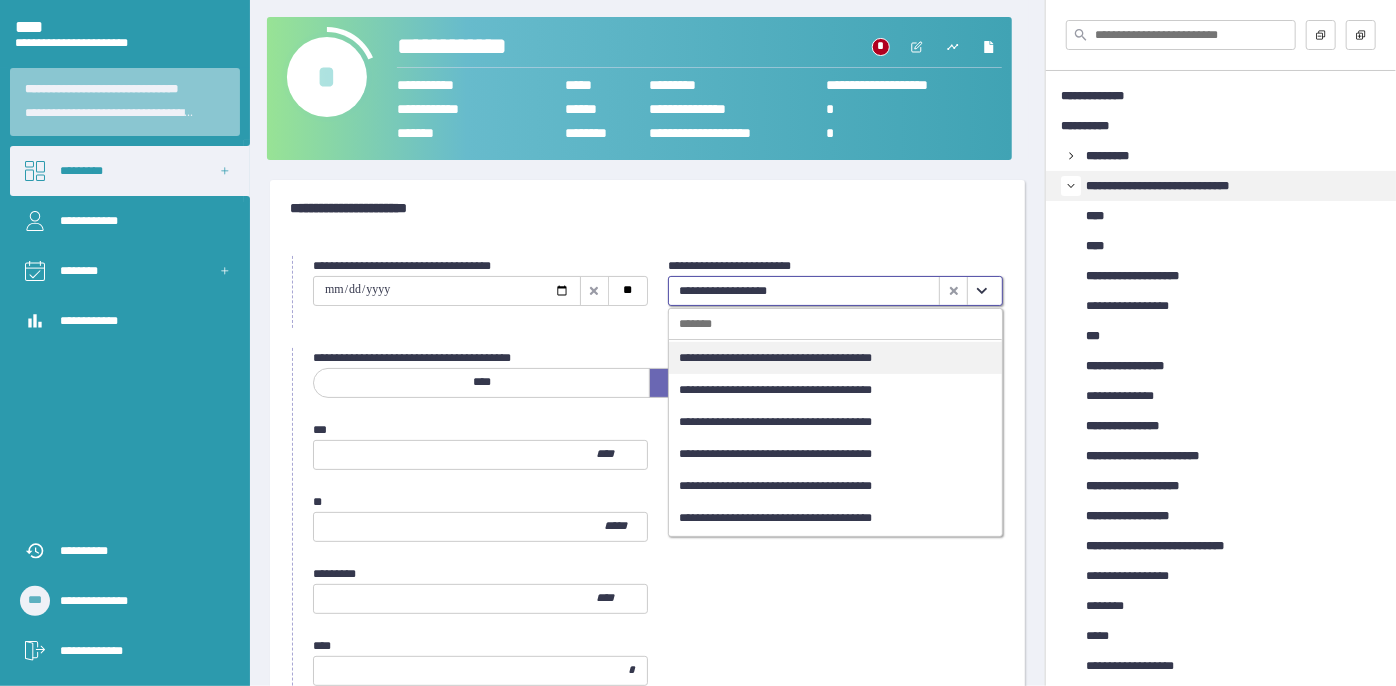 click at bounding box center [981, 291] 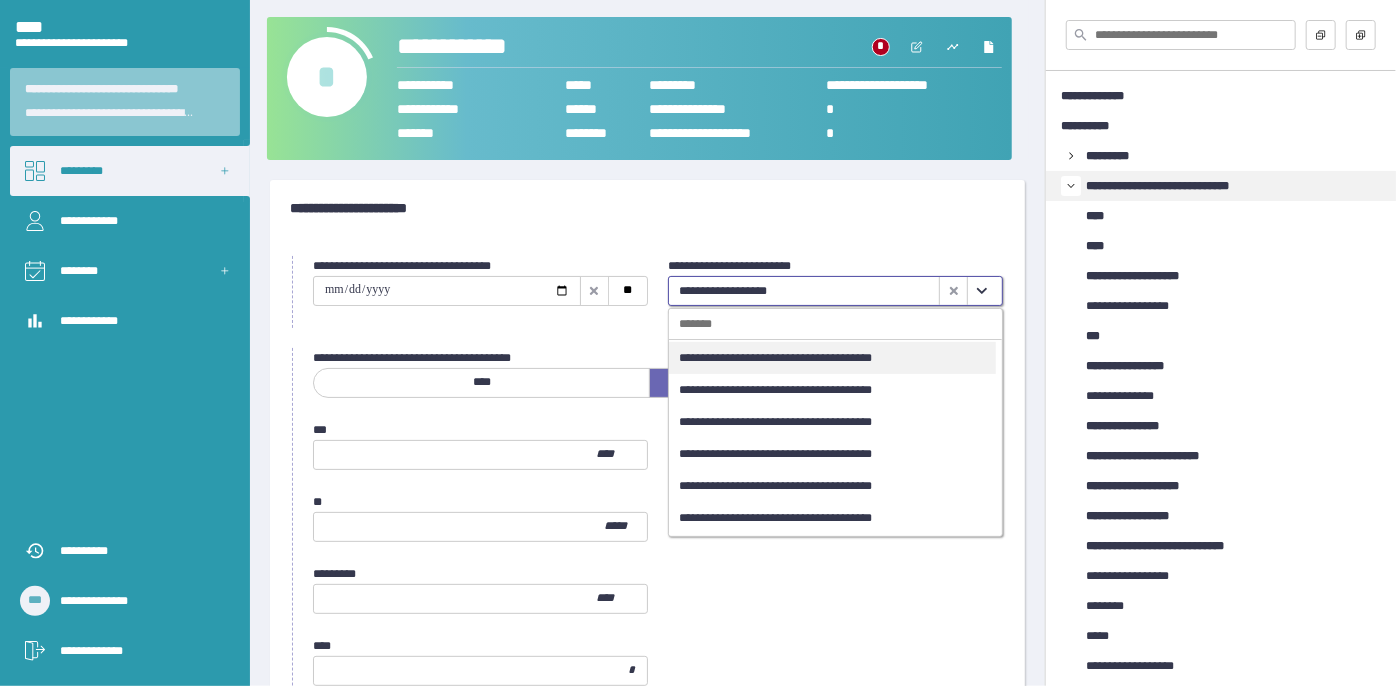 click on "**********" at bounding box center (832, 358) 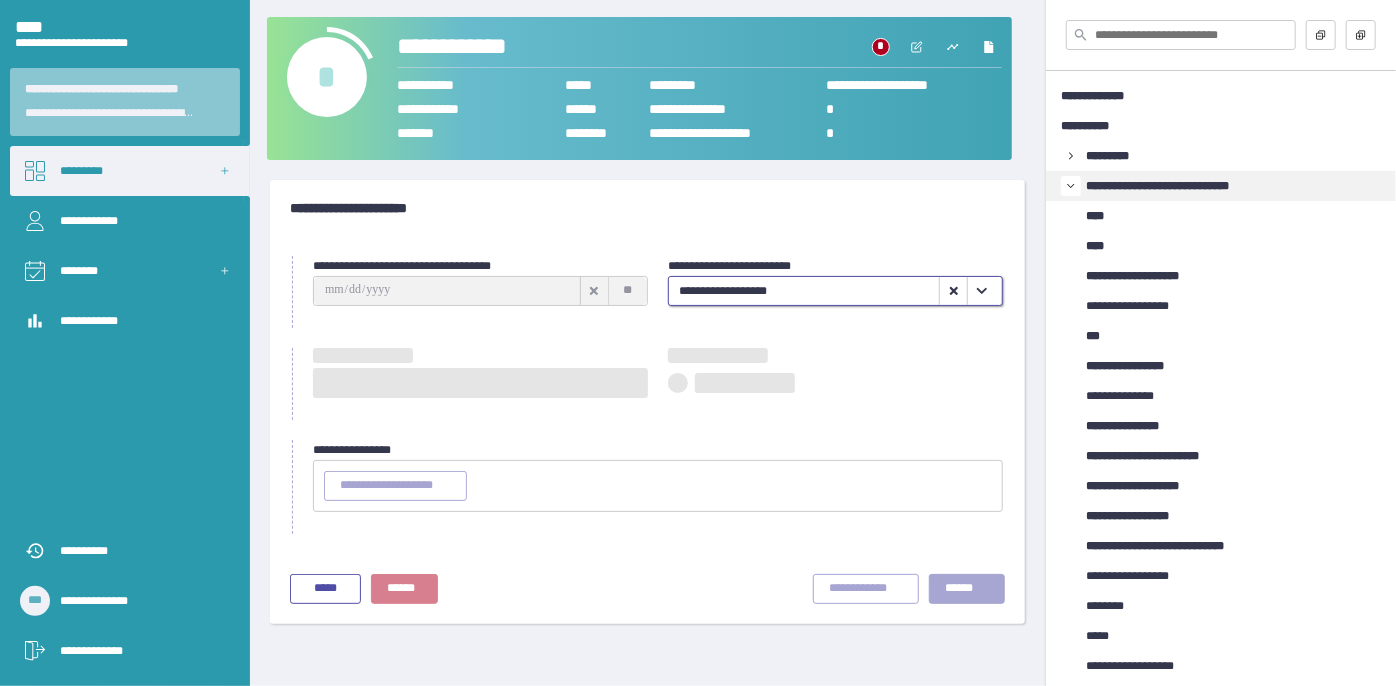type on "**********" 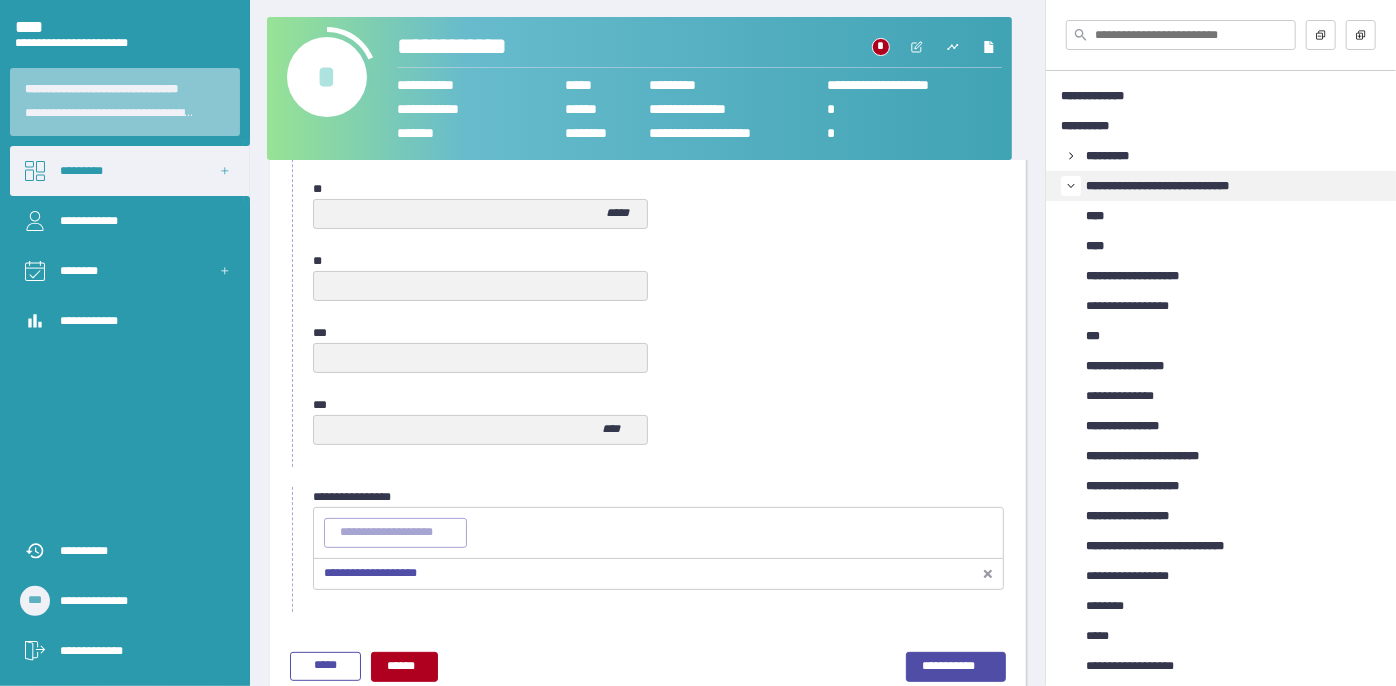 scroll, scrollTop: 1058, scrollLeft: 0, axis: vertical 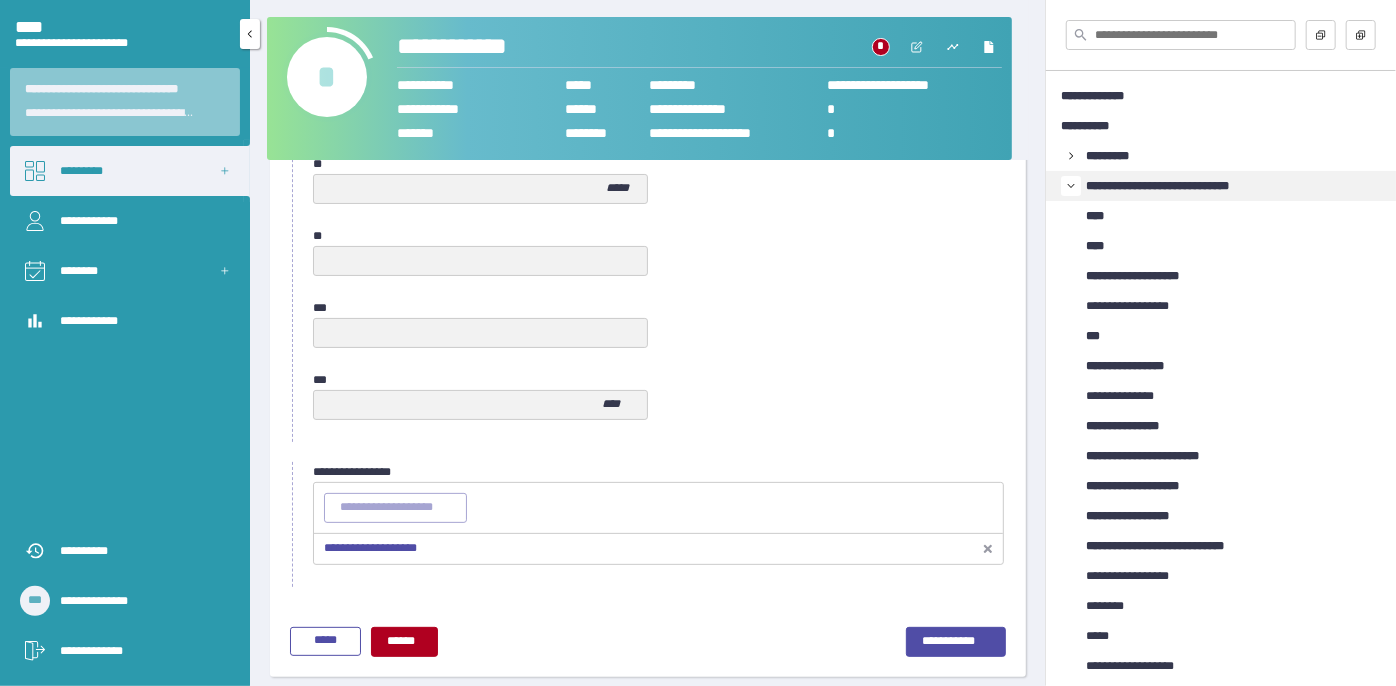 click on "*********" at bounding box center (130, 171) 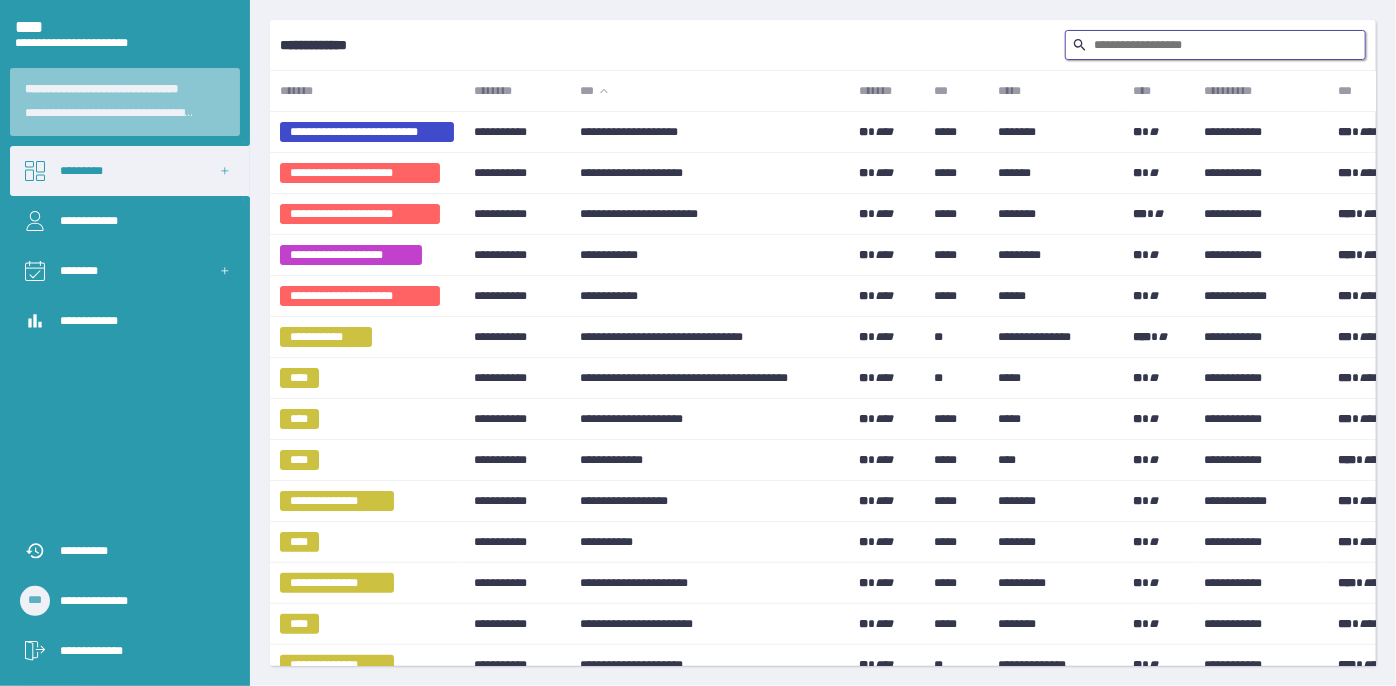 click at bounding box center (1215, 45) 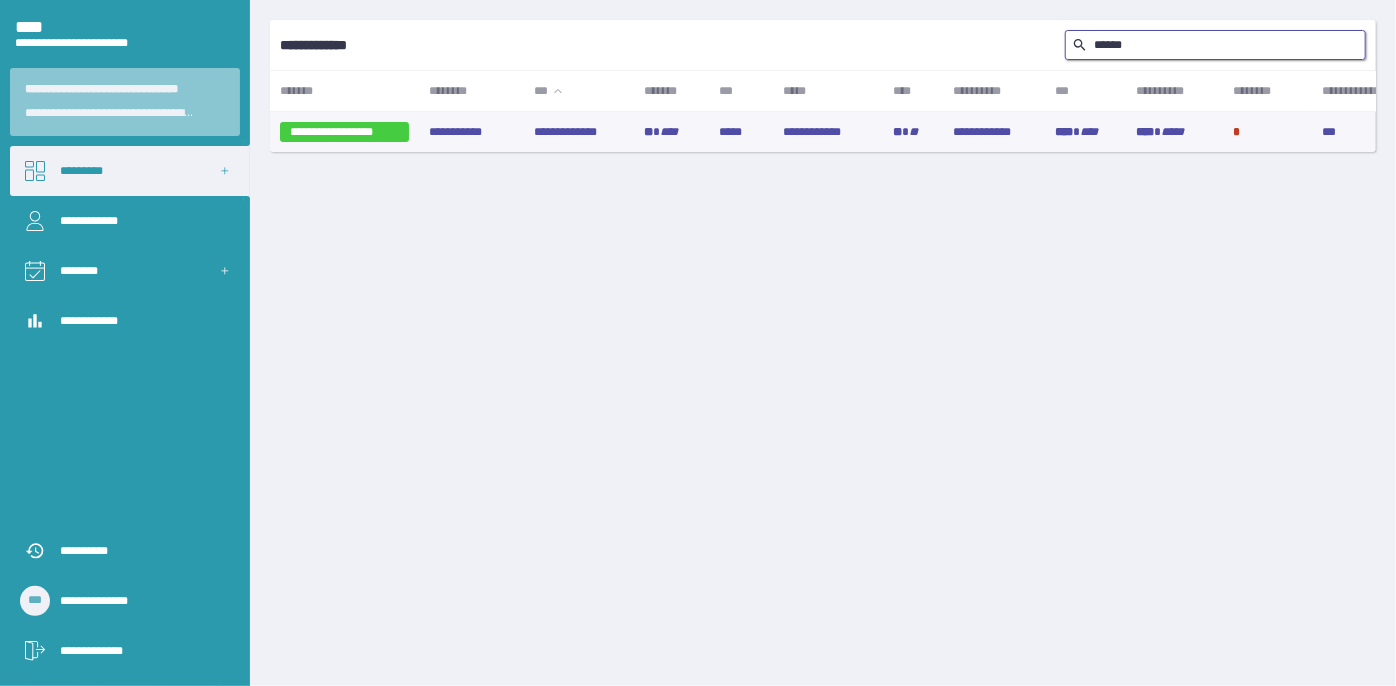 type on "******" 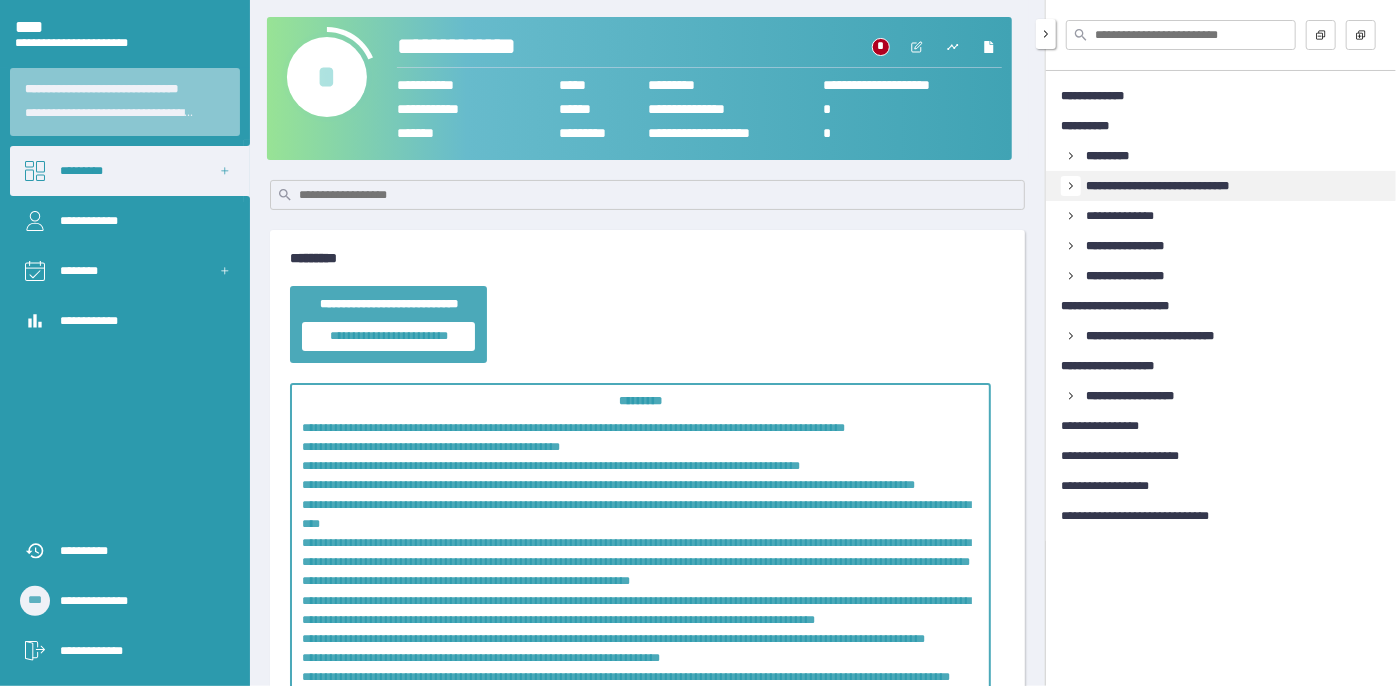 click 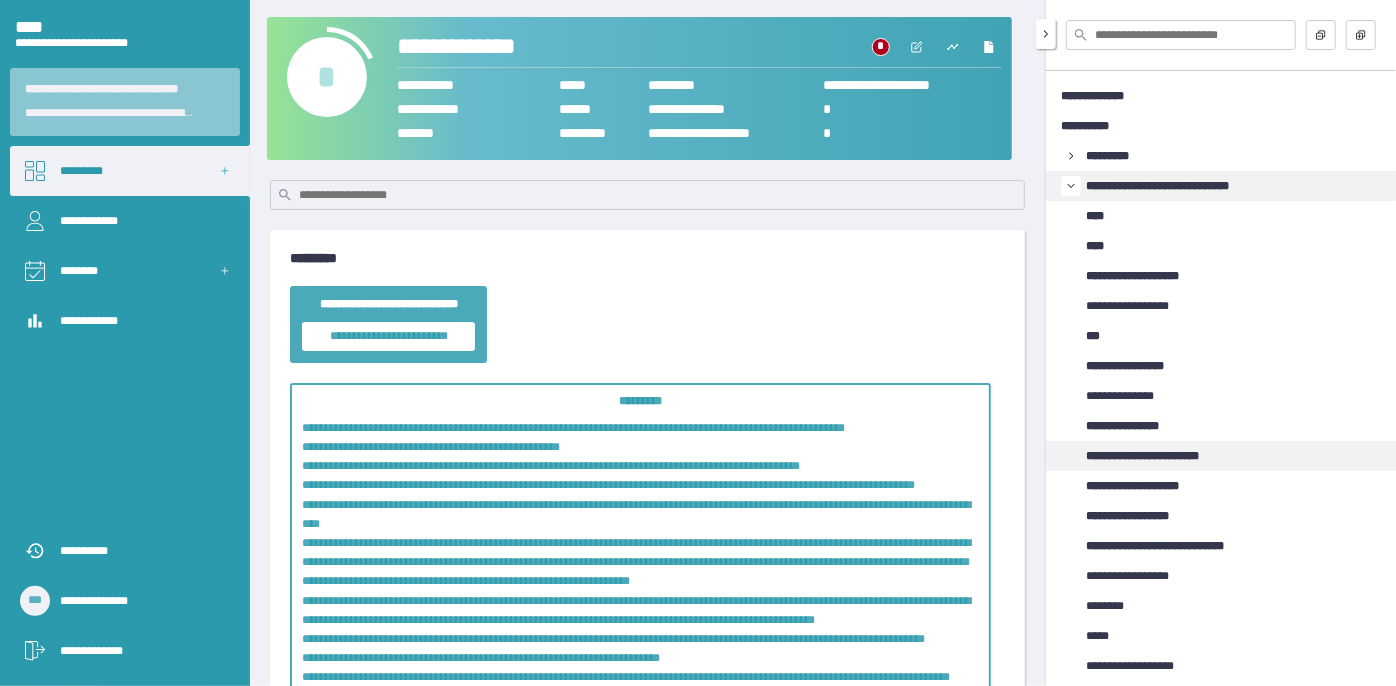 click on "**********" at bounding box center [1161, 456] 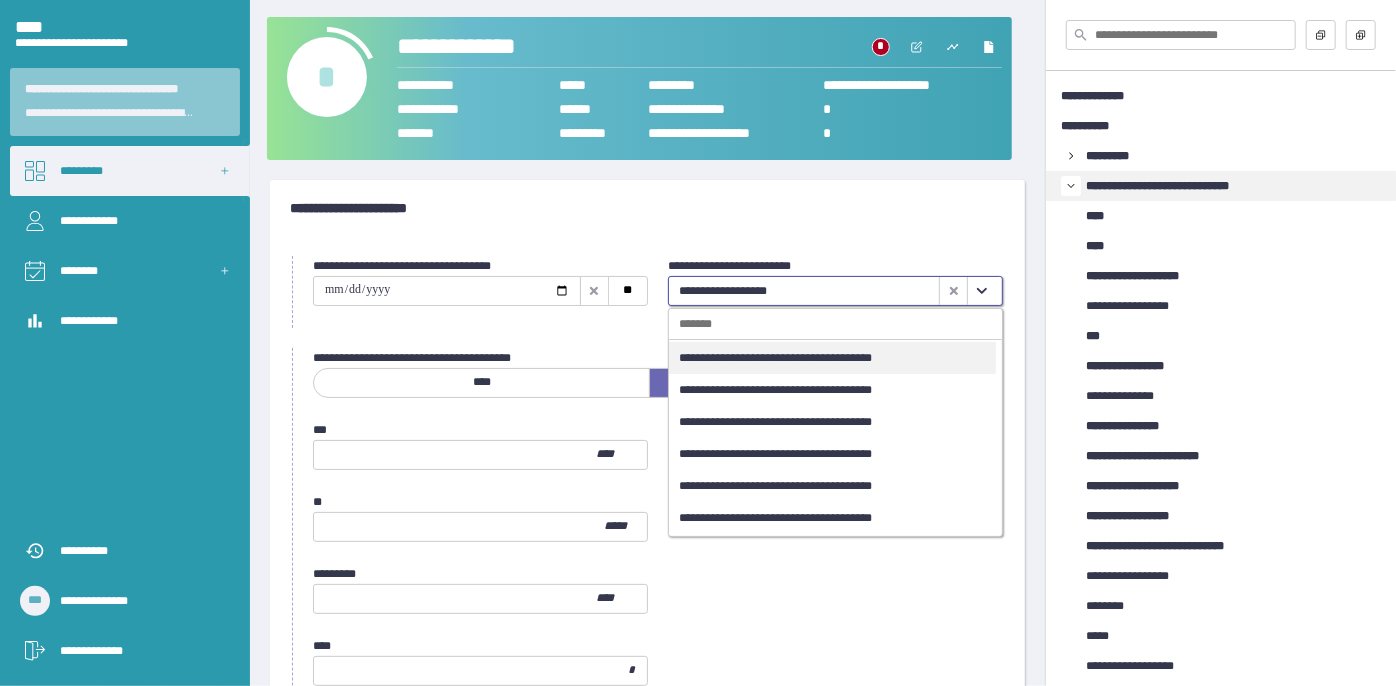 drag, startPoint x: 975, startPoint y: 280, endPoint x: 912, endPoint y: 308, distance: 68.942 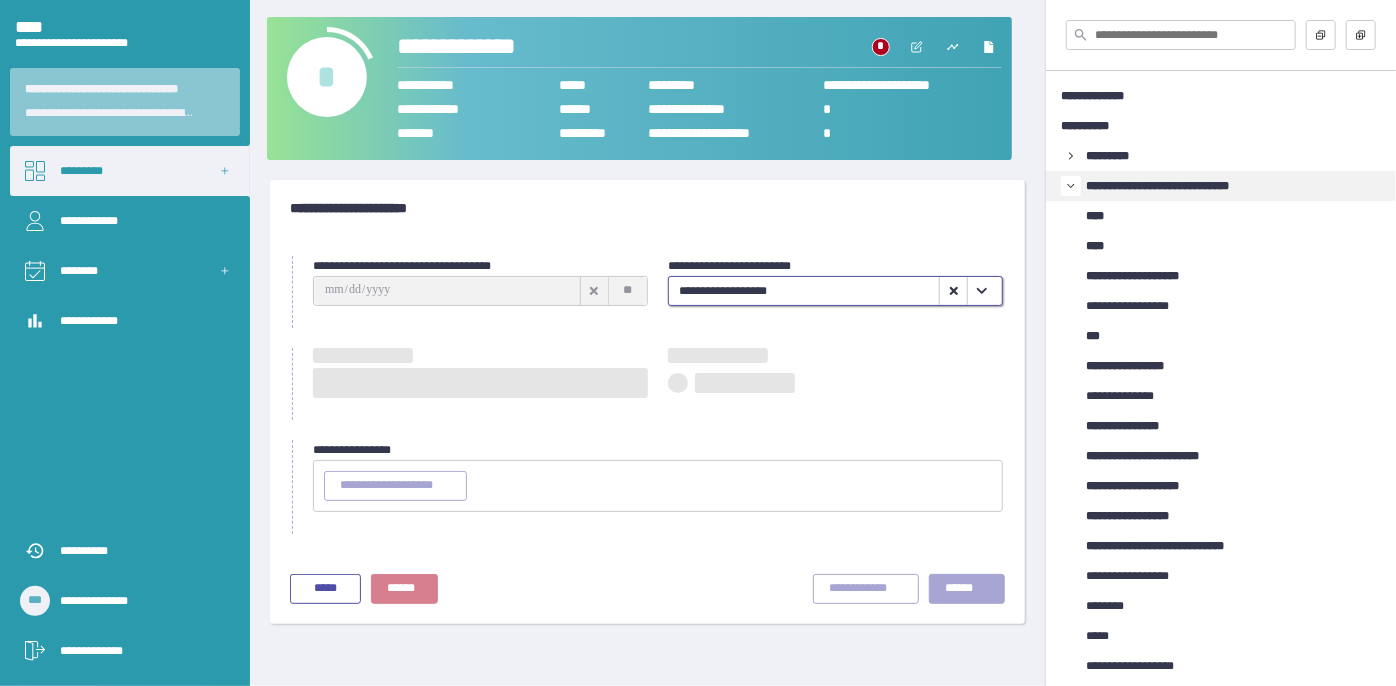 type on "**********" 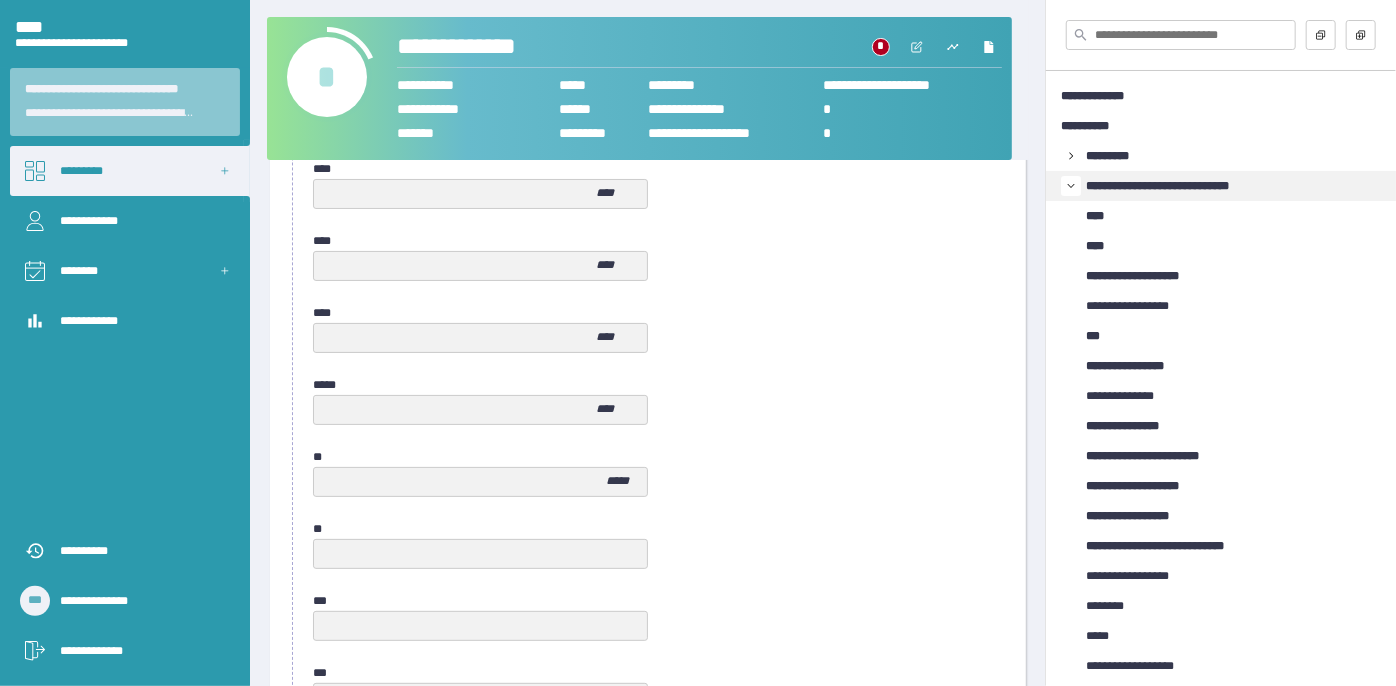 scroll, scrollTop: 1058, scrollLeft: 0, axis: vertical 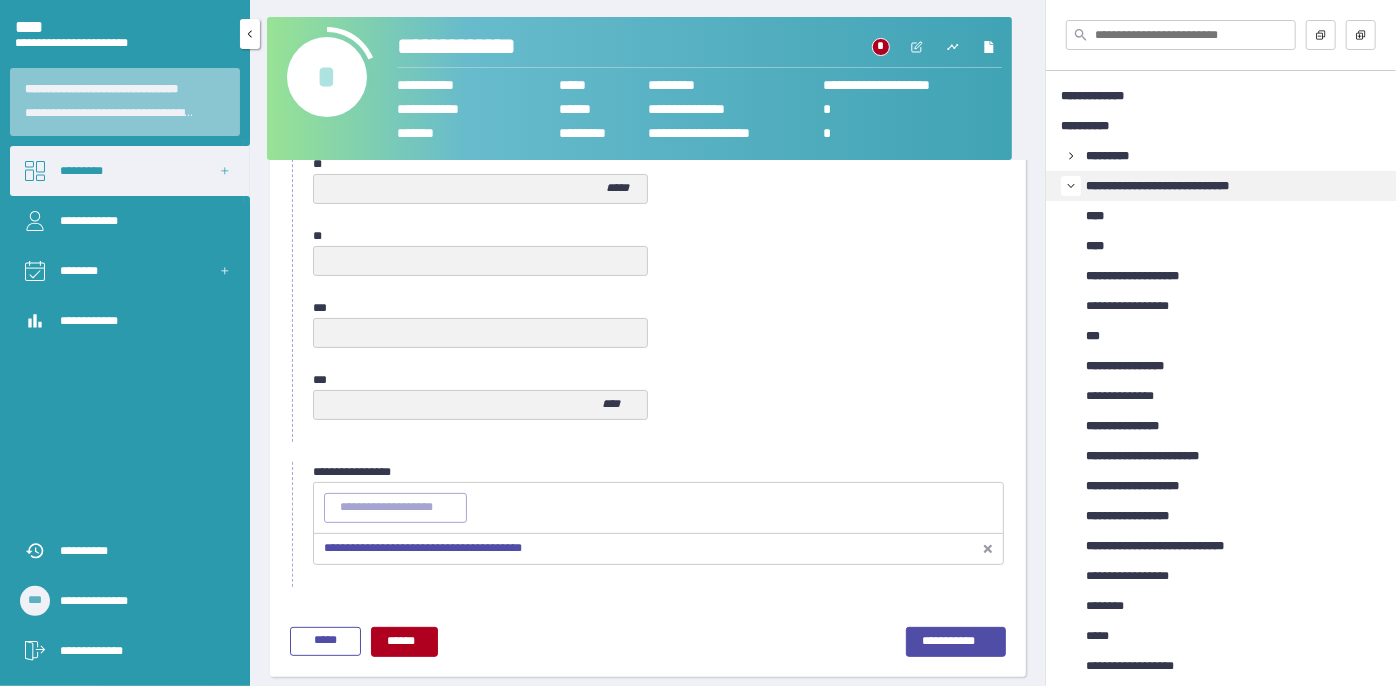 click on "*********" at bounding box center (130, 171) 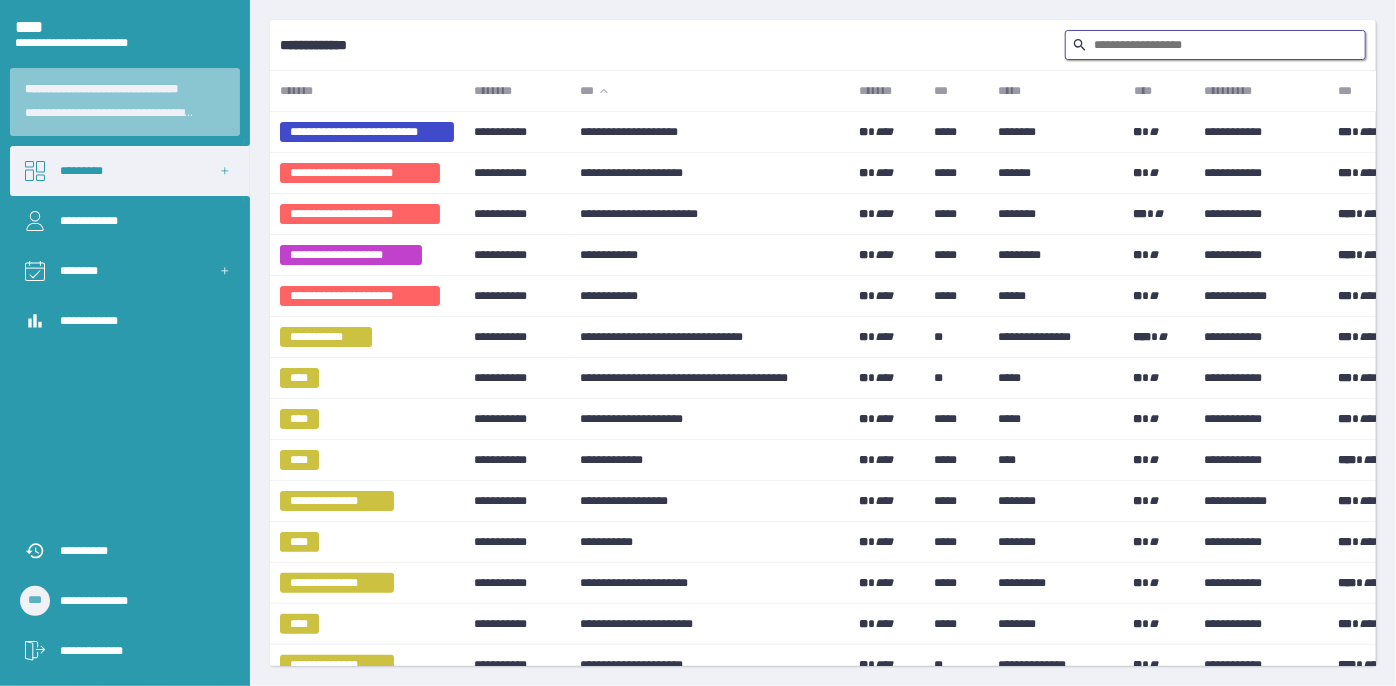 click at bounding box center [1215, 45] 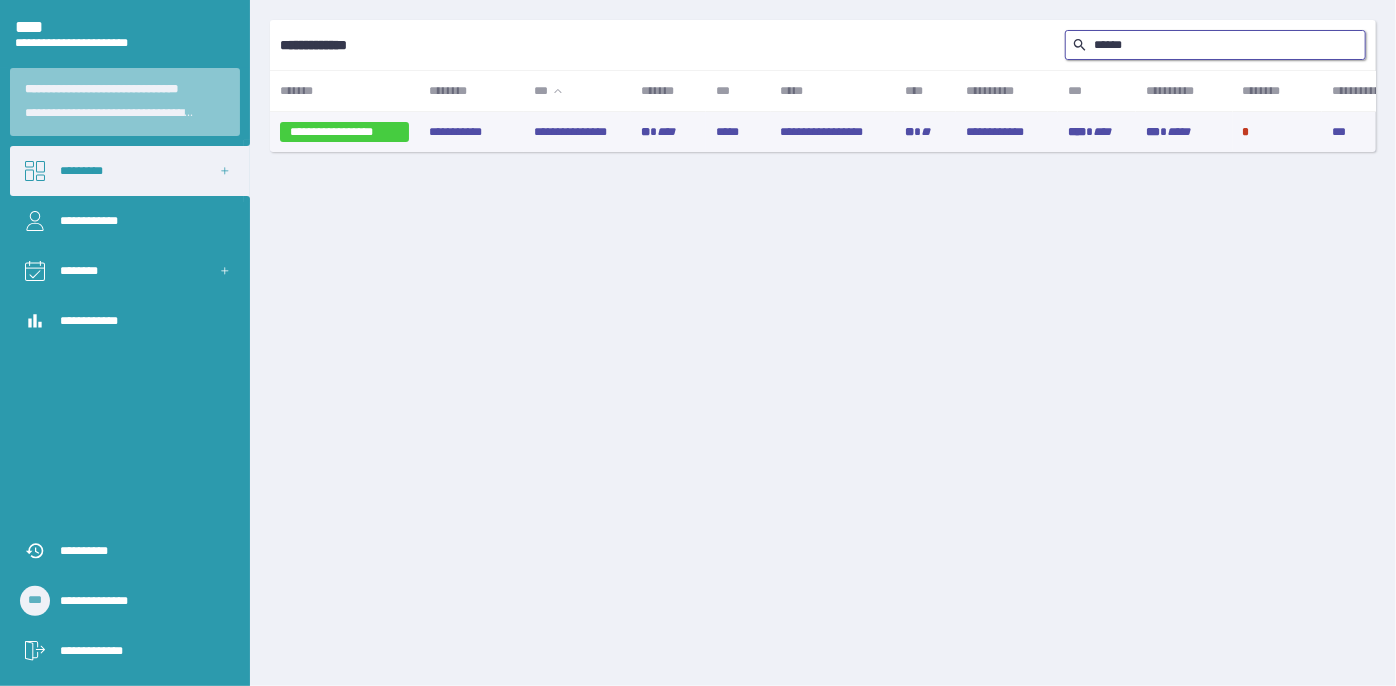 type on "******" 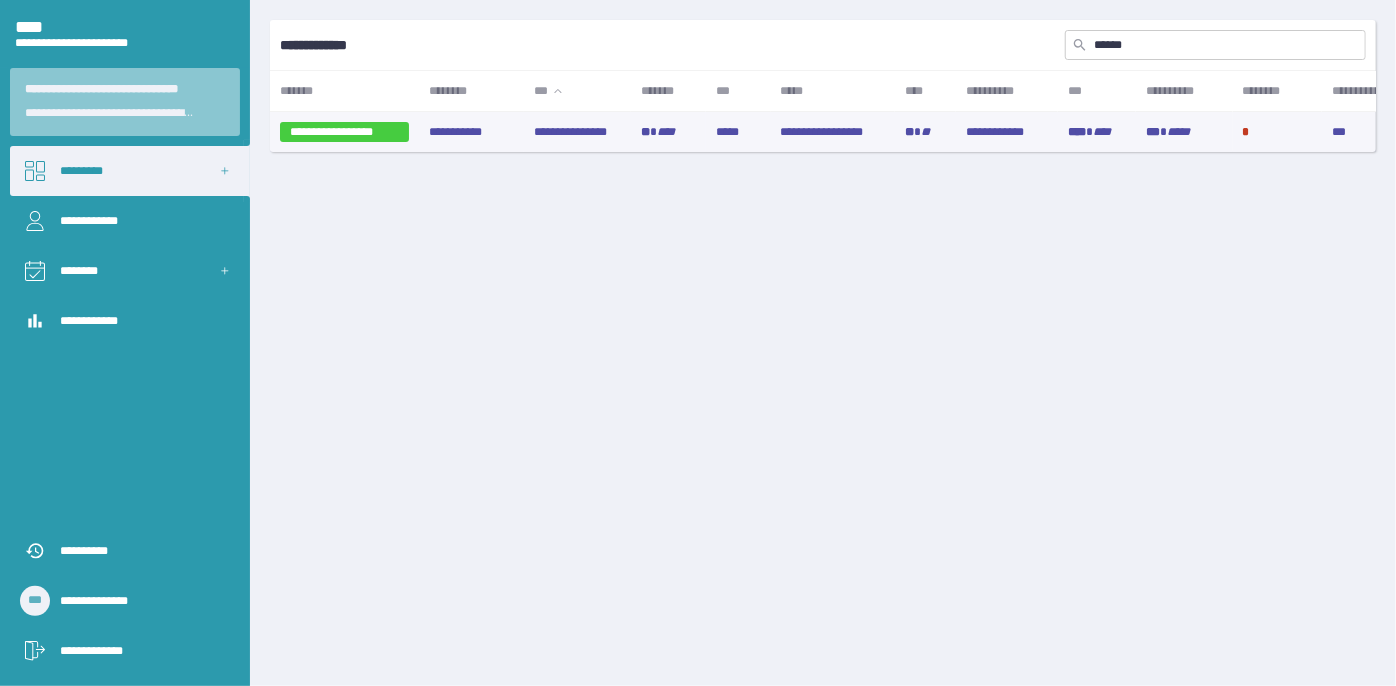 click on "**********" at bounding box center (577, 132) 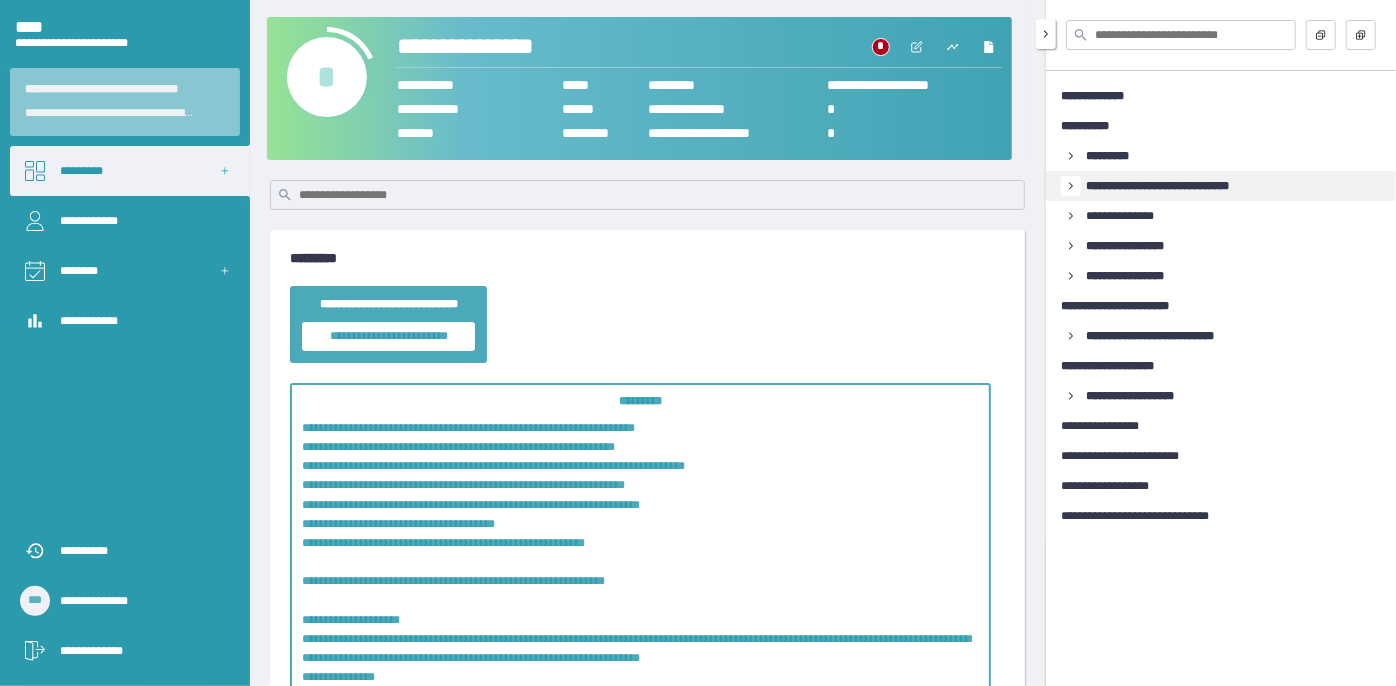 click 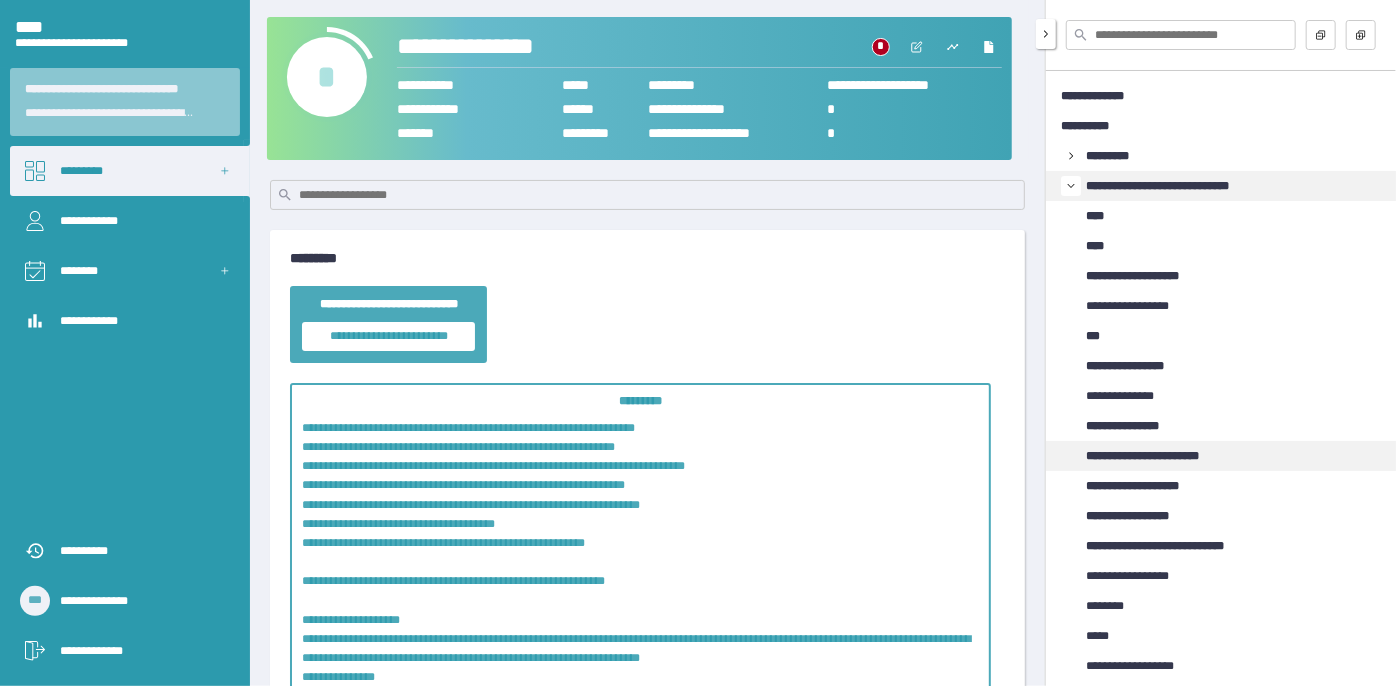 click on "**********" at bounding box center [1161, 456] 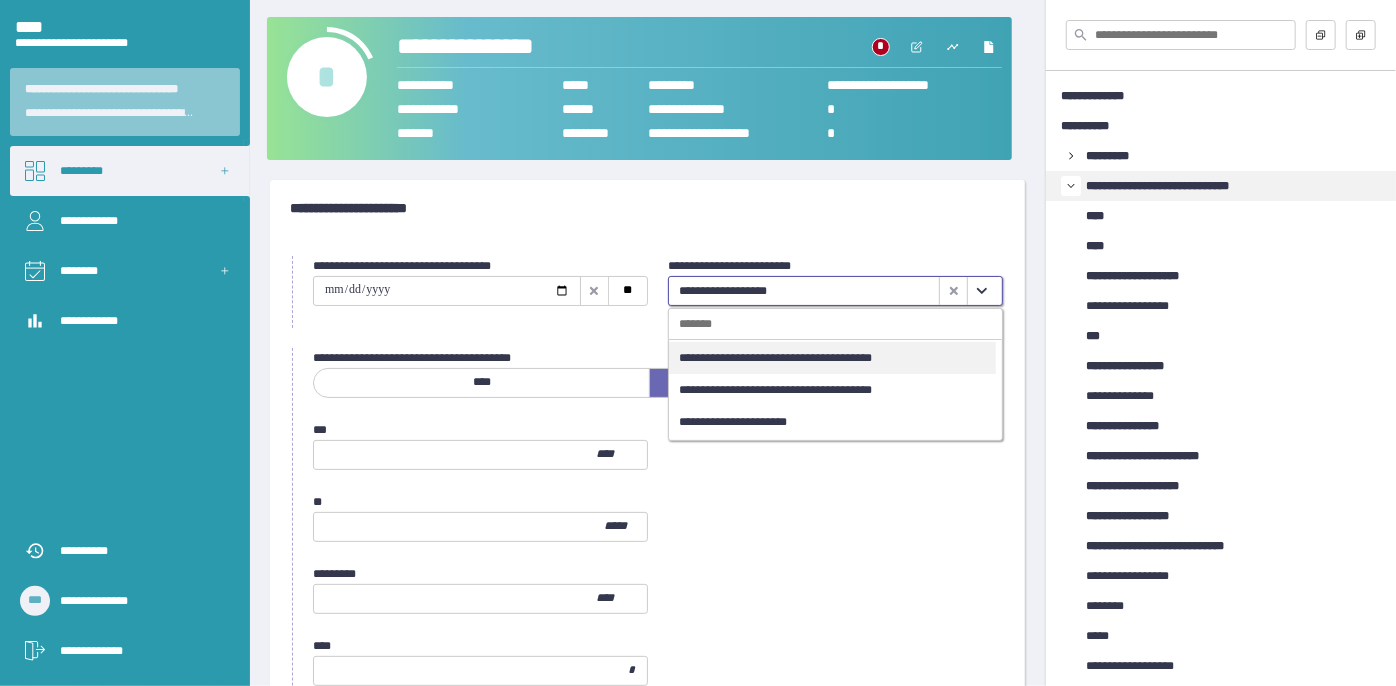 click at bounding box center (981, 291) 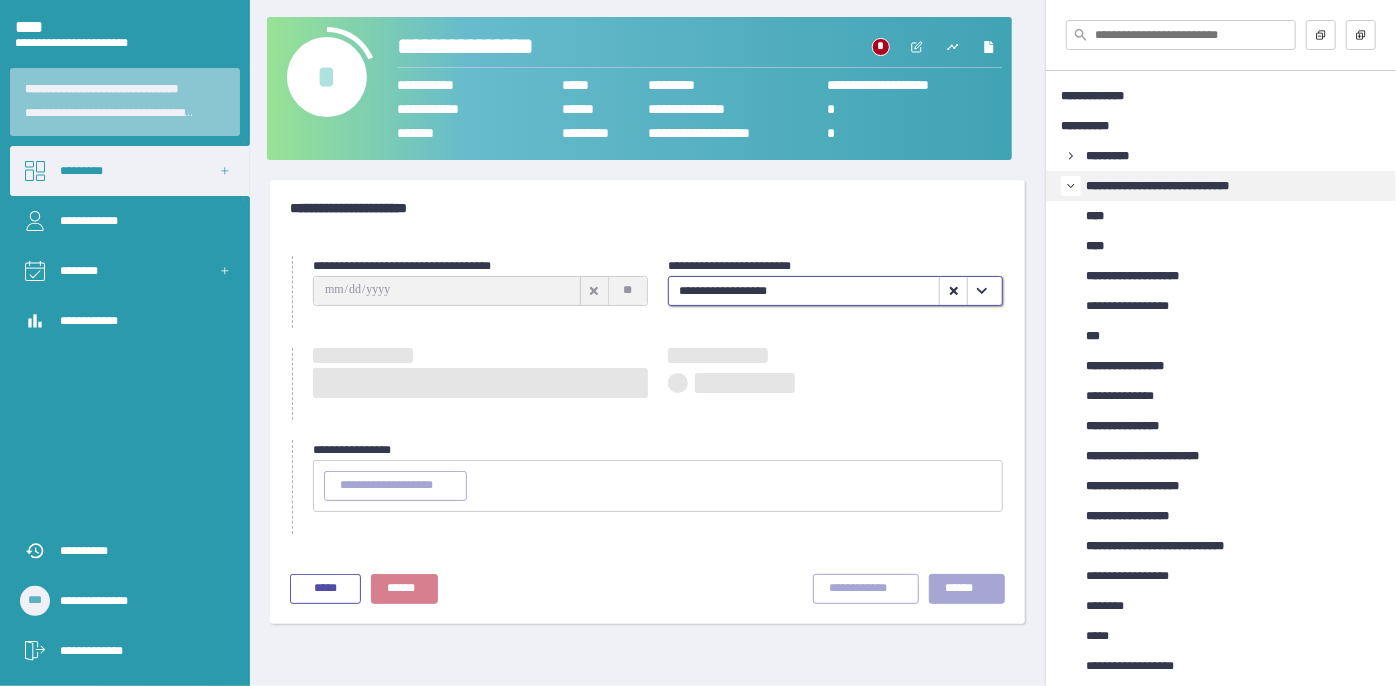 type on "**********" 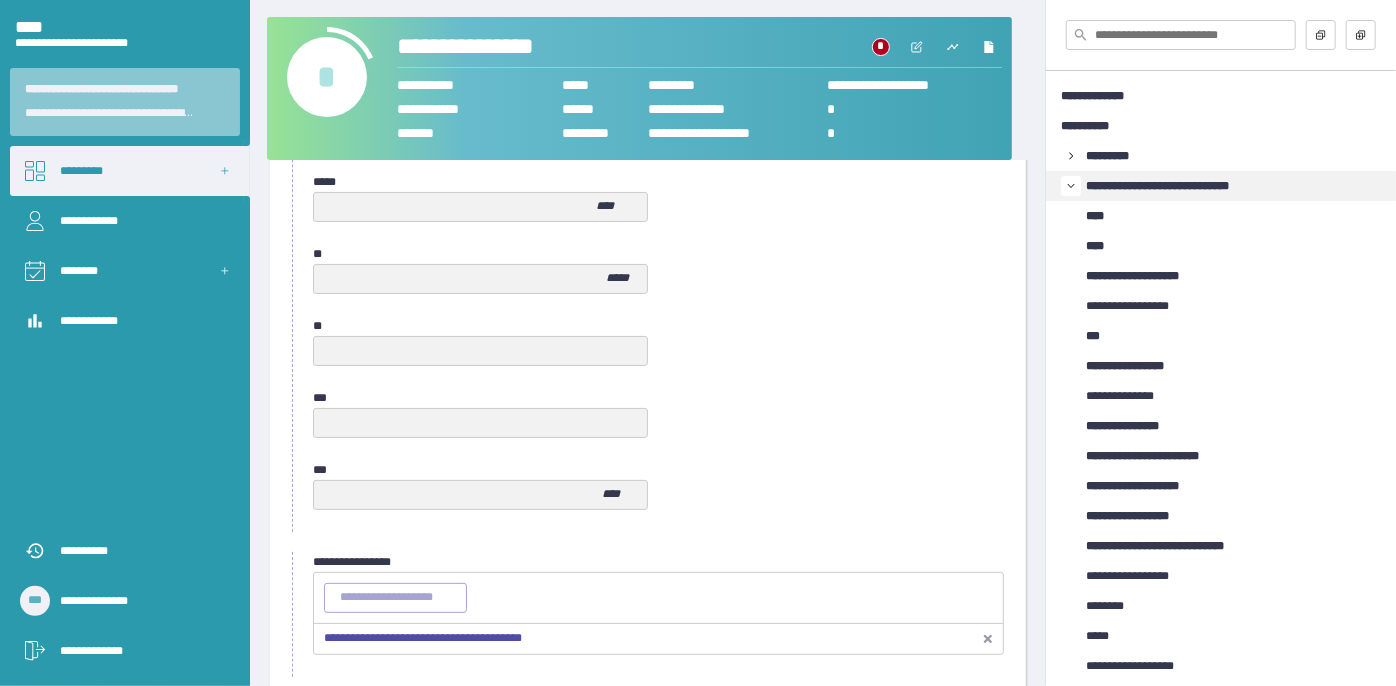 scroll, scrollTop: 1058, scrollLeft: 0, axis: vertical 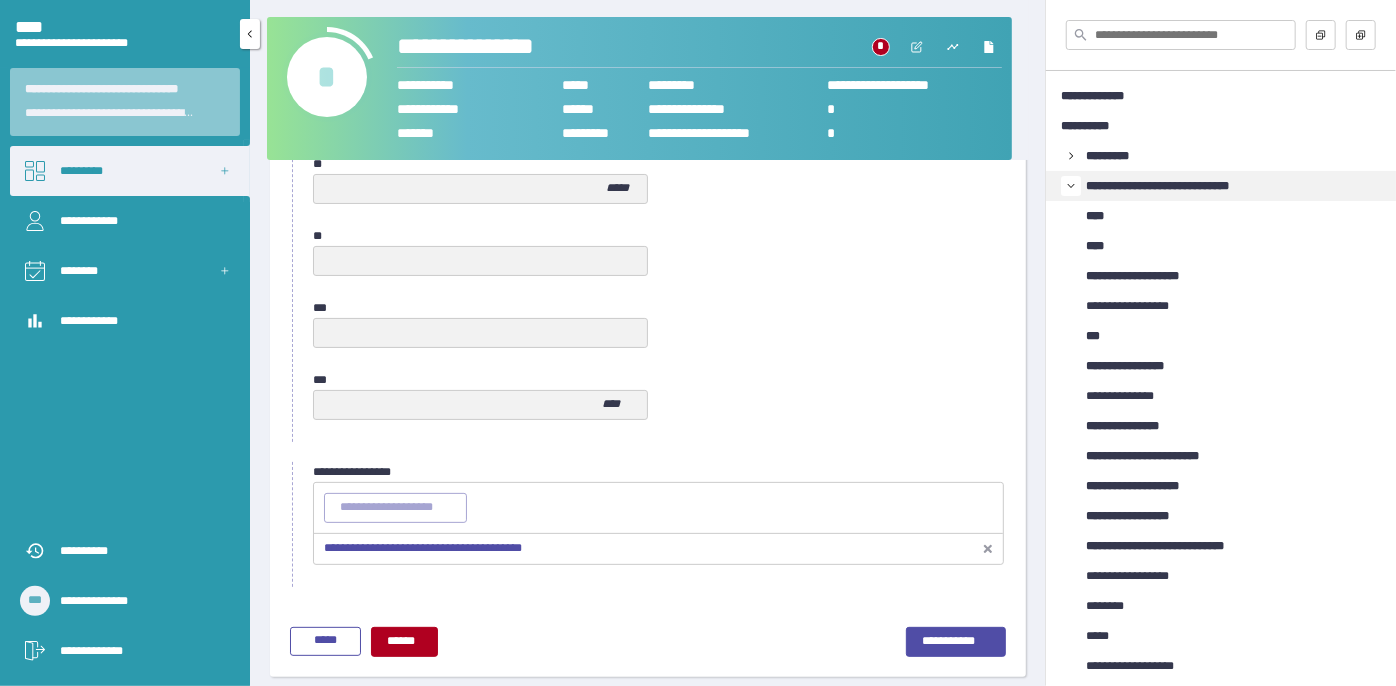 click on "*********" at bounding box center (130, 171) 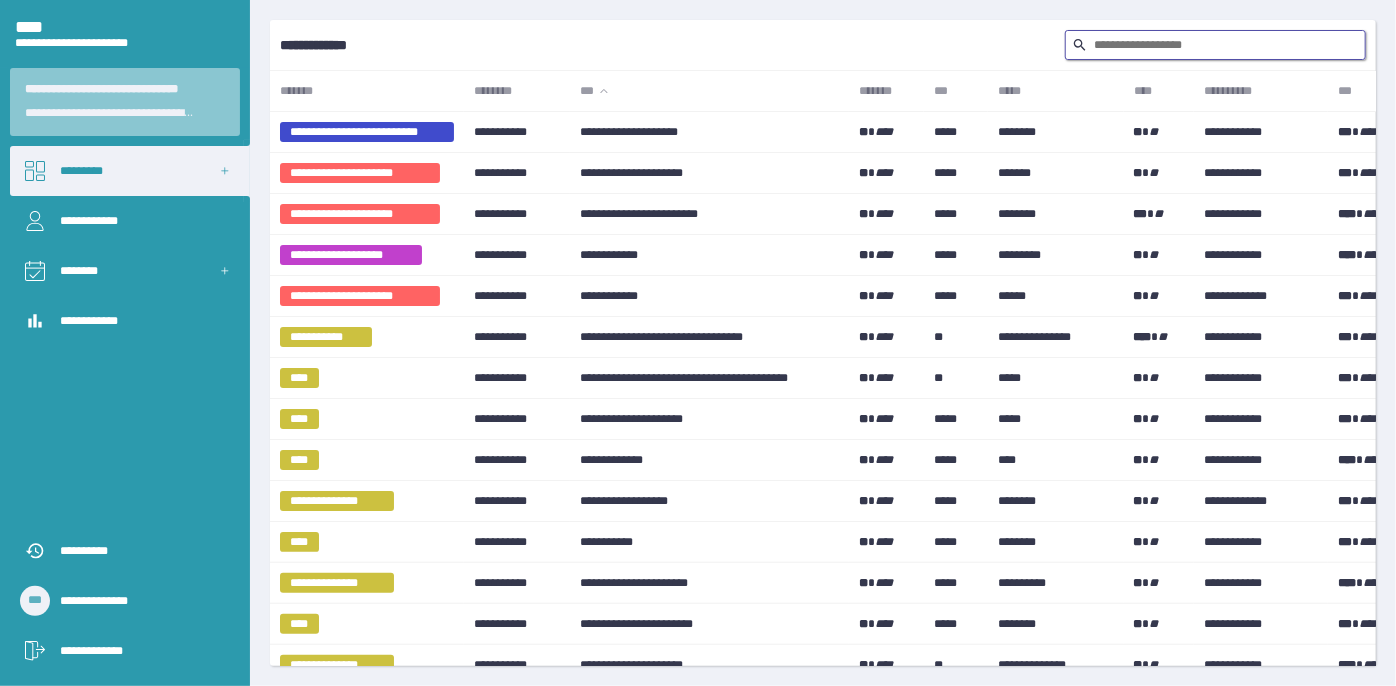 click at bounding box center (1215, 45) 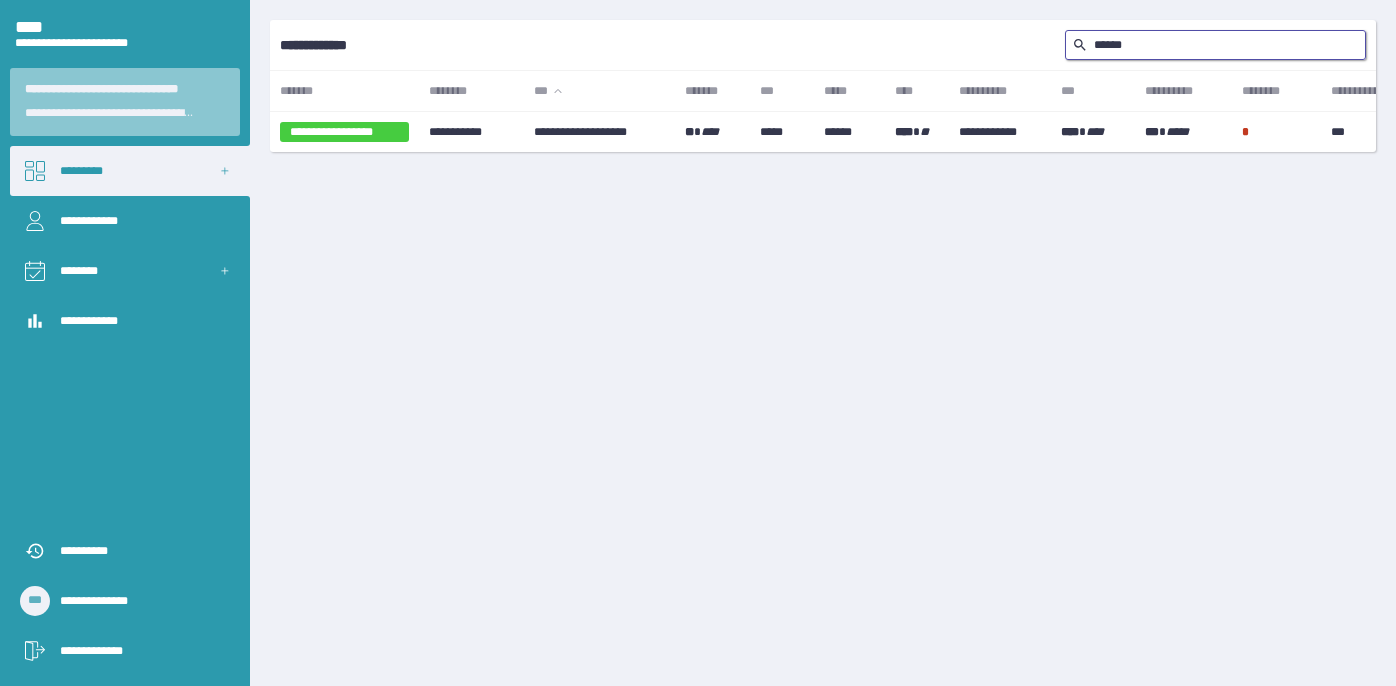 scroll, scrollTop: 0, scrollLeft: 0, axis: both 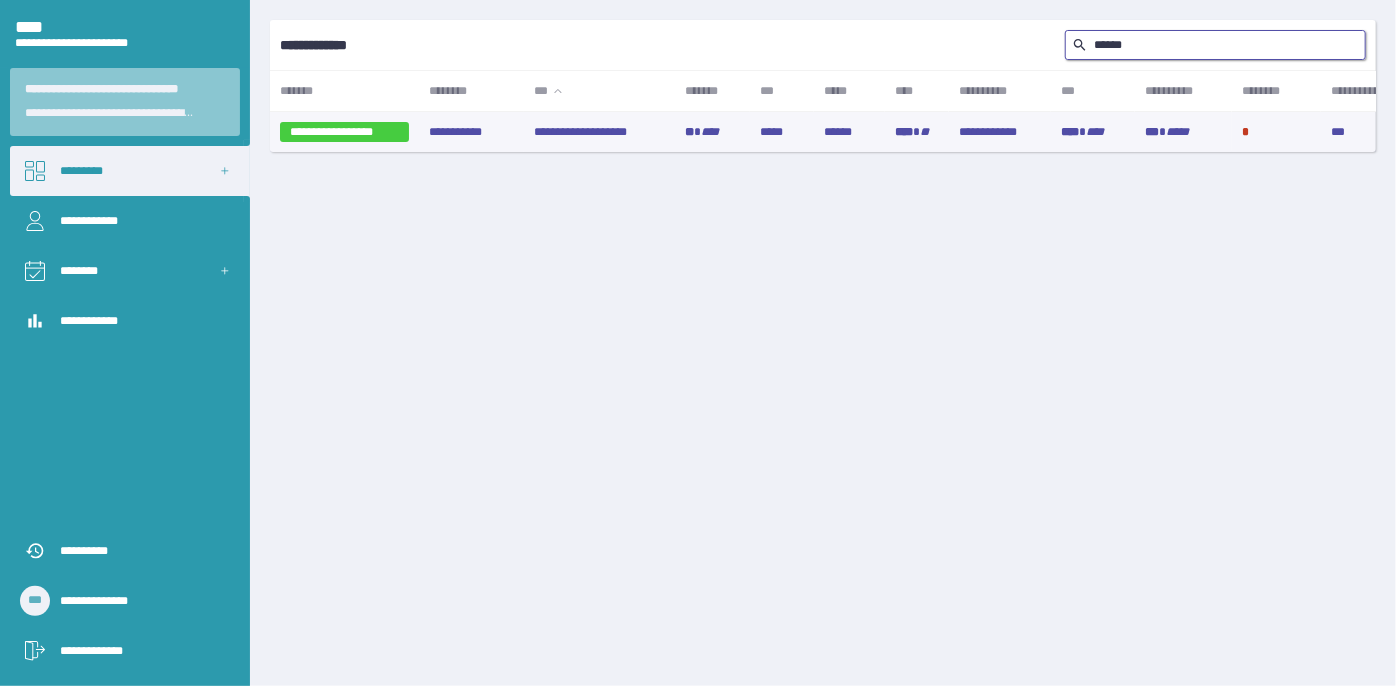type on "******" 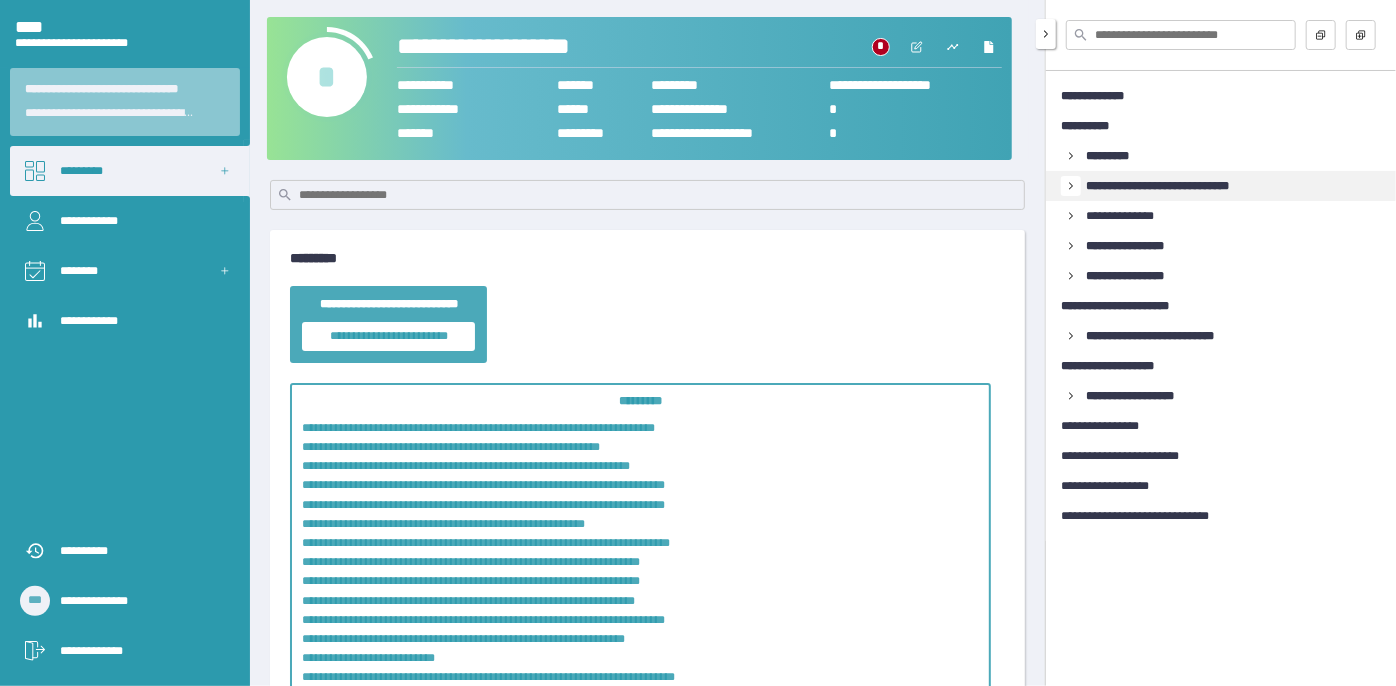 click at bounding box center [1071, 186] 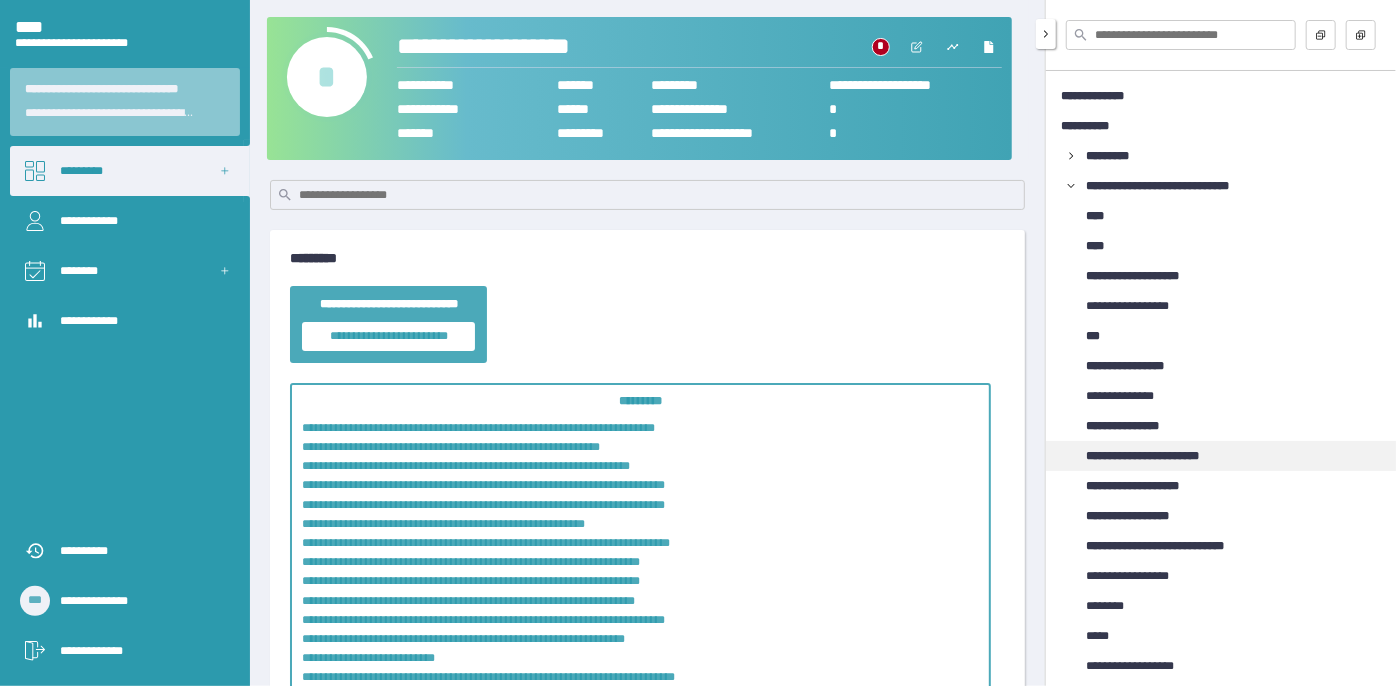 click on "**********" at bounding box center [1161, 456] 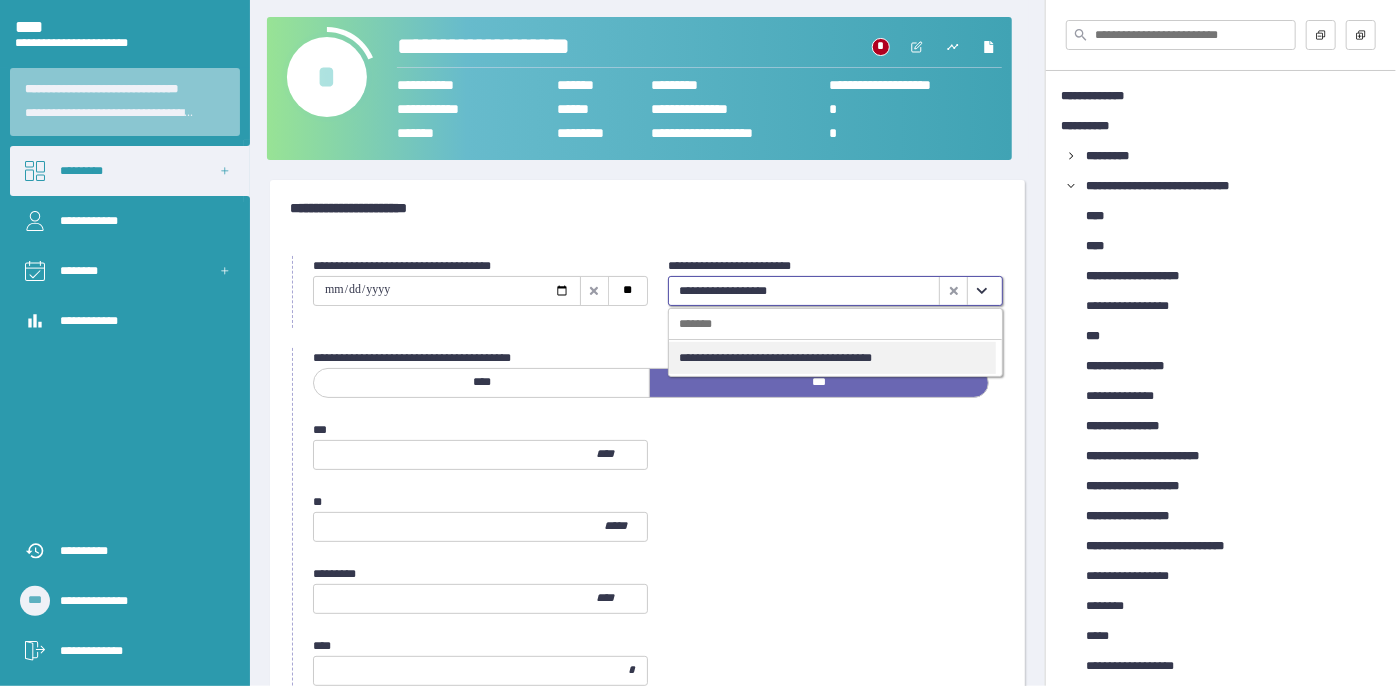 click at bounding box center [981, 291] 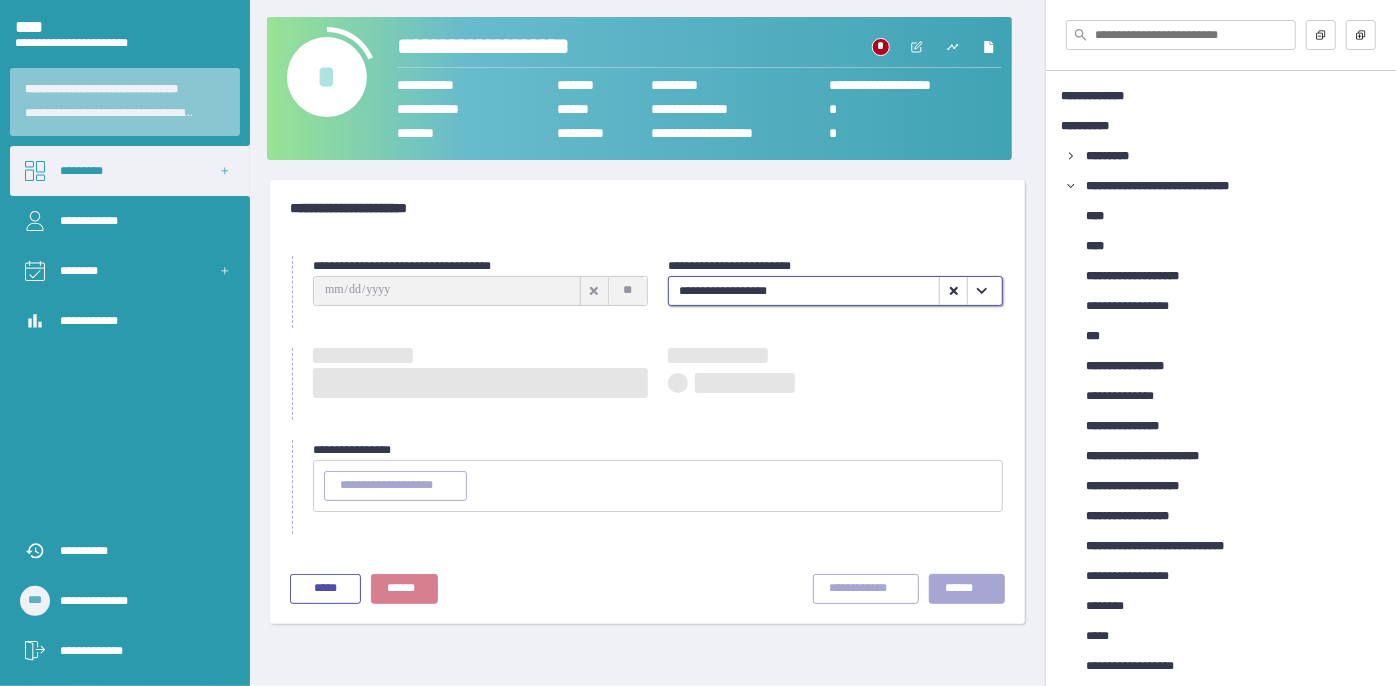type on "**********" 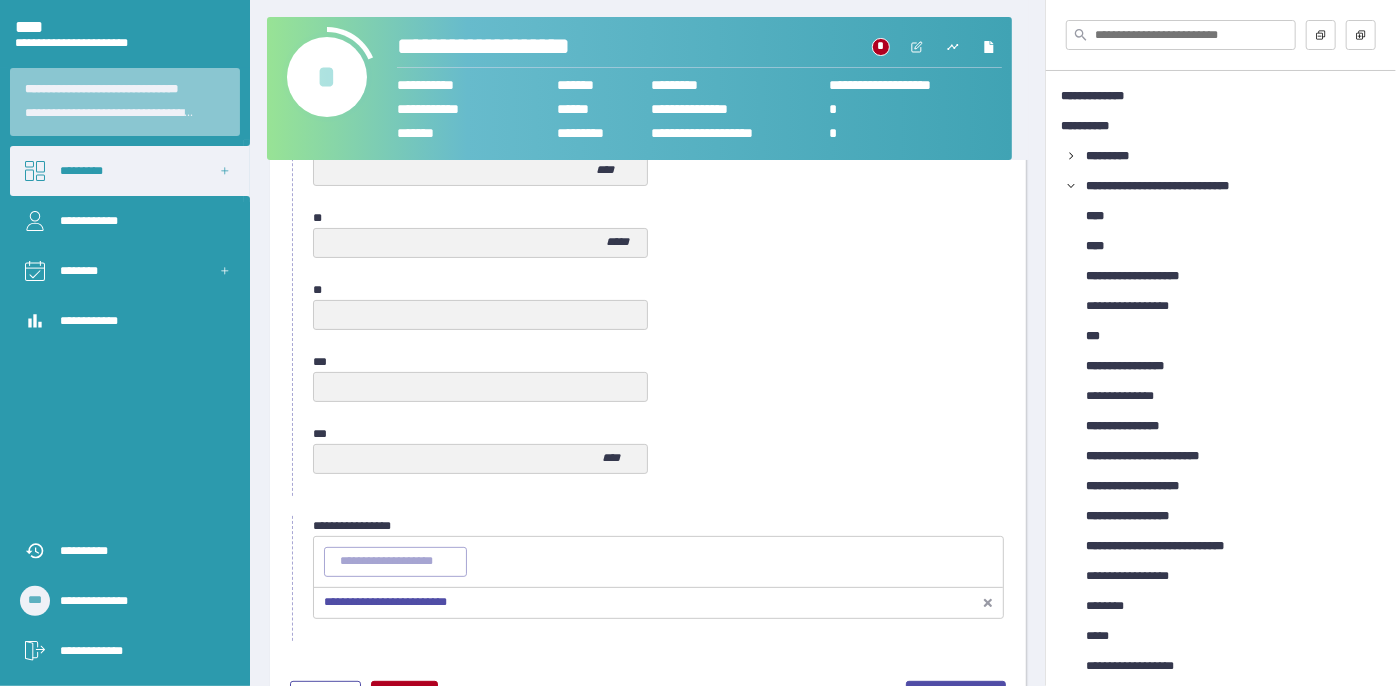 scroll, scrollTop: 1058, scrollLeft: 0, axis: vertical 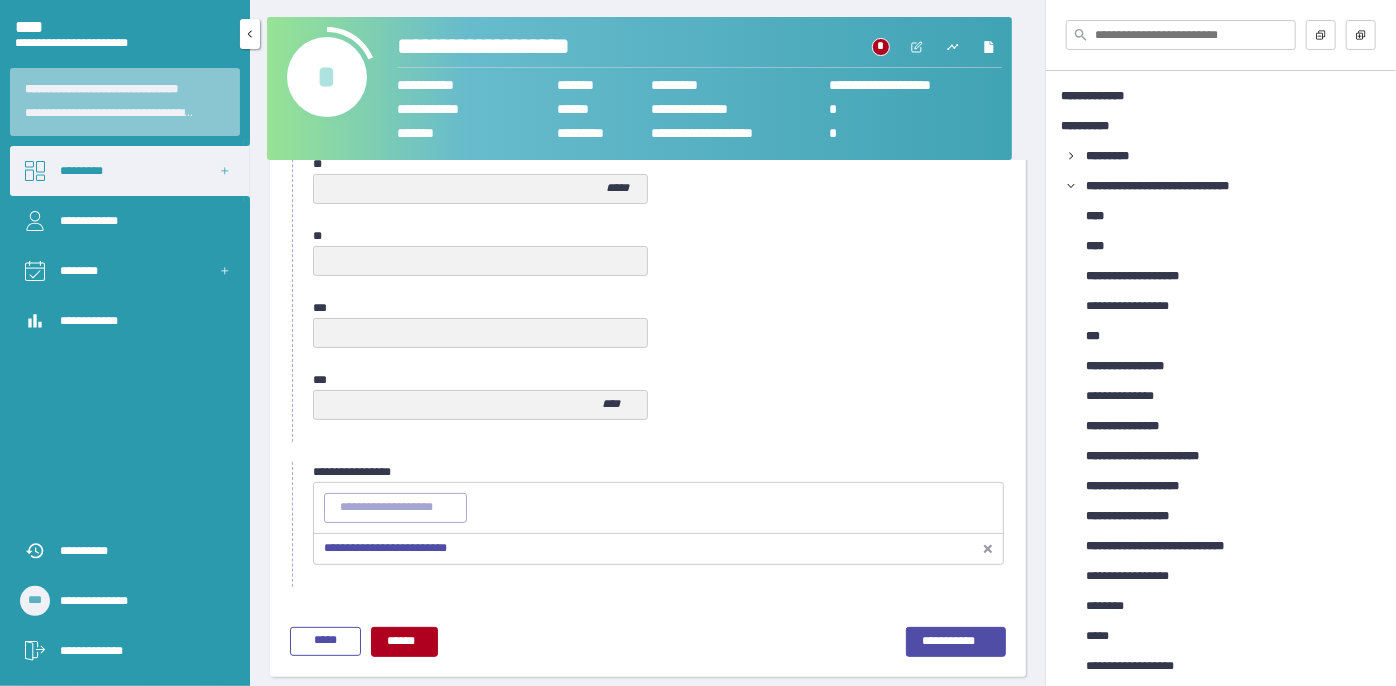 click on "**********" at bounding box center [140, 651] 